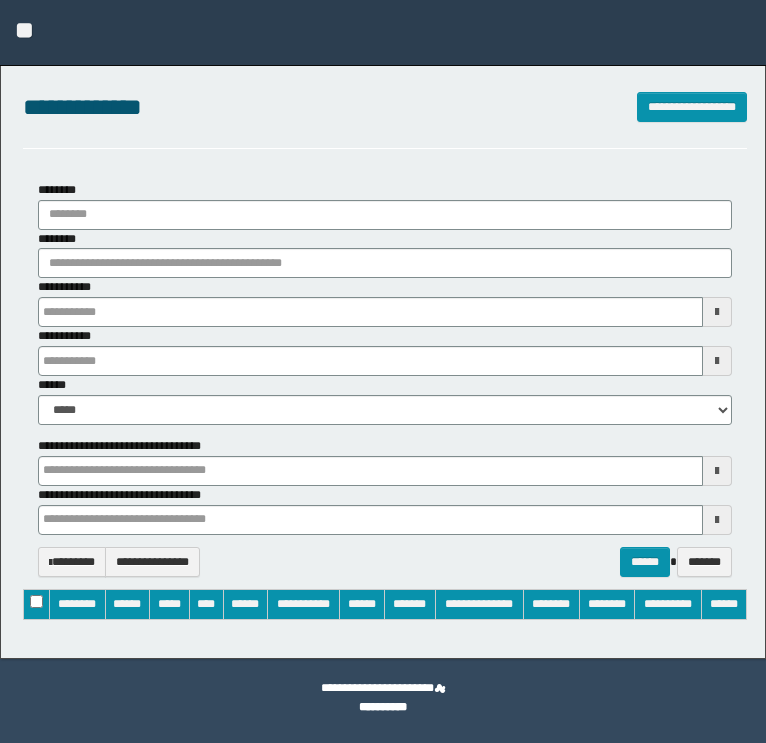 type on "**********" 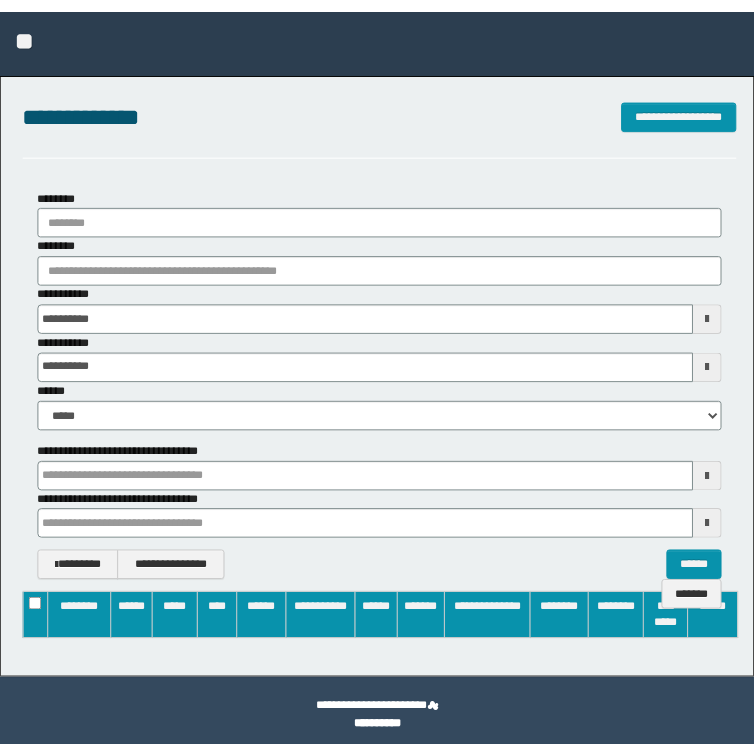 scroll, scrollTop: 0, scrollLeft: 0, axis: both 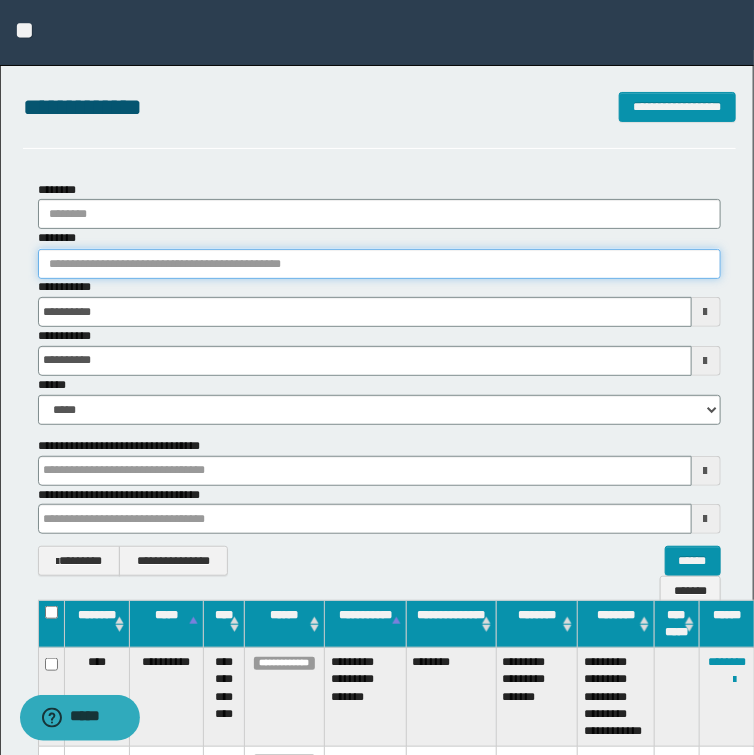click on "********" at bounding box center [379, 264] 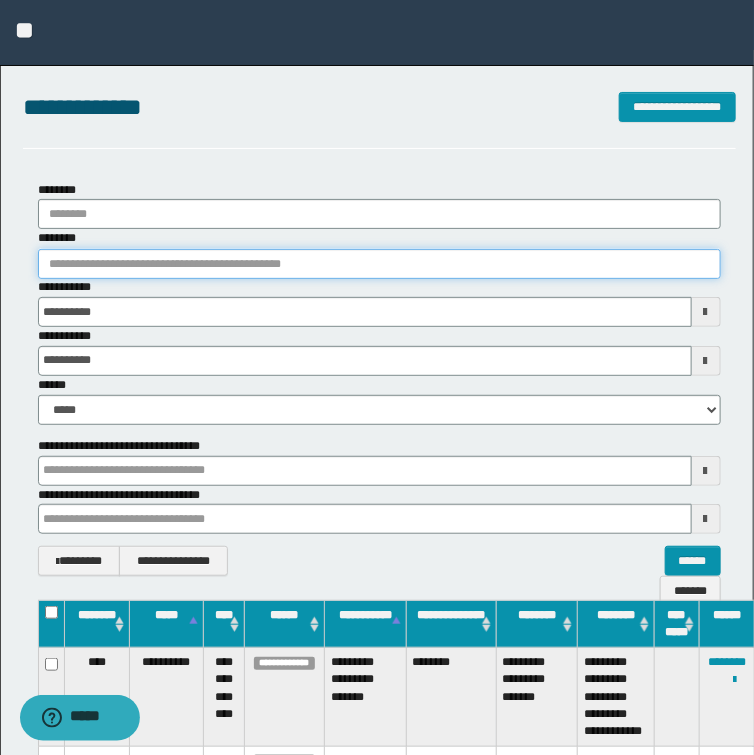 paste on "********" 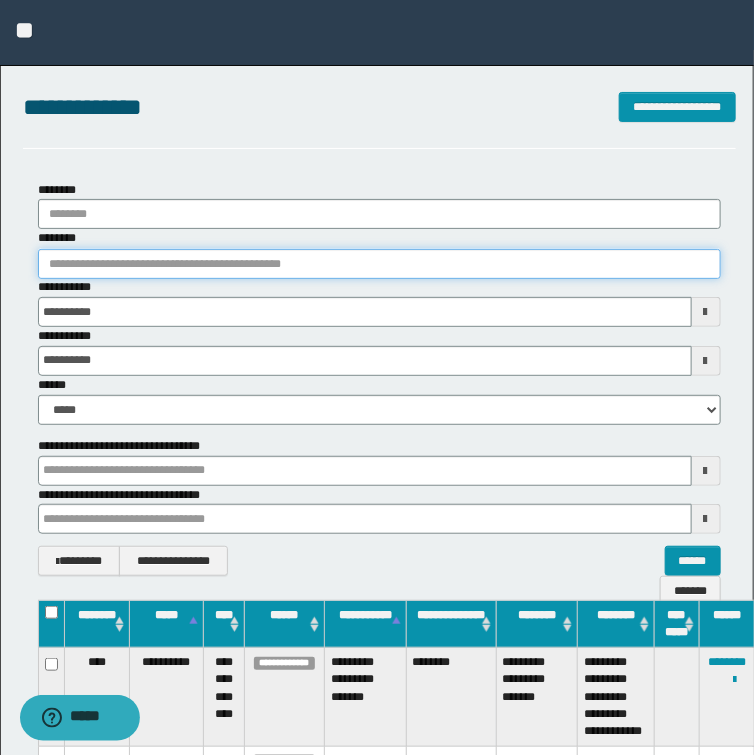 type on "********" 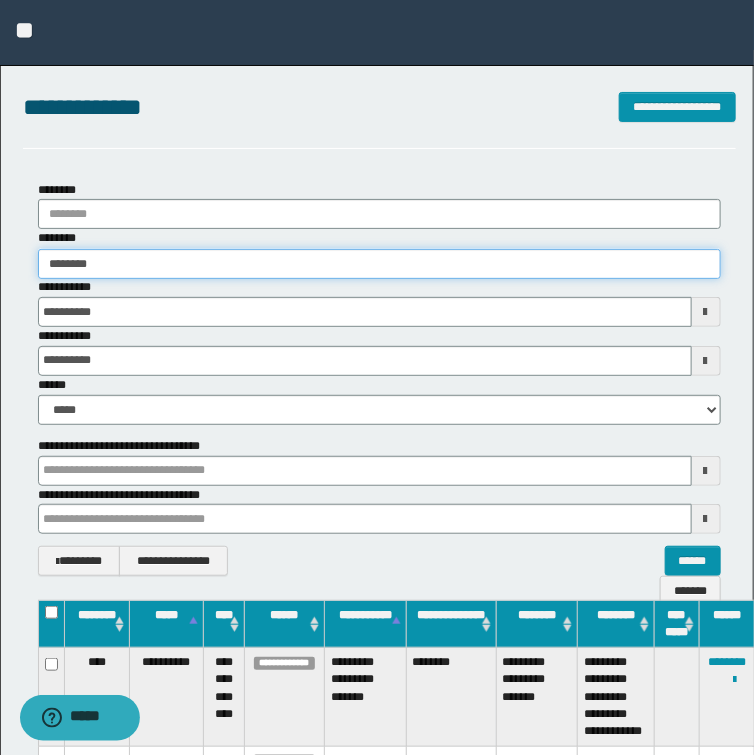 type on "********" 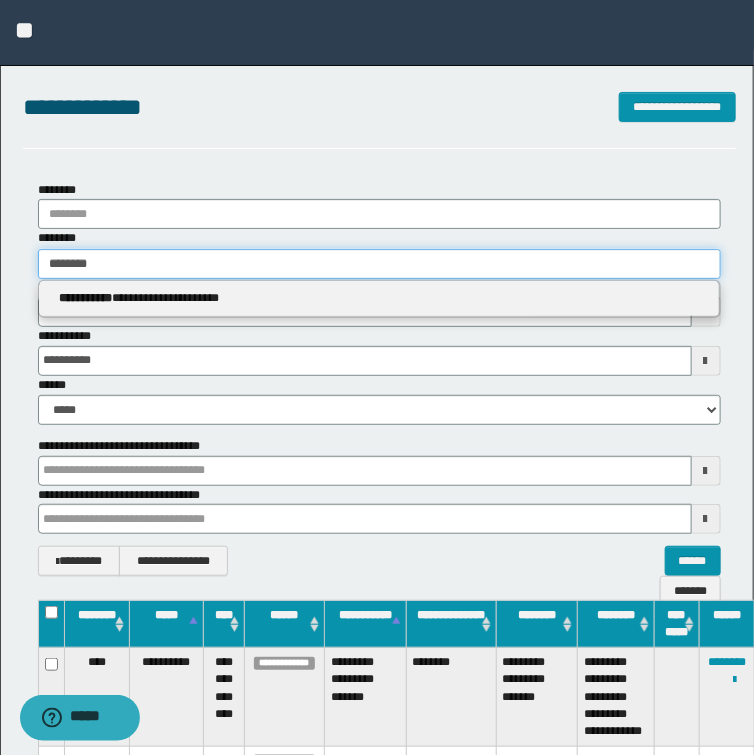 type 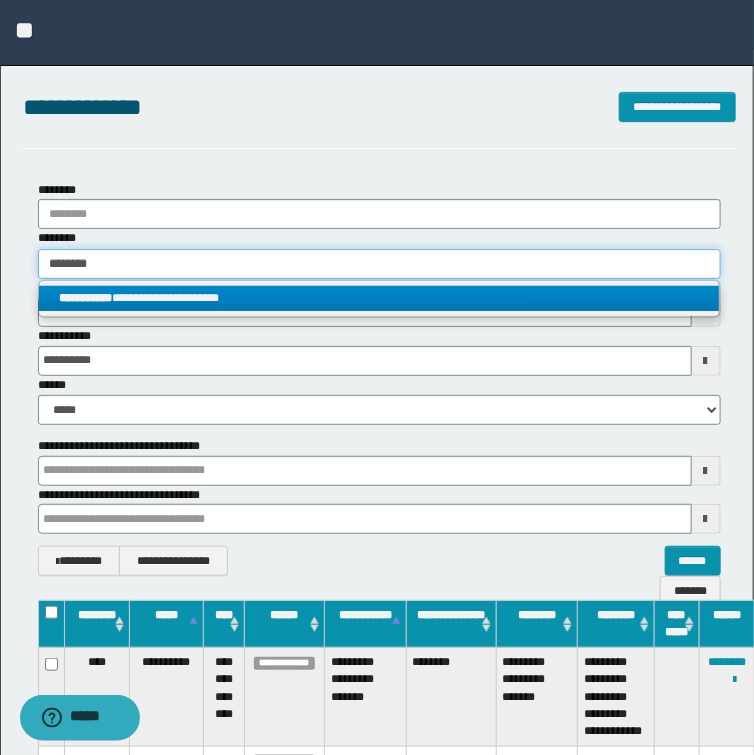 type on "********" 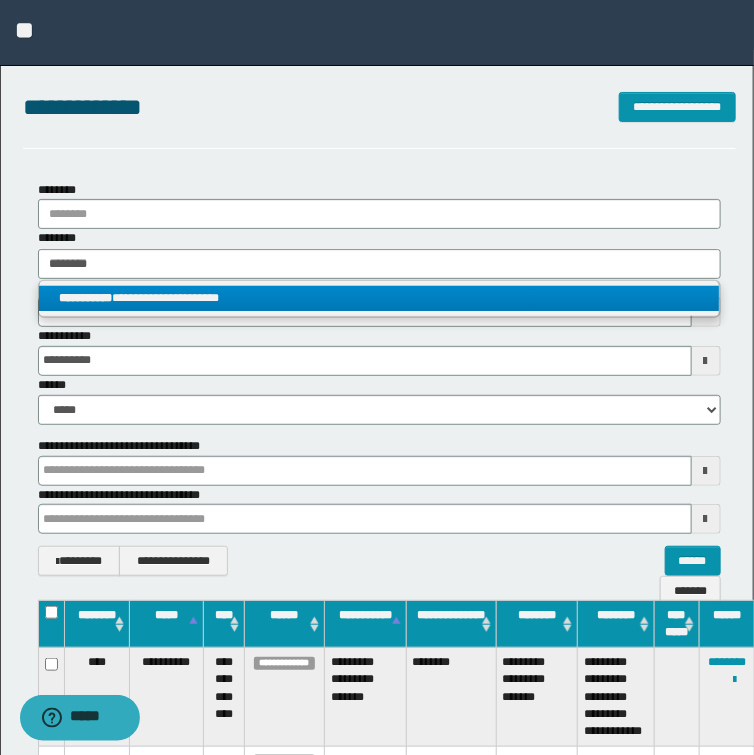 click on "**********" at bounding box center [379, 298] 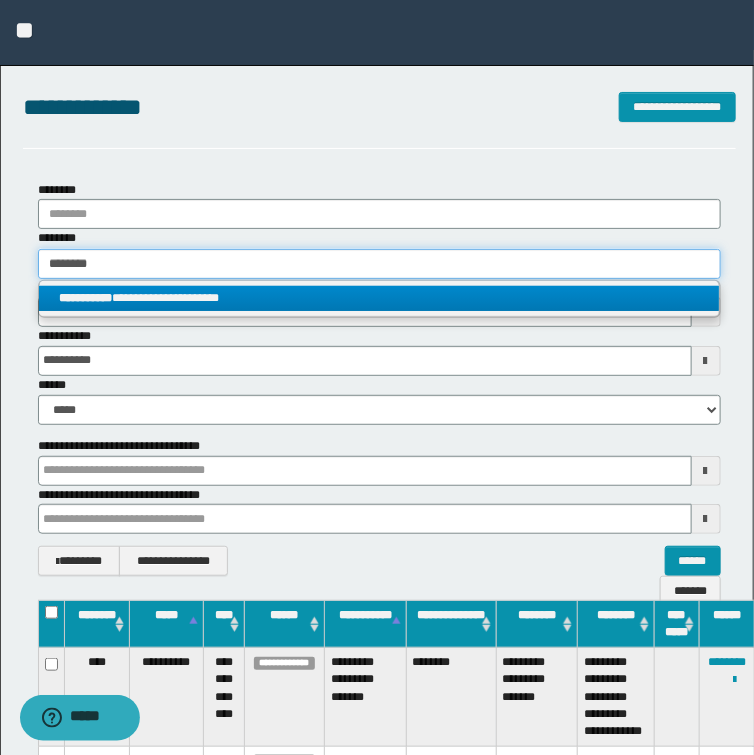 type 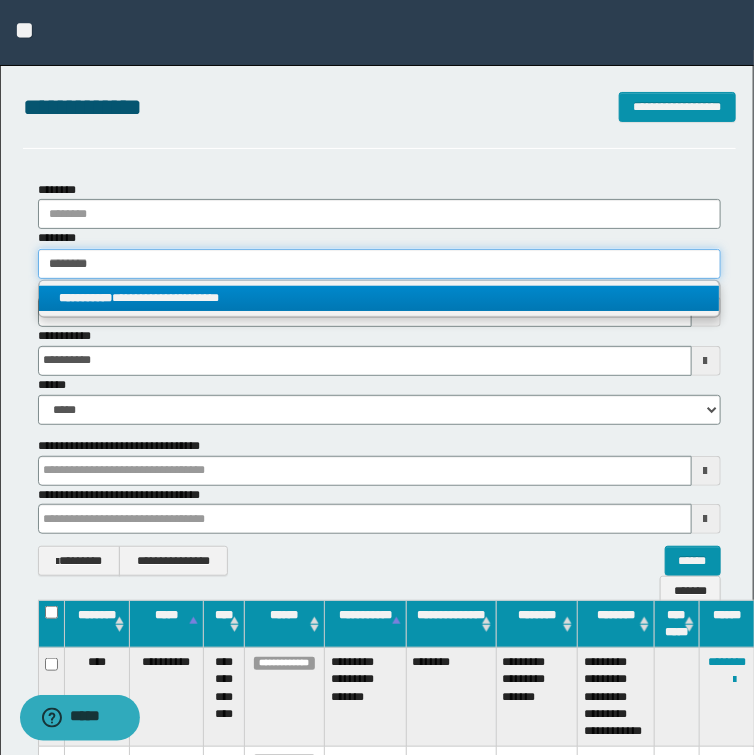 type 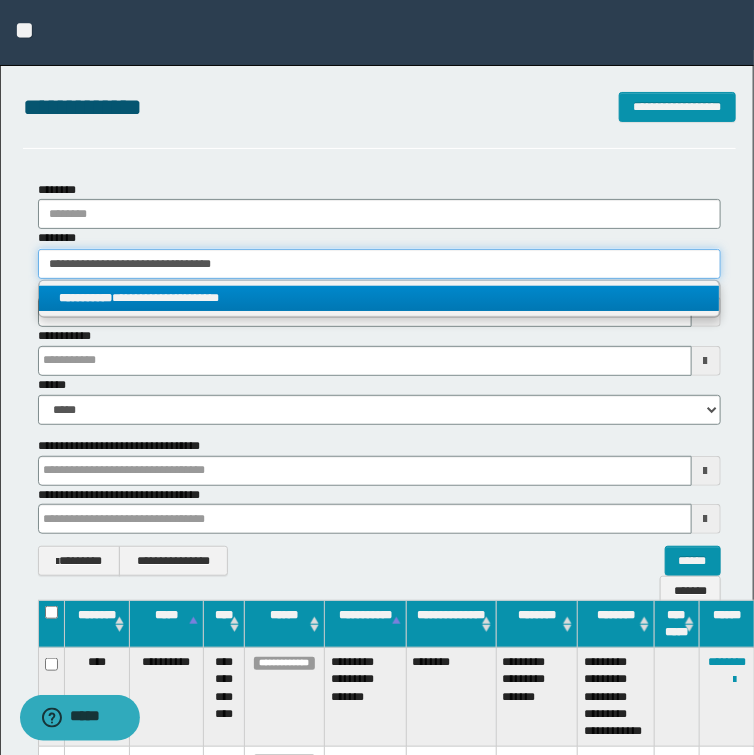 type 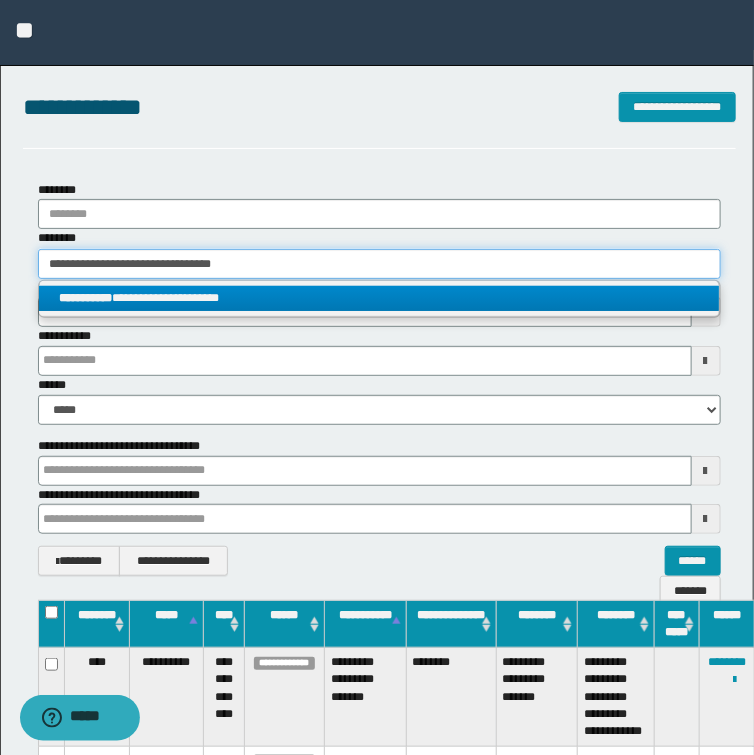 type 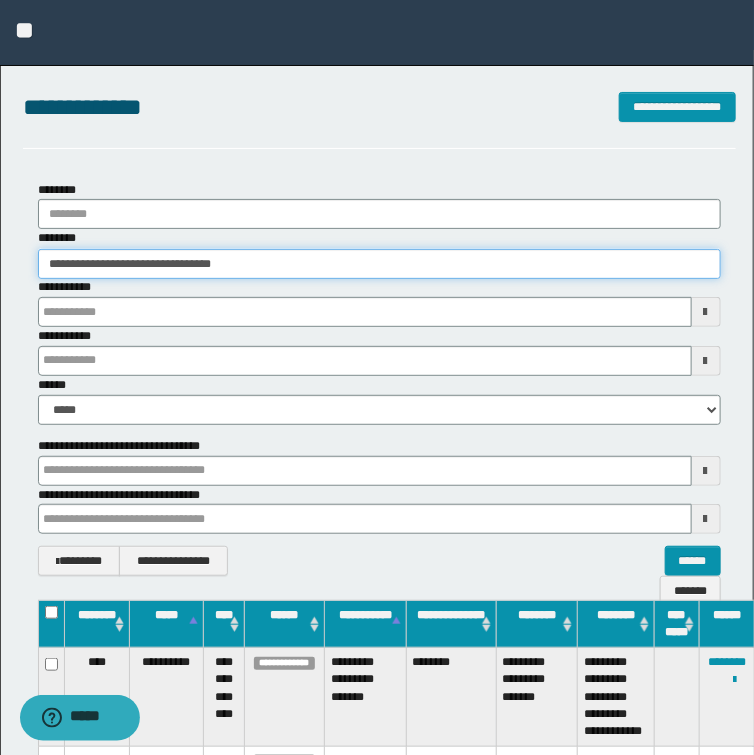 type 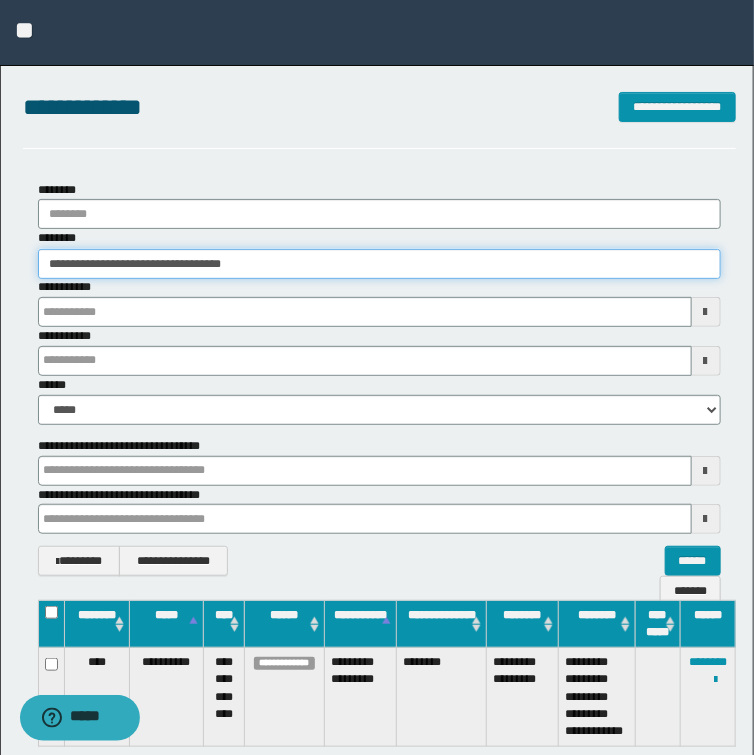 type on "**********" 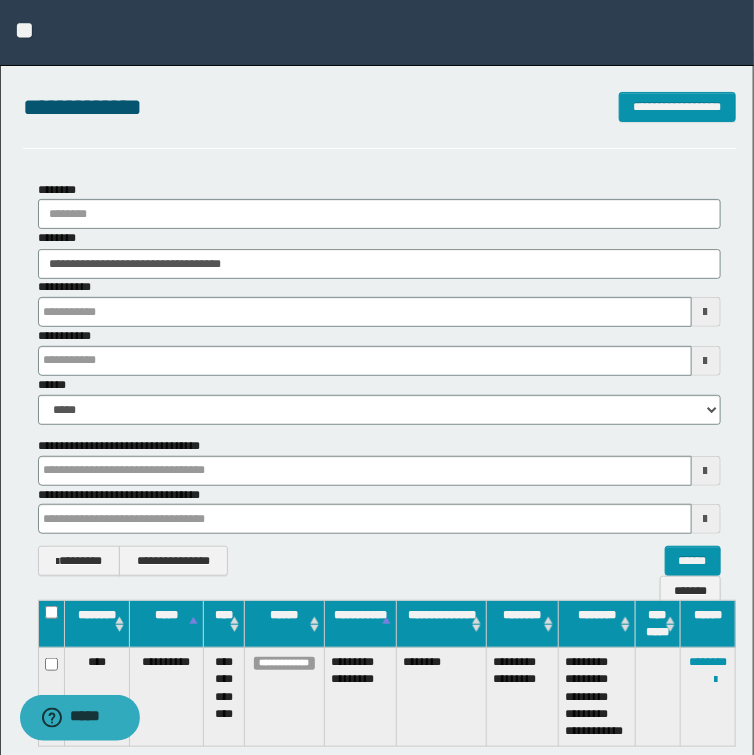 type 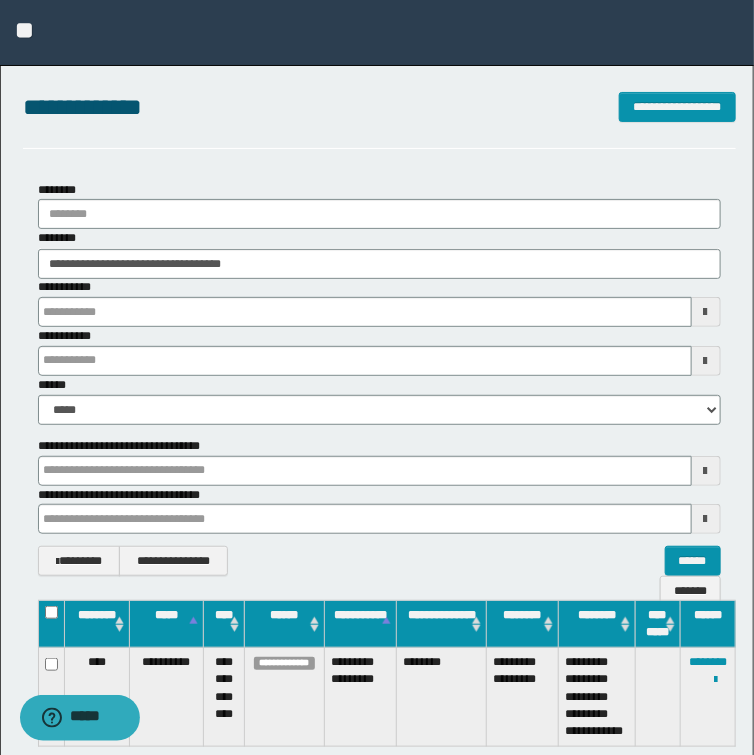 type 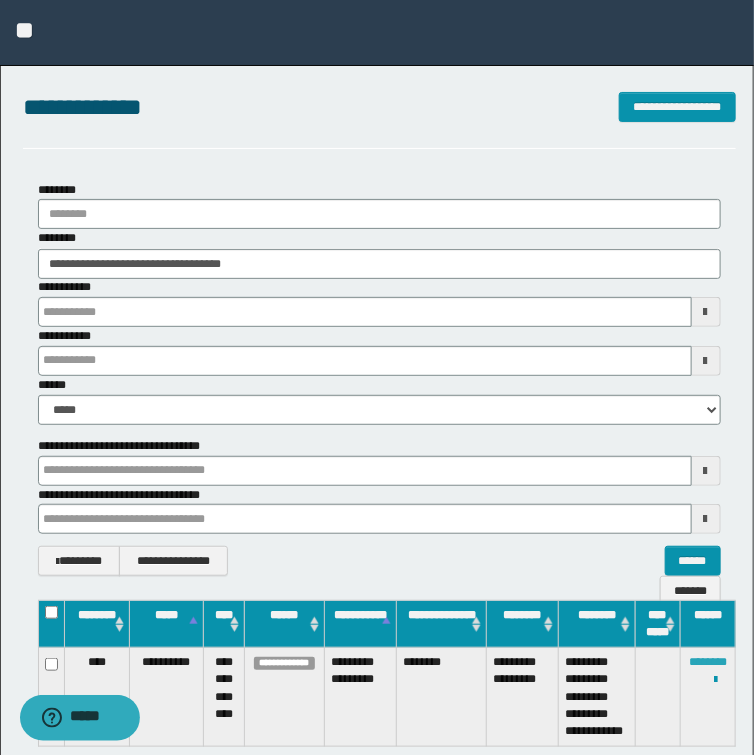 click on "********" at bounding box center [708, 662] 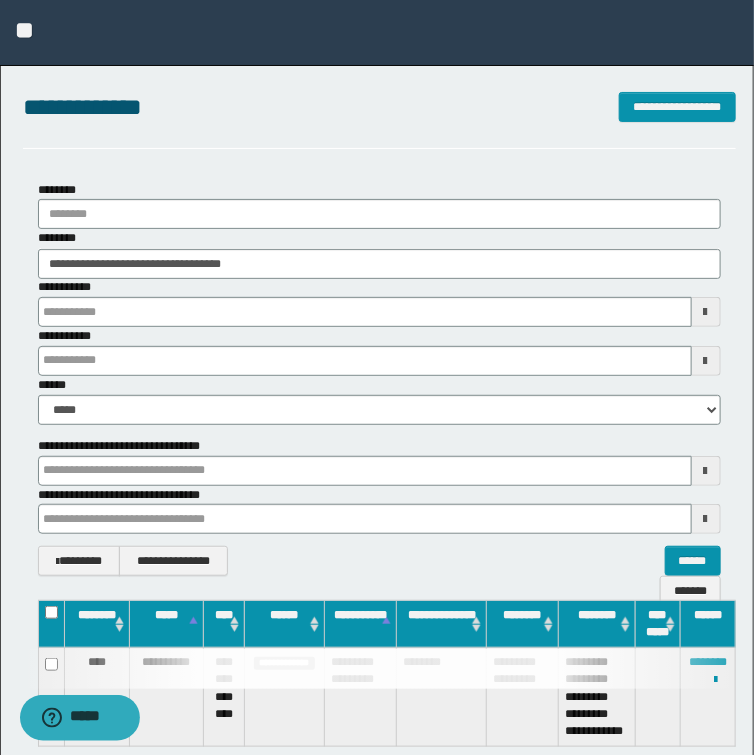 type 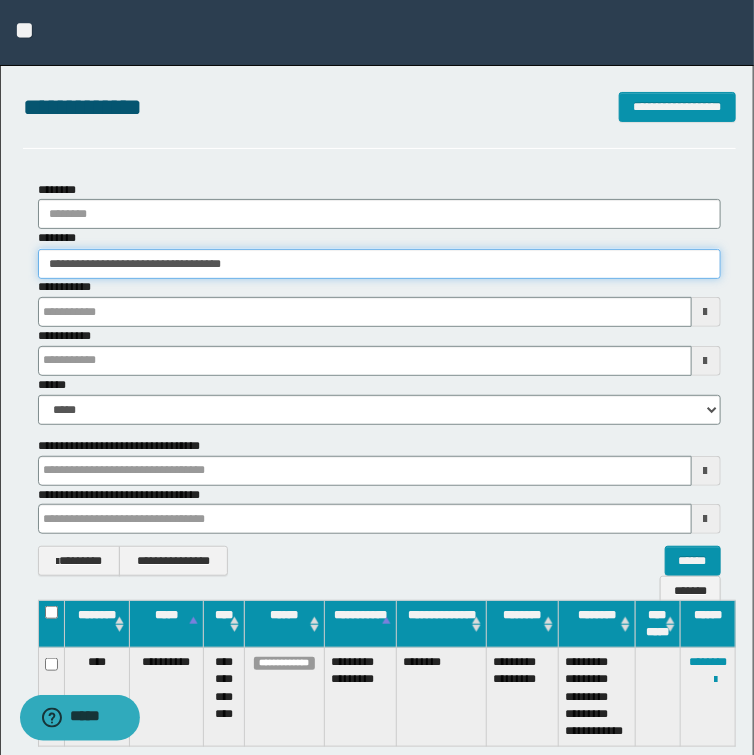 drag, startPoint x: 291, startPoint y: 263, endPoint x: -1, endPoint y: 254, distance: 292.13867 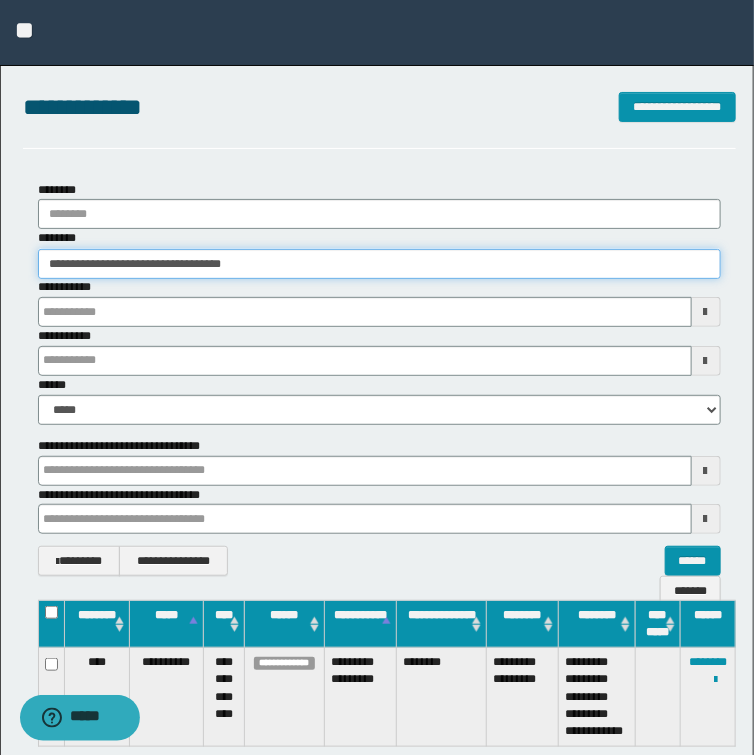 click on "**********" at bounding box center [377, 377] 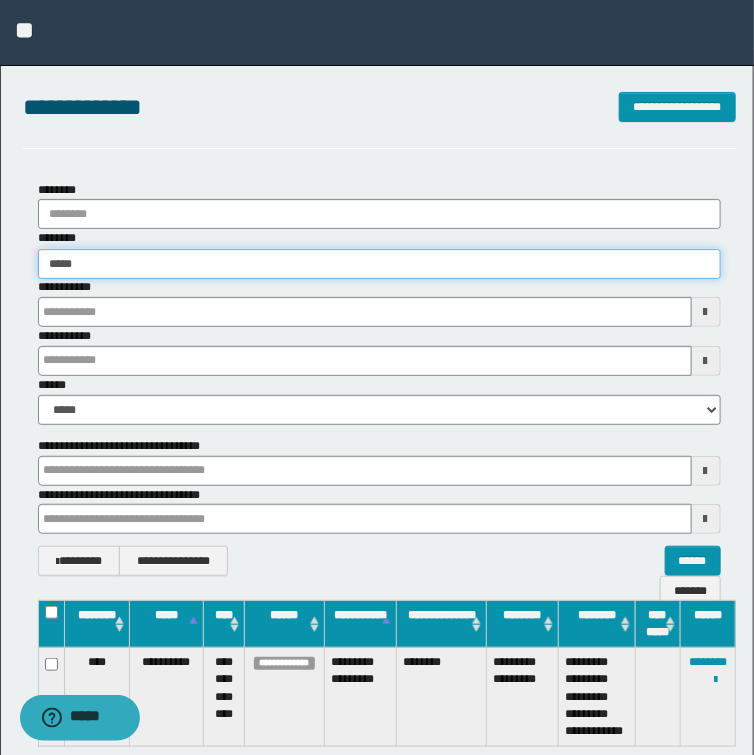 type on "******" 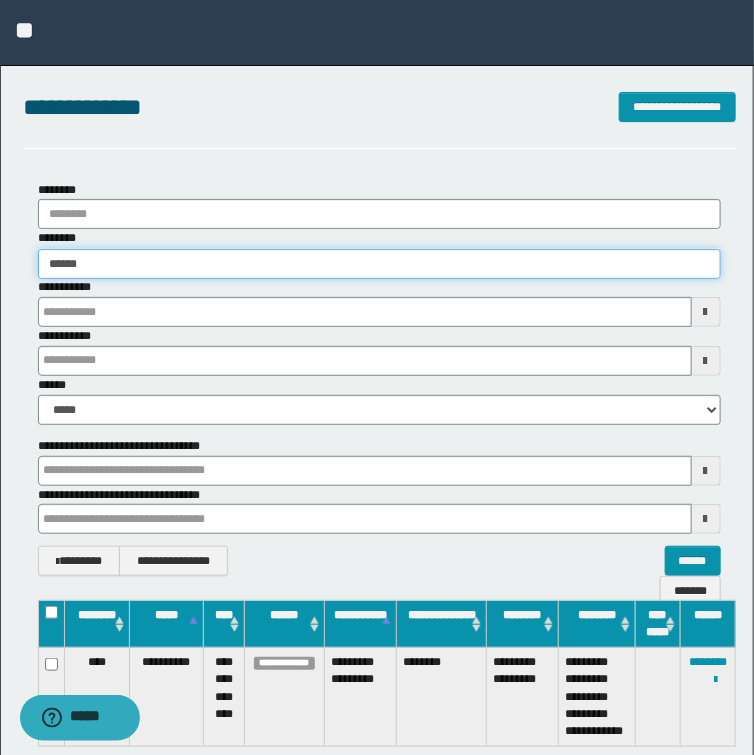 type on "******" 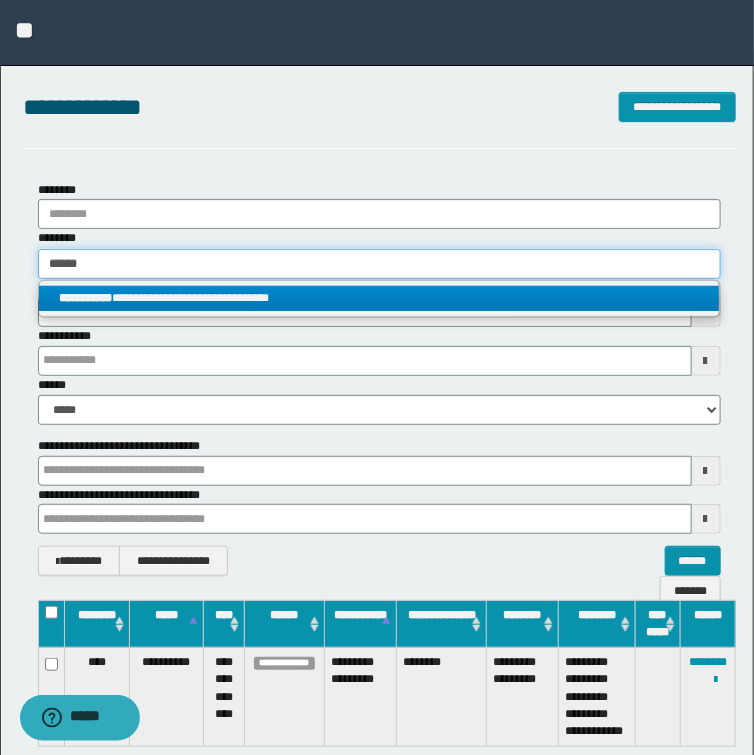 type on "******" 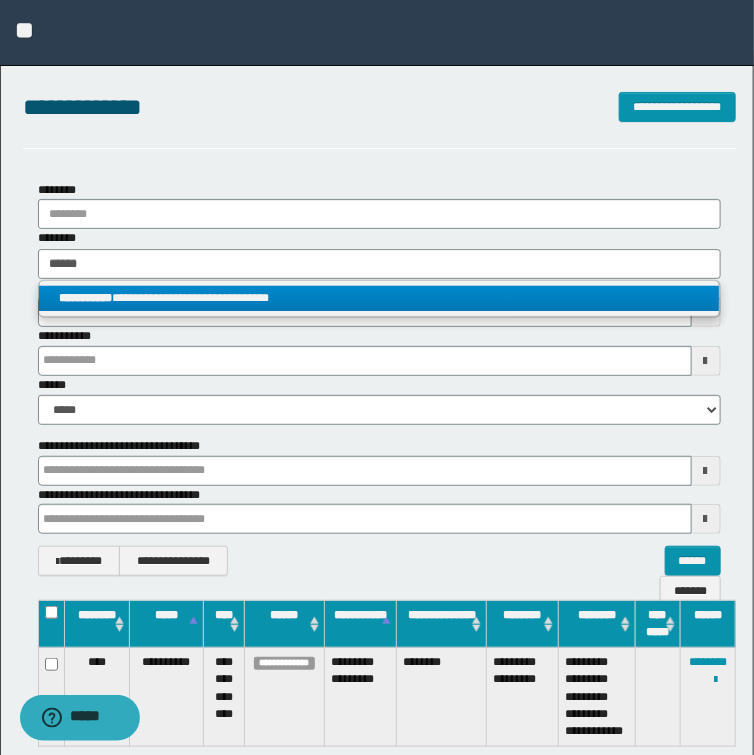 click on "**********" at bounding box center (379, 298) 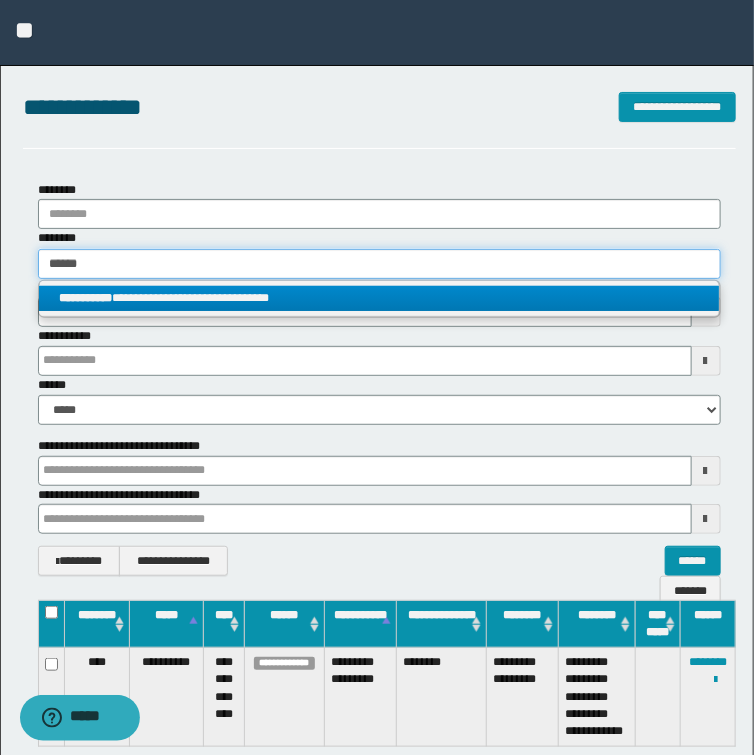 type 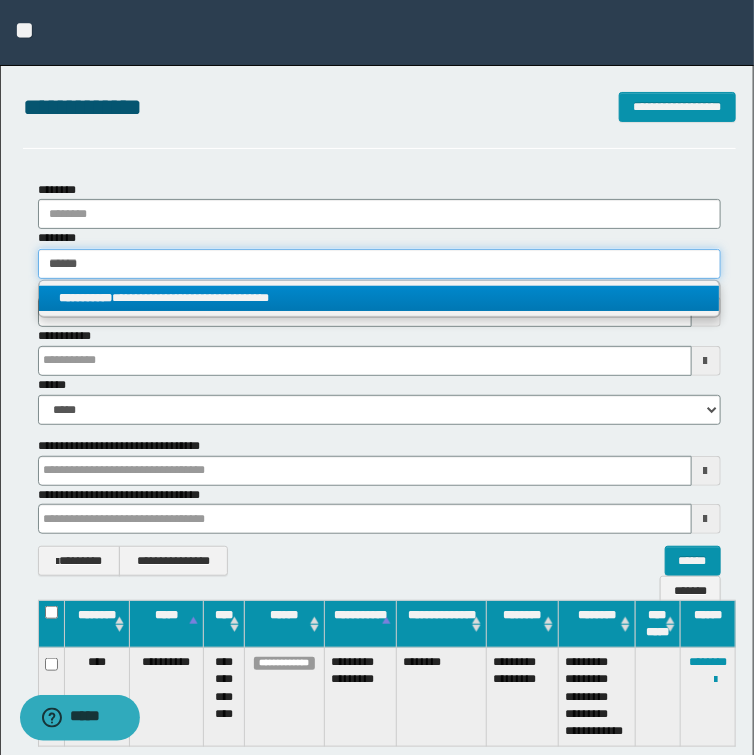 type 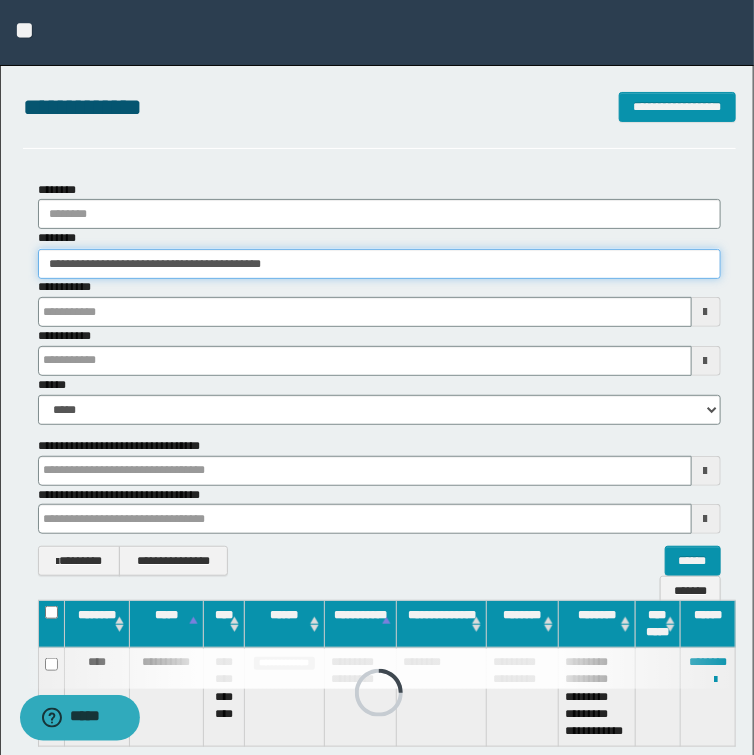 type 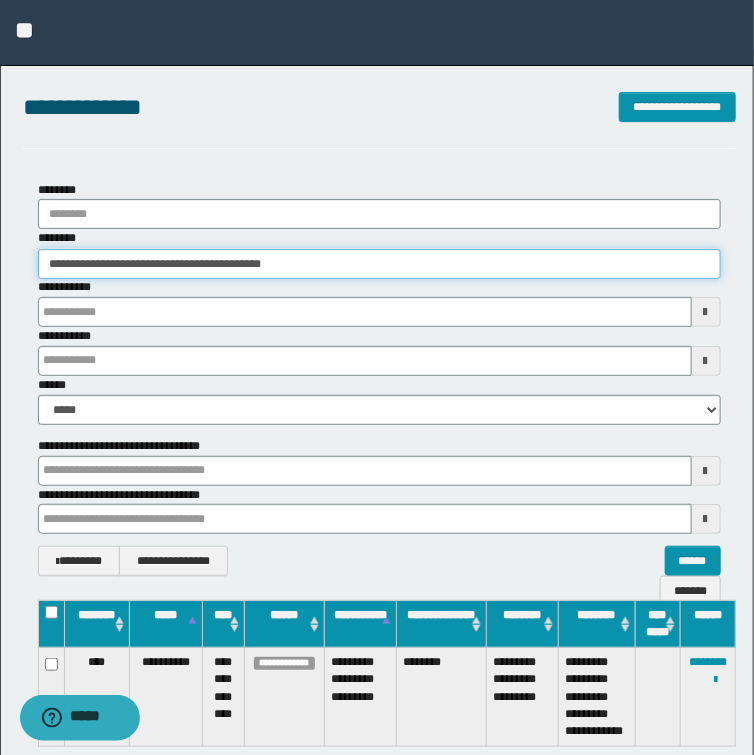 type 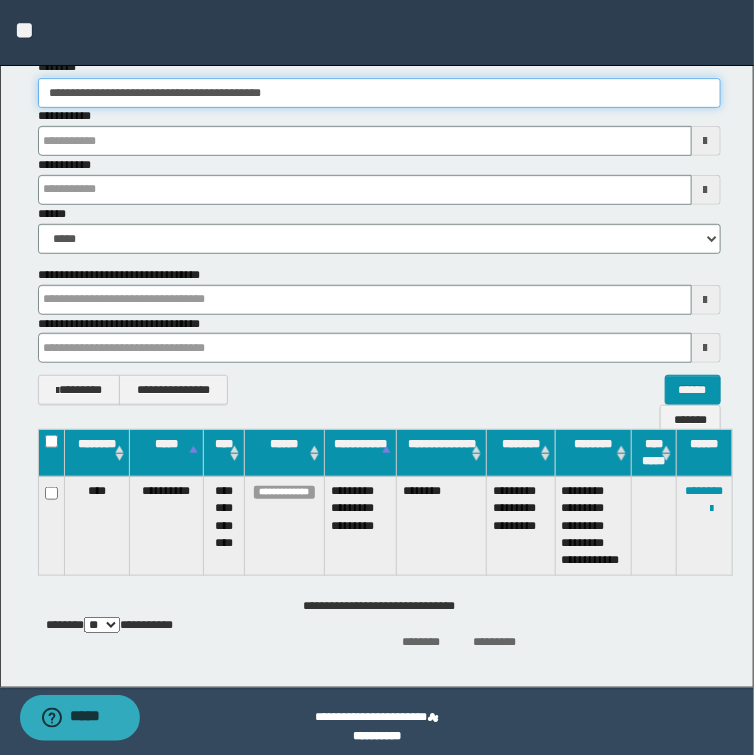 scroll, scrollTop: 181, scrollLeft: 0, axis: vertical 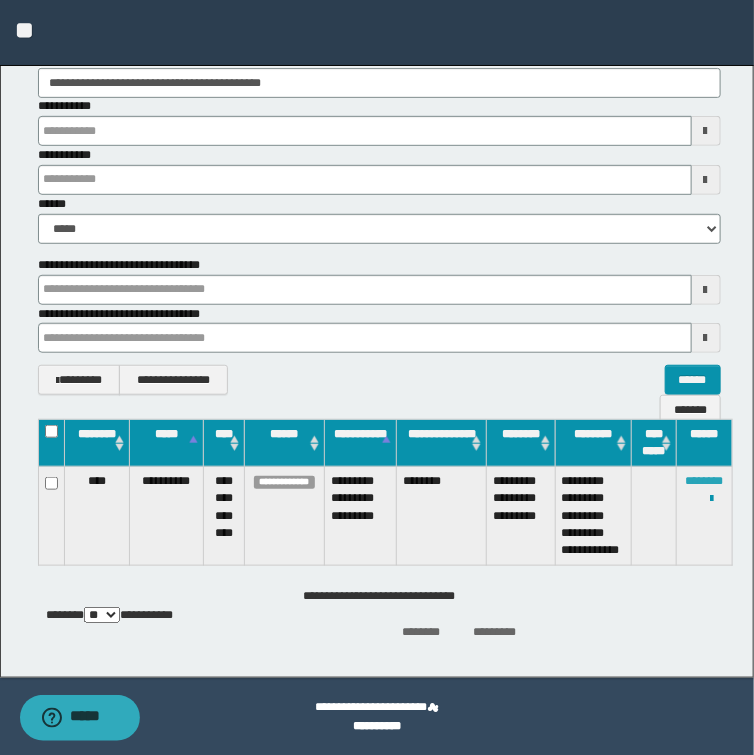 click on "********" at bounding box center [704, 481] 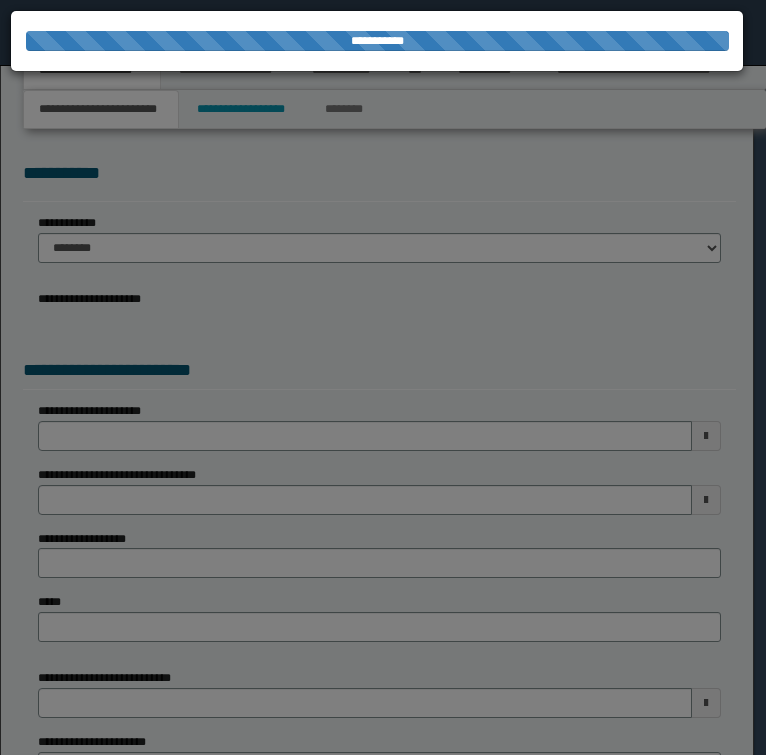 scroll, scrollTop: 0, scrollLeft: 0, axis: both 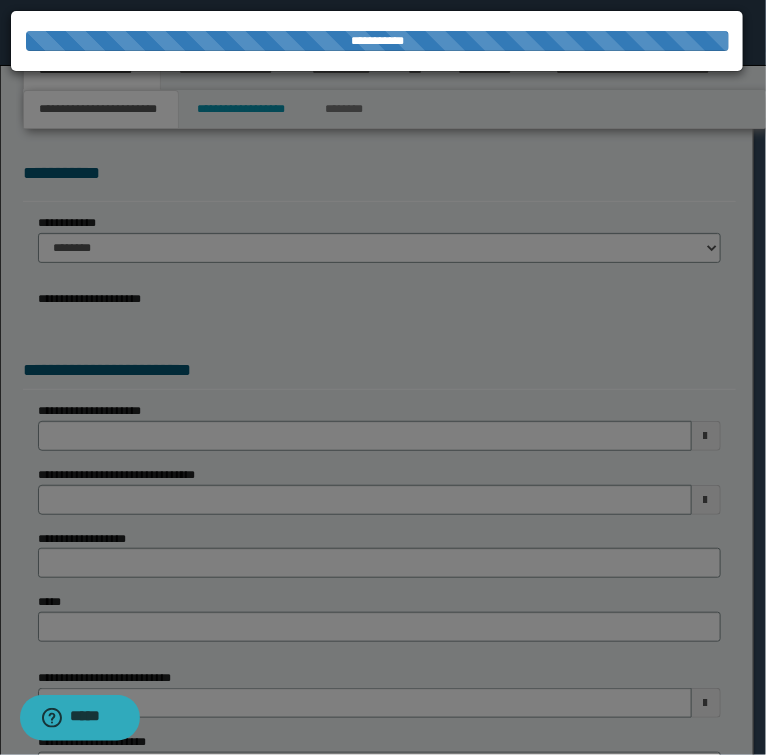 select on "**" 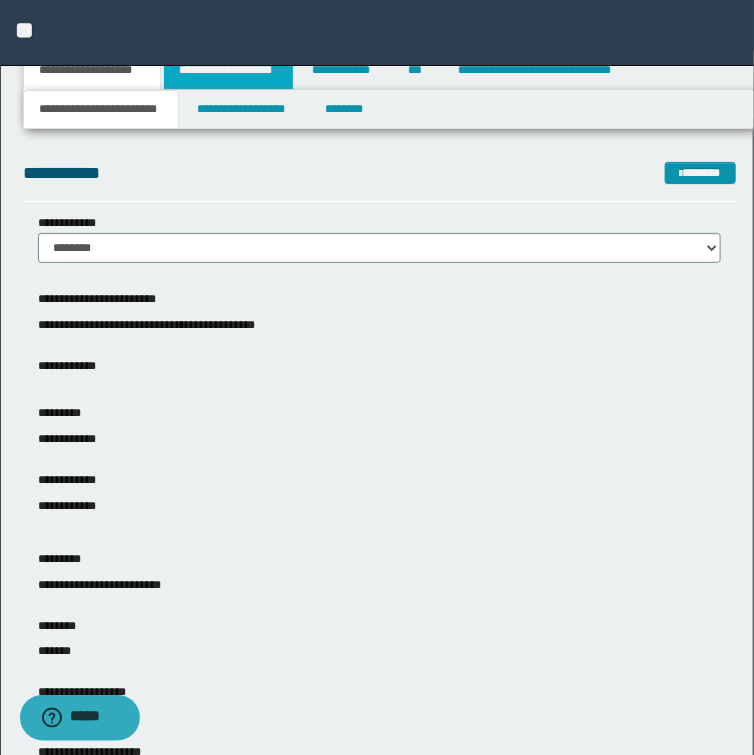click on "**********" at bounding box center (228, 70) 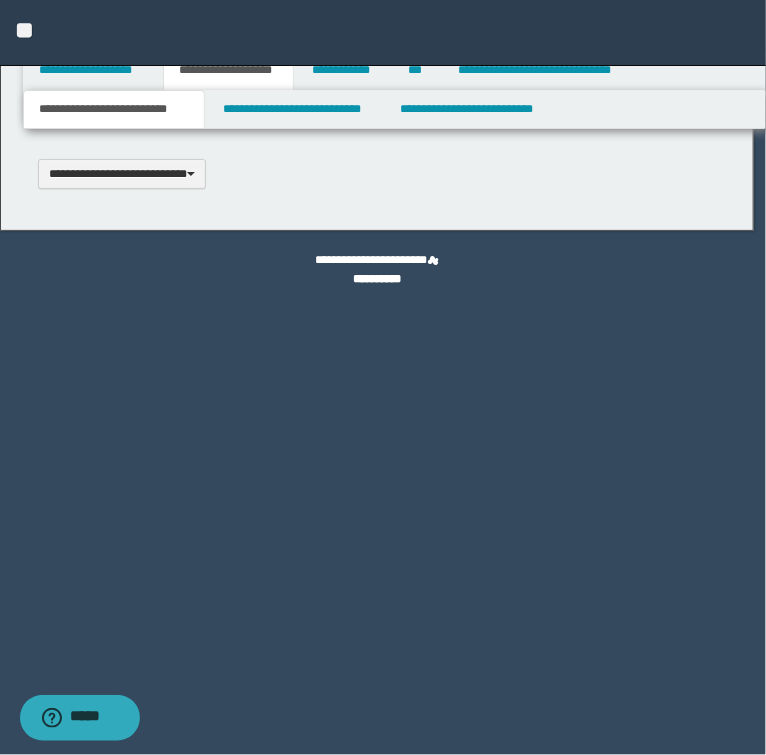 scroll, scrollTop: 0, scrollLeft: 0, axis: both 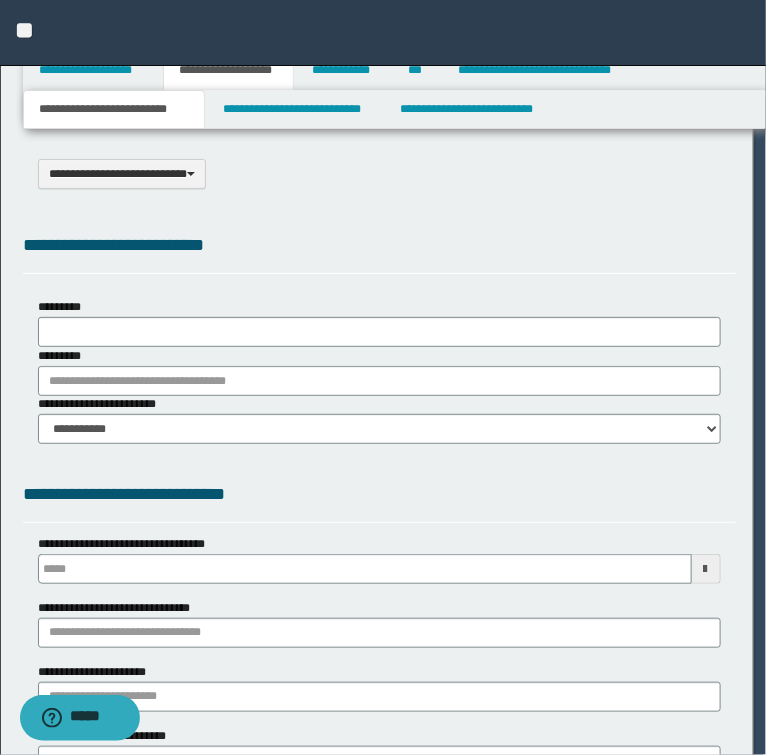 select on "*" 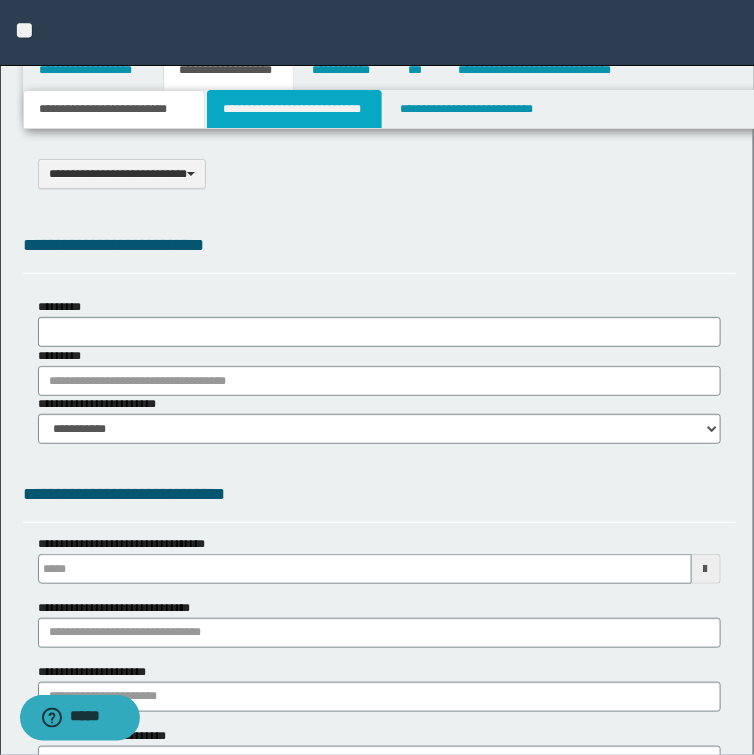 click on "**********" at bounding box center [294, 109] 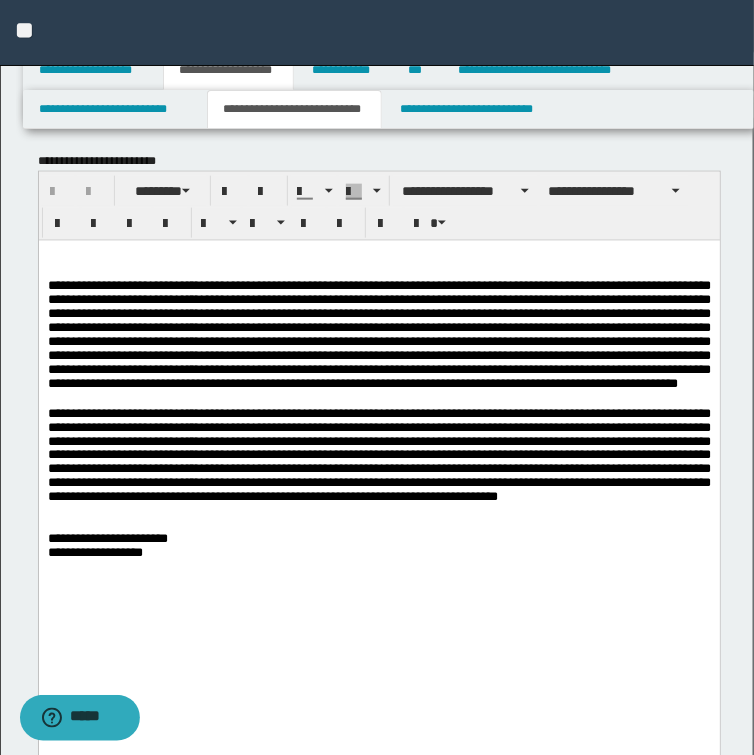 scroll, scrollTop: 560, scrollLeft: 0, axis: vertical 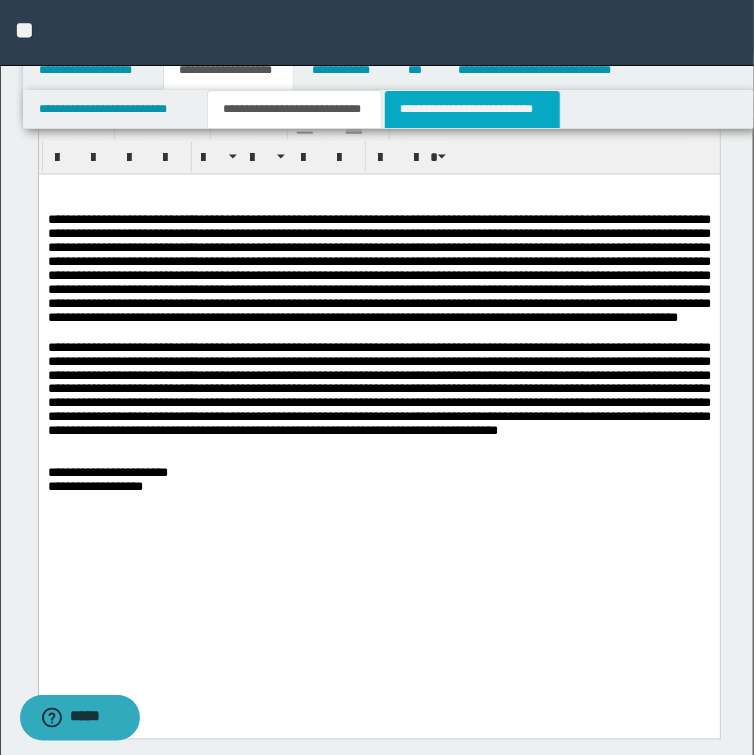 click on "**********" at bounding box center (472, 109) 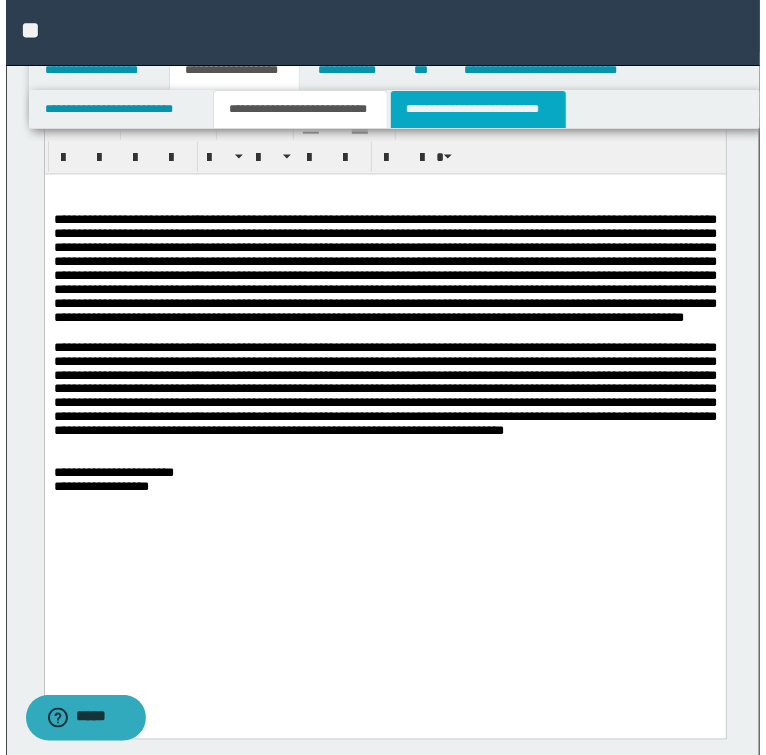 scroll, scrollTop: 0, scrollLeft: 0, axis: both 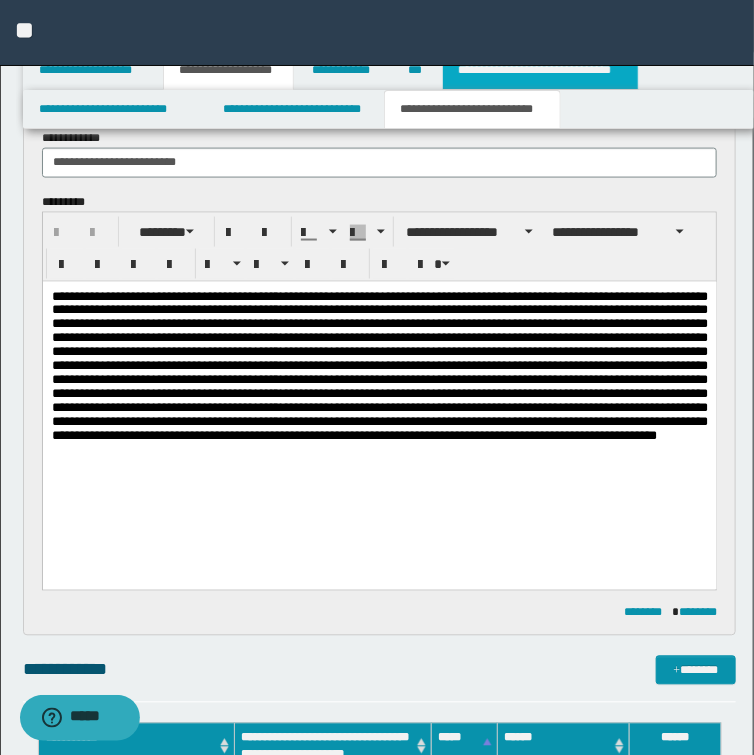 click on "**********" at bounding box center (540, 70) 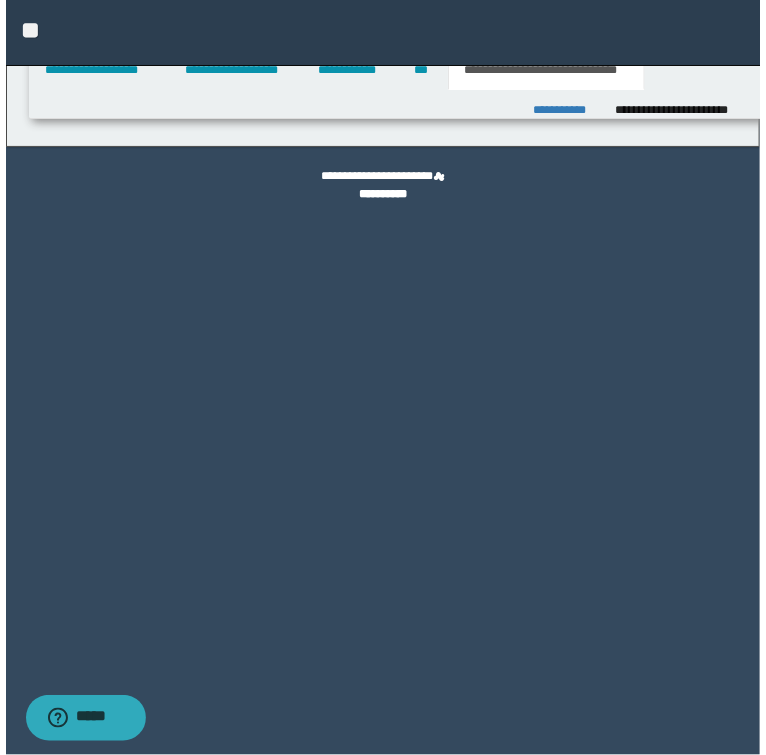 scroll, scrollTop: 0, scrollLeft: 0, axis: both 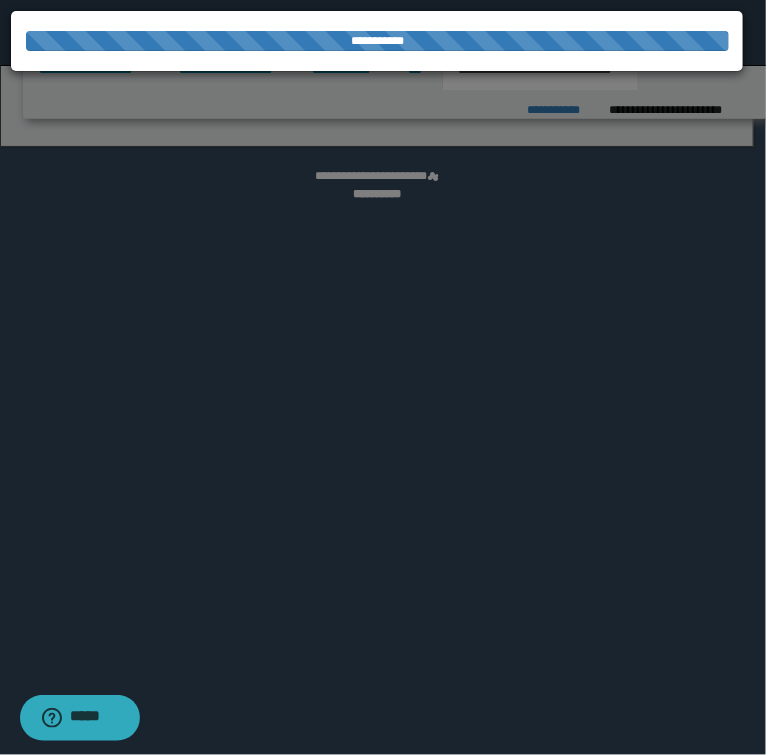 select on "*" 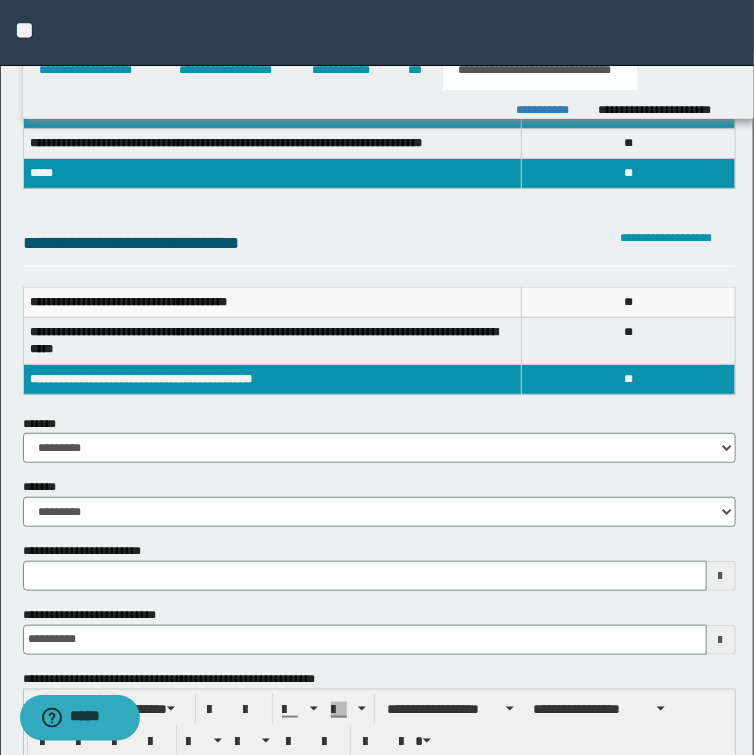 scroll, scrollTop: 0, scrollLeft: 0, axis: both 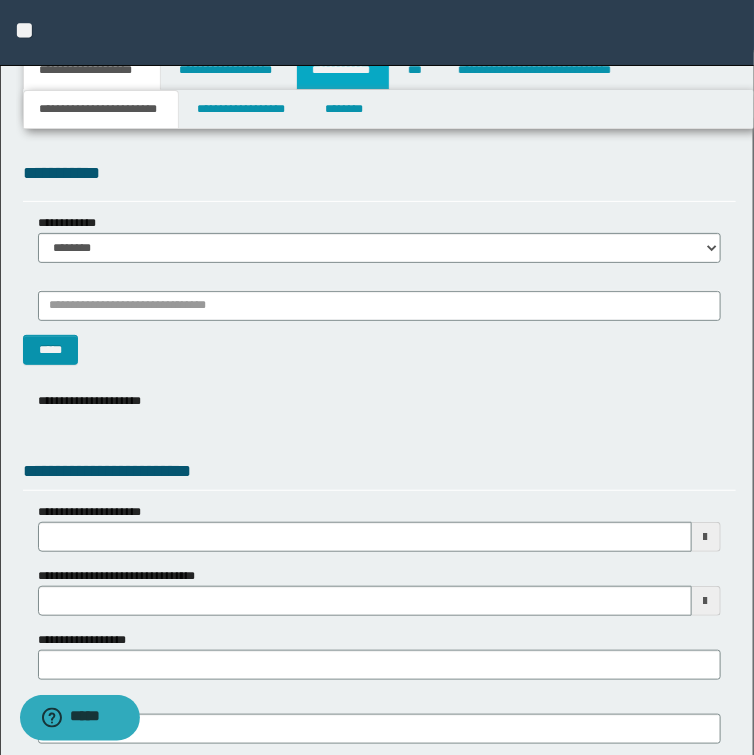 click on "**********" at bounding box center (343, 70) 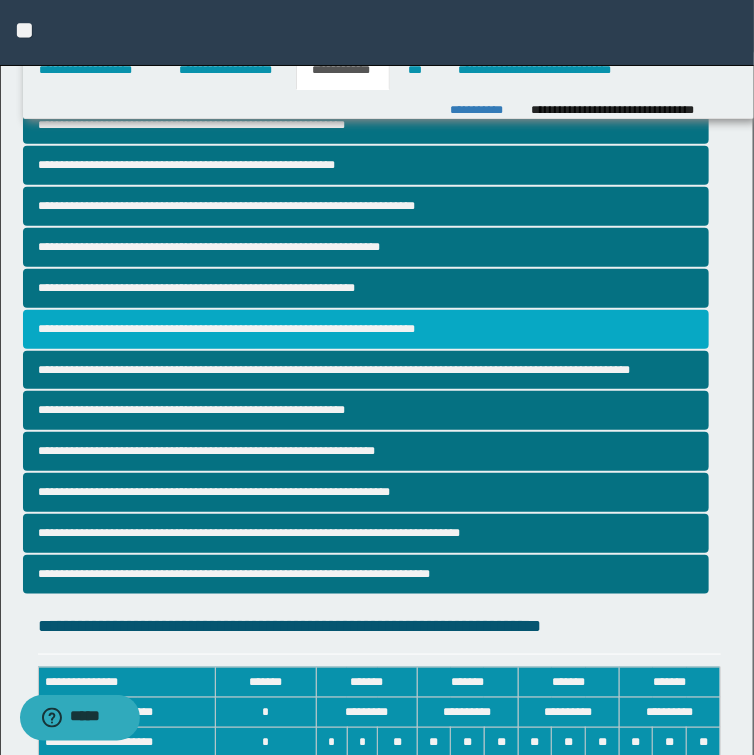 scroll, scrollTop: 160, scrollLeft: 0, axis: vertical 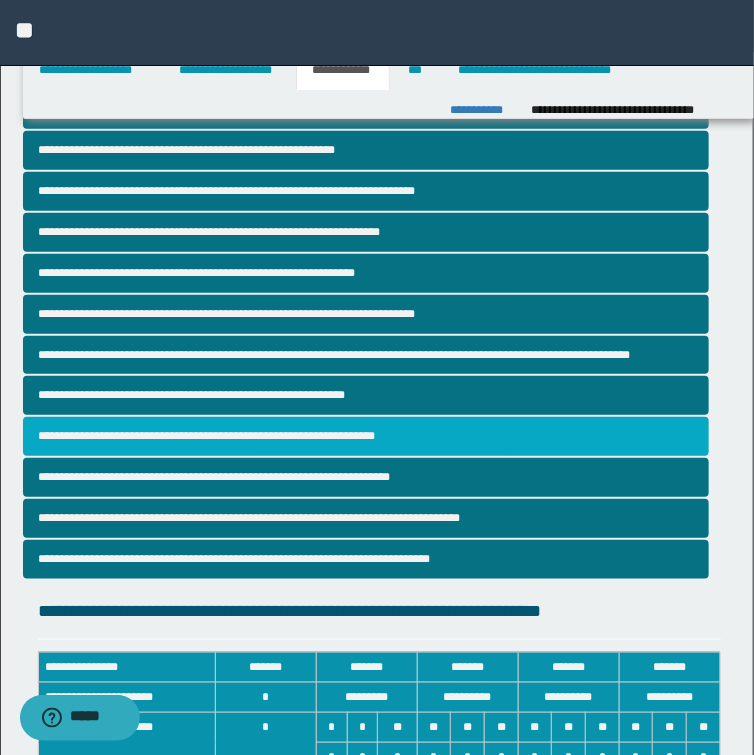 click on "**********" at bounding box center (366, 436) 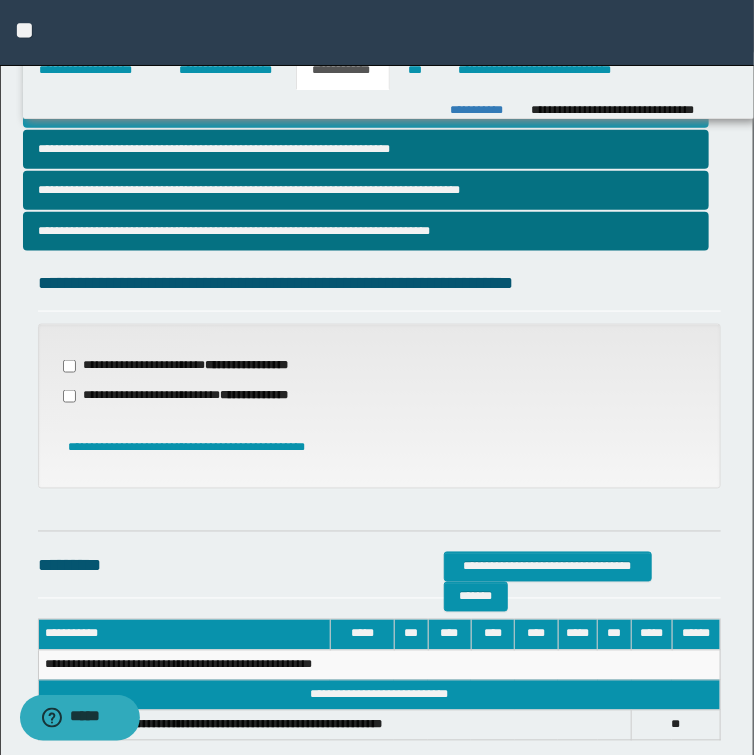 scroll, scrollTop: 560, scrollLeft: 0, axis: vertical 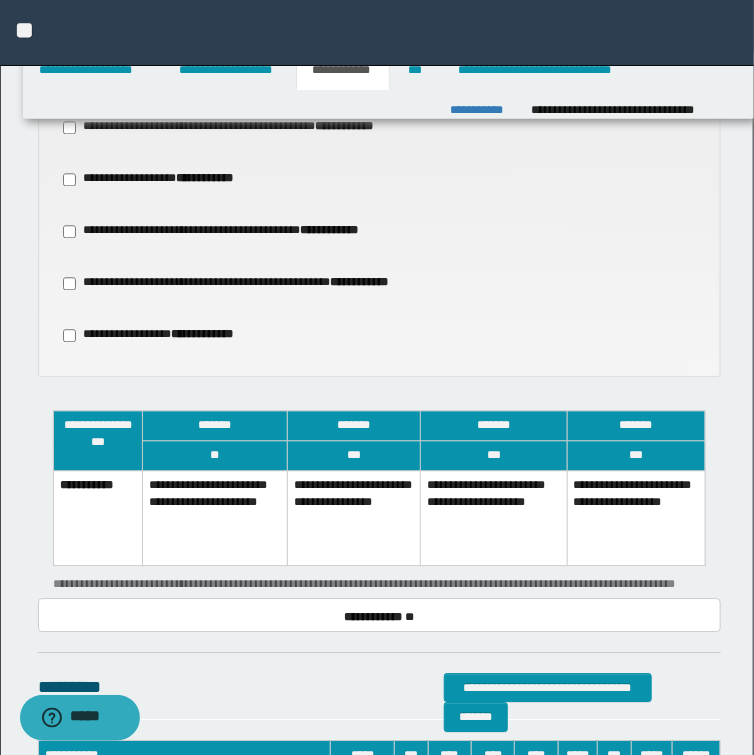 click on "**********" at bounding box center [353, 518] 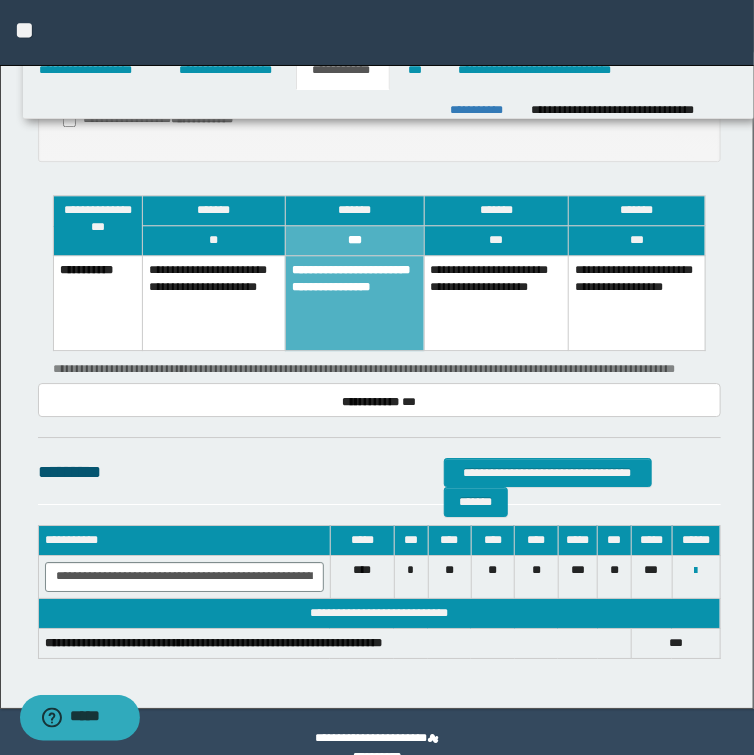 scroll, scrollTop: 1366, scrollLeft: 0, axis: vertical 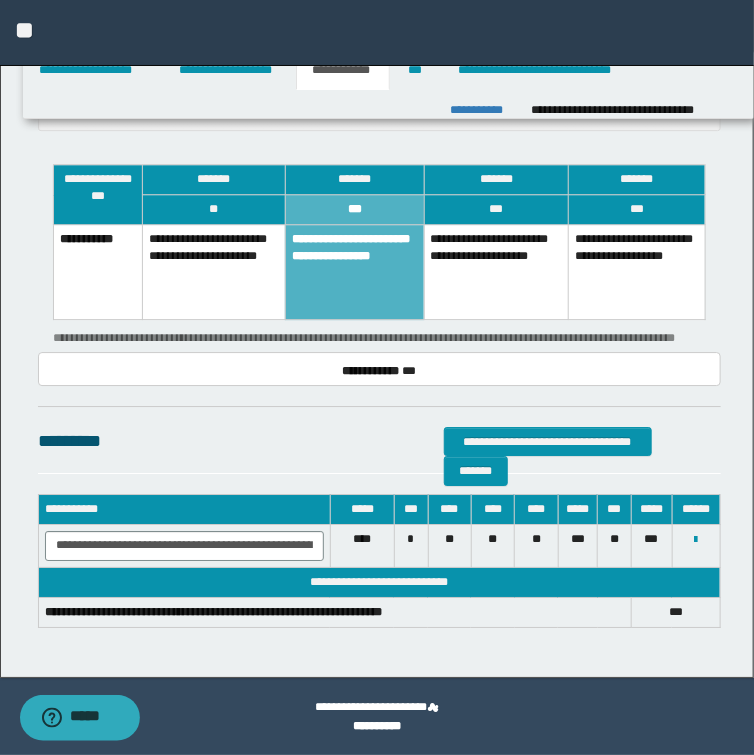 click on "**********" at bounding box center (496, 272) 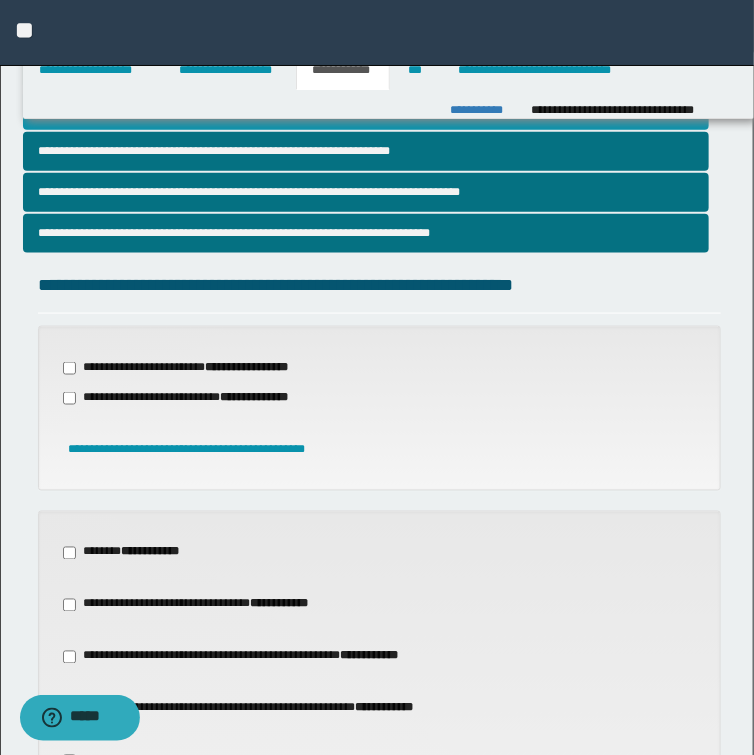 scroll, scrollTop: 406, scrollLeft: 0, axis: vertical 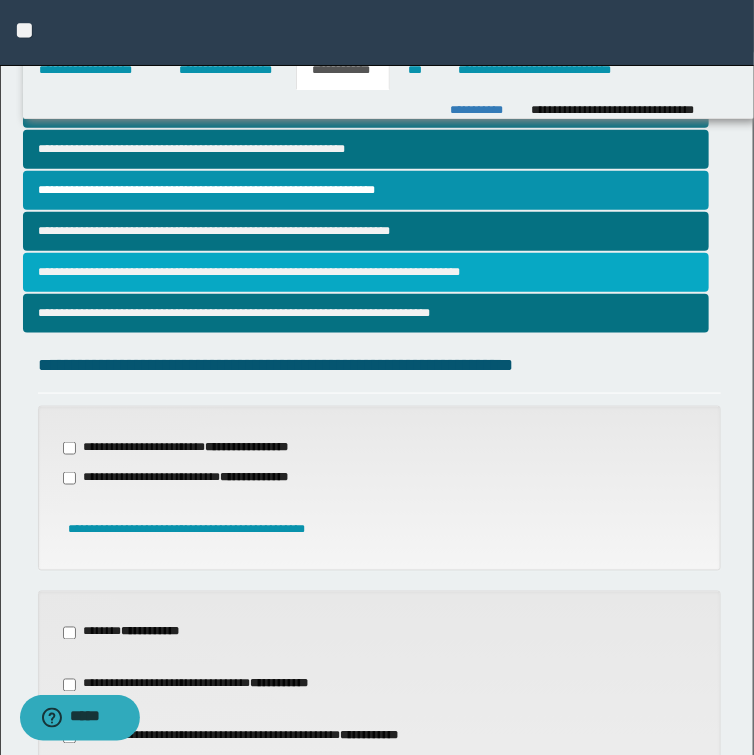 click on "**********" at bounding box center [366, 272] 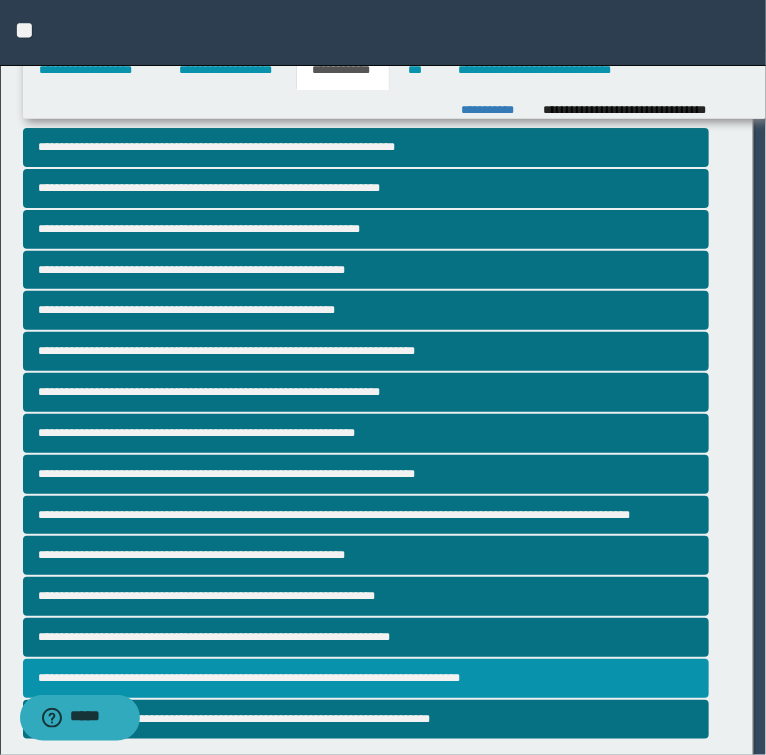 select on "**" 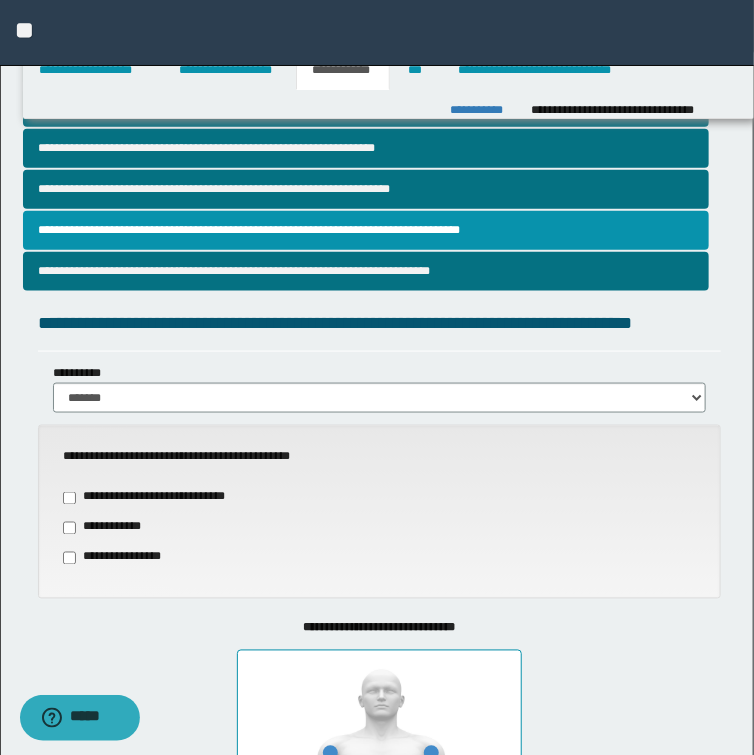 scroll, scrollTop: 720, scrollLeft: 0, axis: vertical 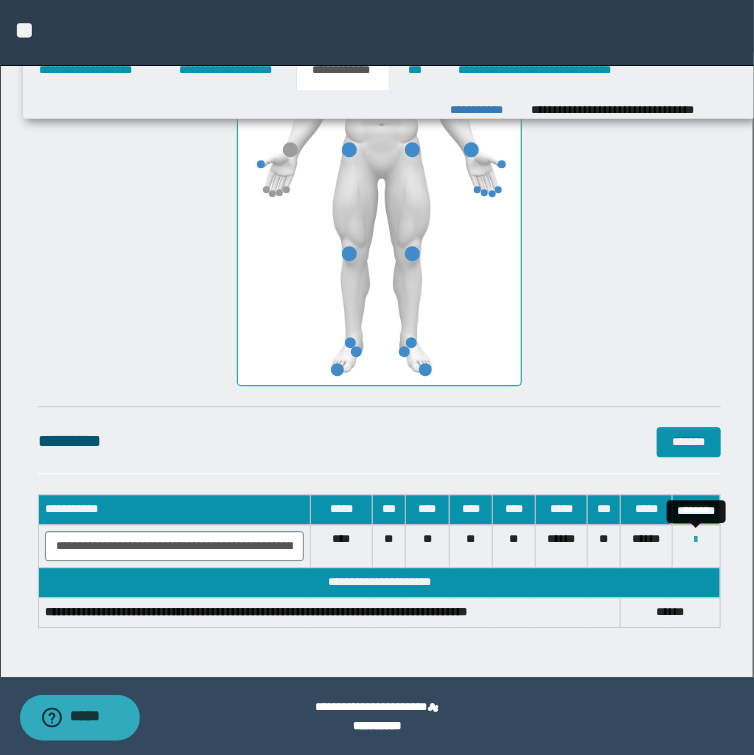 click at bounding box center (696, 540) 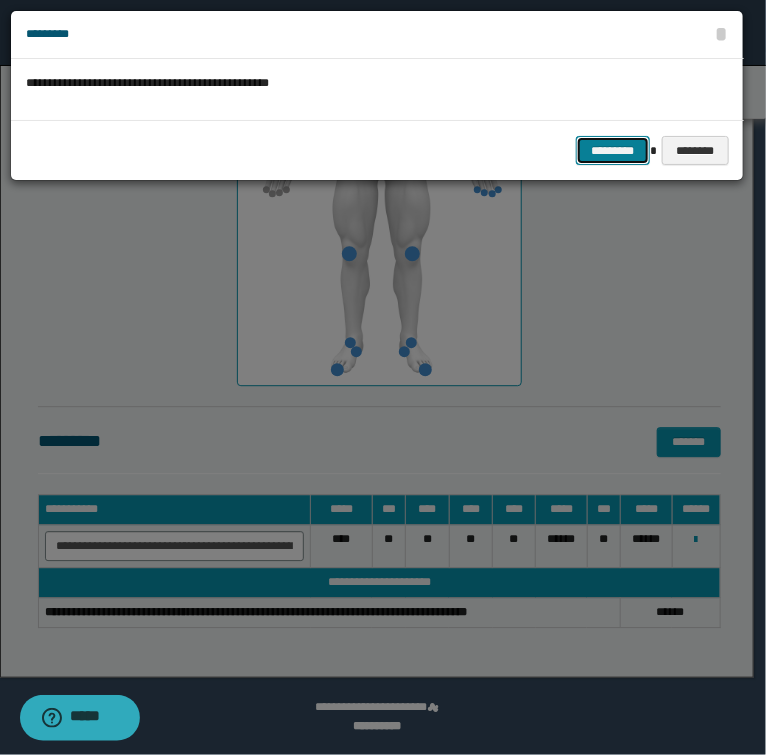 click on "*********" at bounding box center (613, 151) 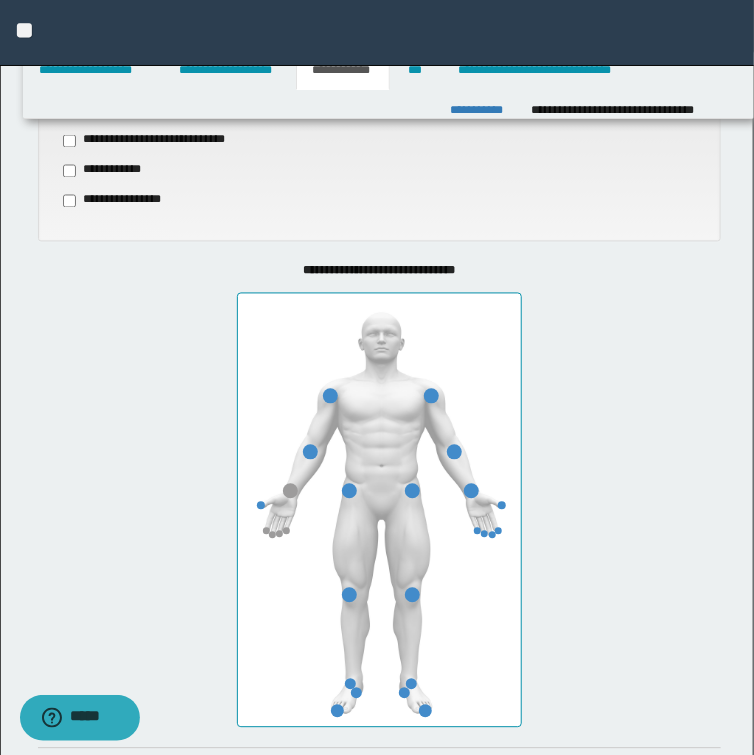 scroll, scrollTop: 814, scrollLeft: 0, axis: vertical 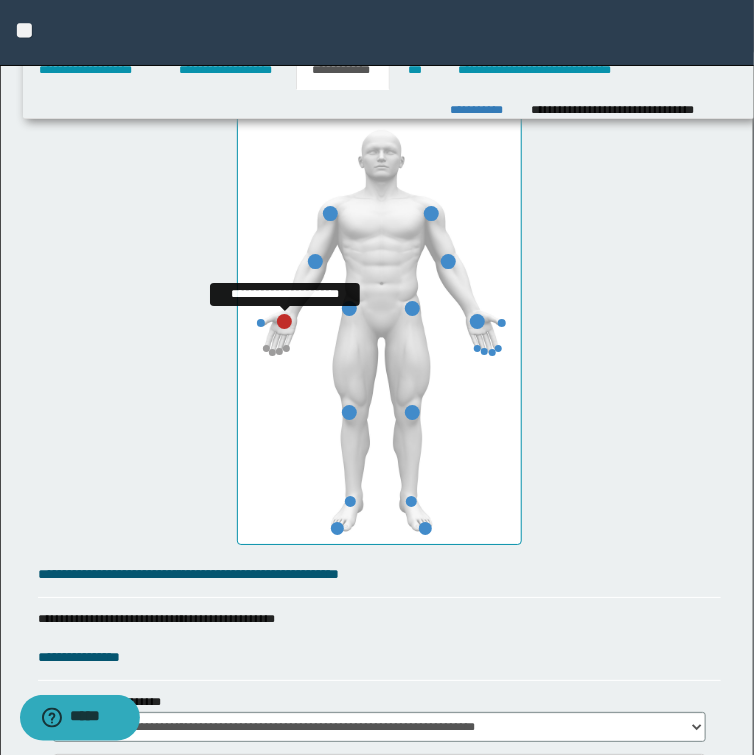 click at bounding box center (284, 321) 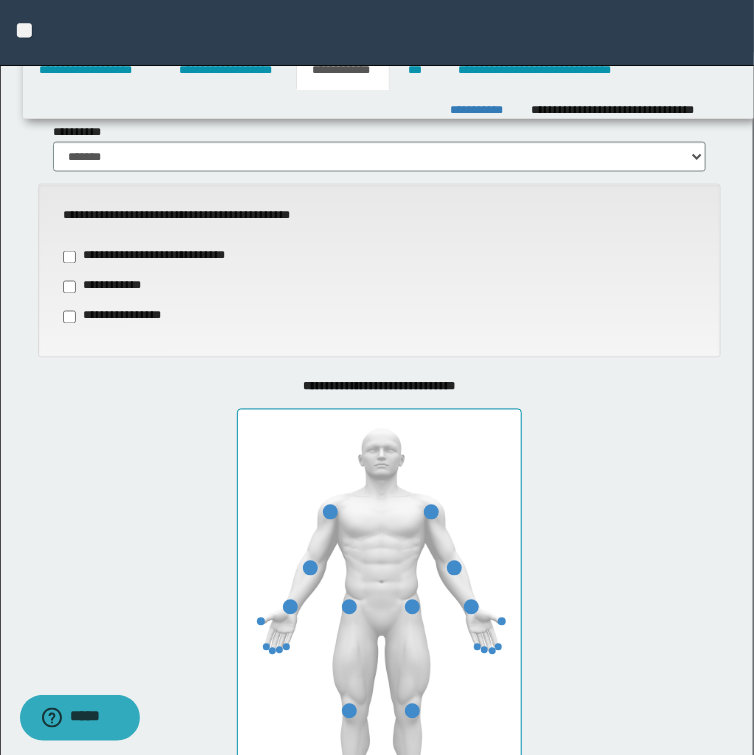 scroll, scrollTop: 574, scrollLeft: 0, axis: vertical 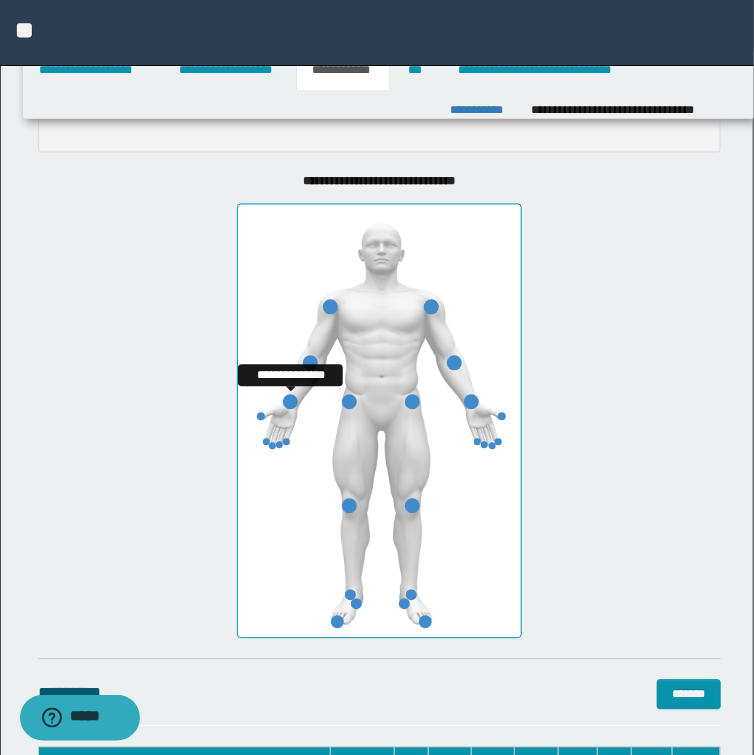 click at bounding box center [290, 402] 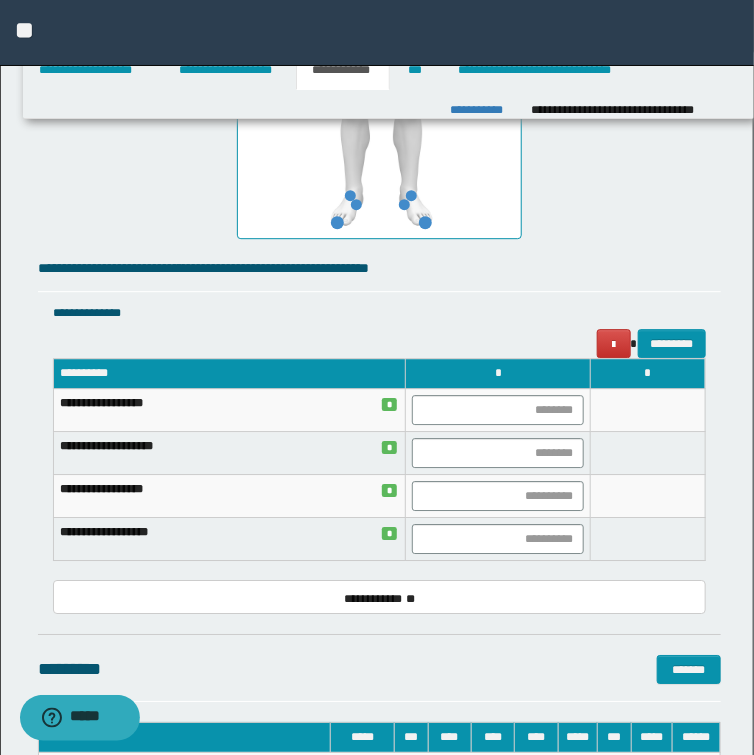 scroll, scrollTop: 1374, scrollLeft: 0, axis: vertical 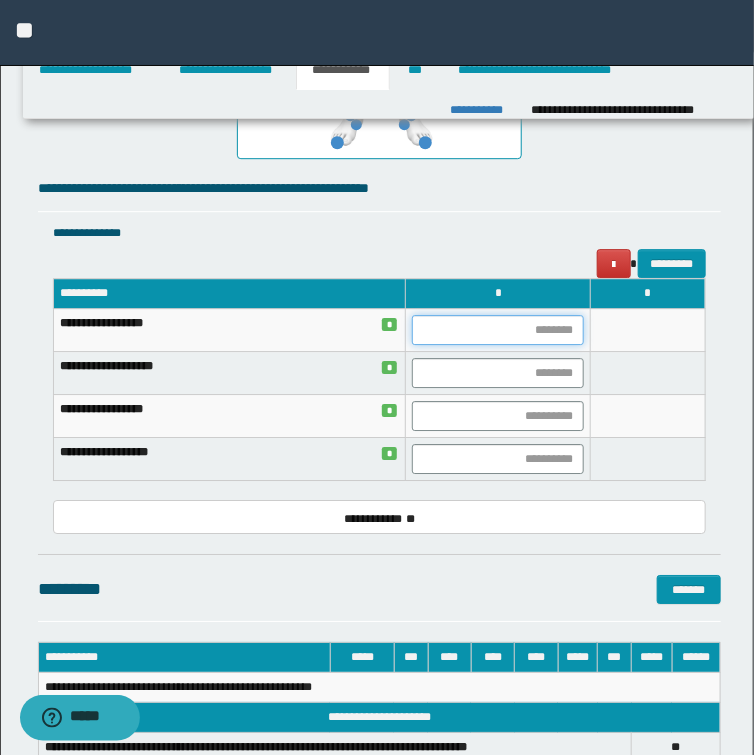 click at bounding box center [498, 330] 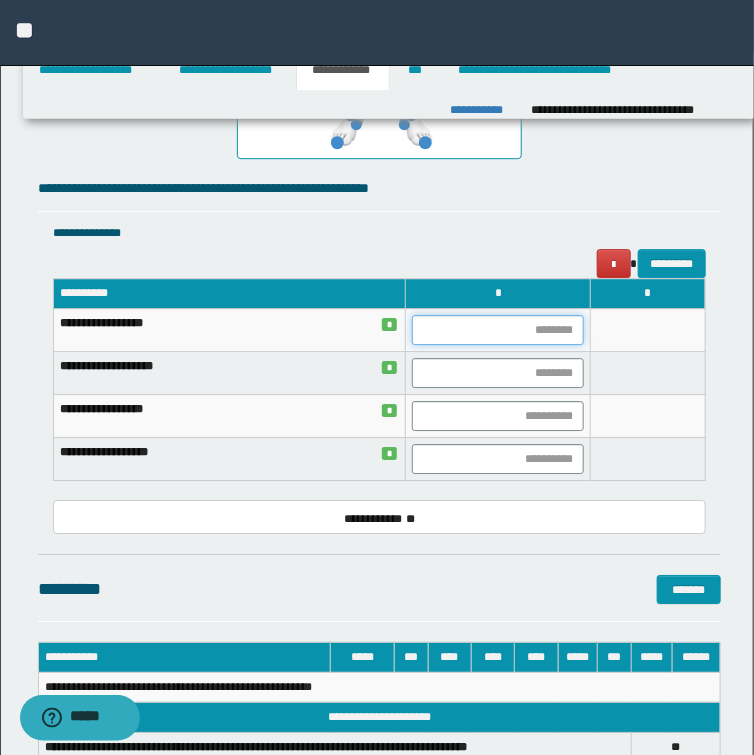 click at bounding box center [498, 330] 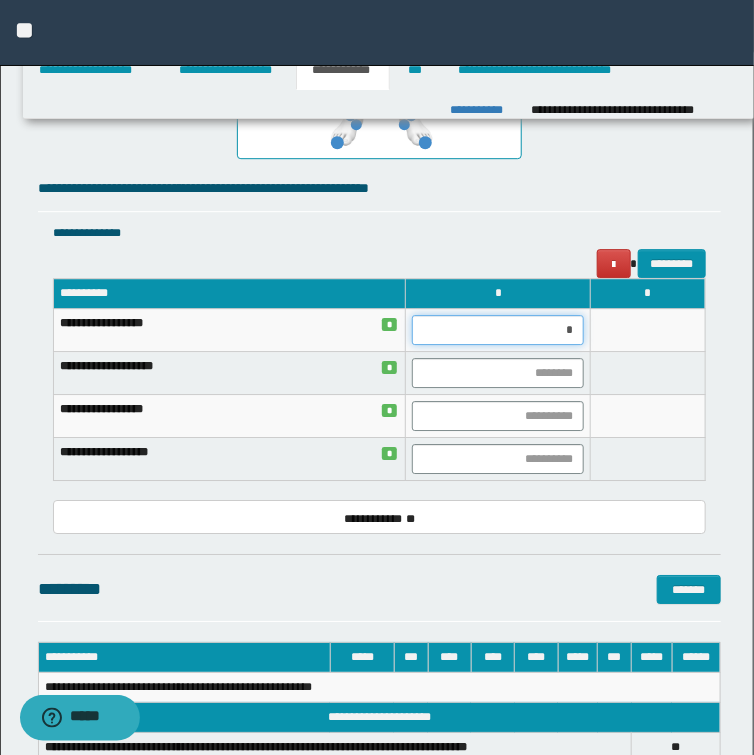 type on "**" 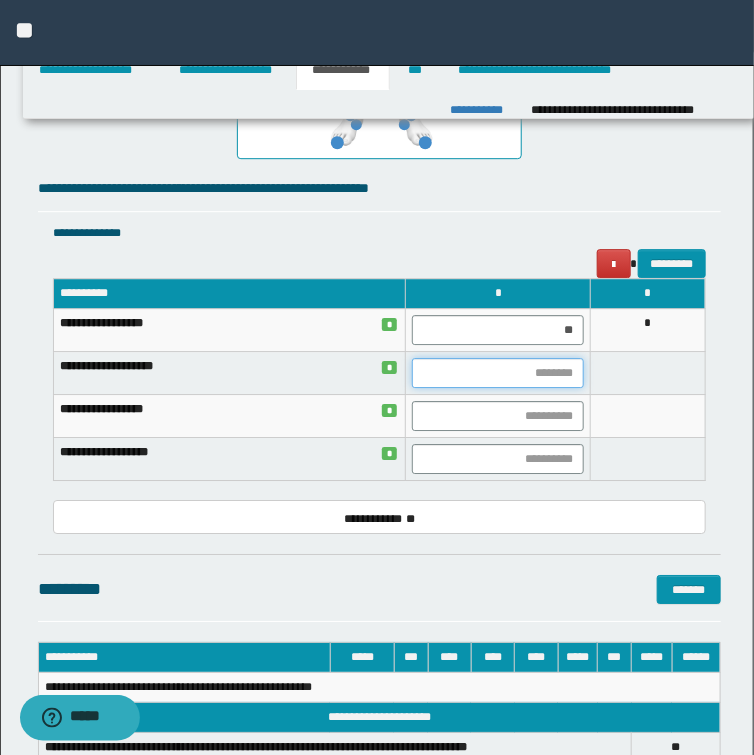 click at bounding box center [498, 373] 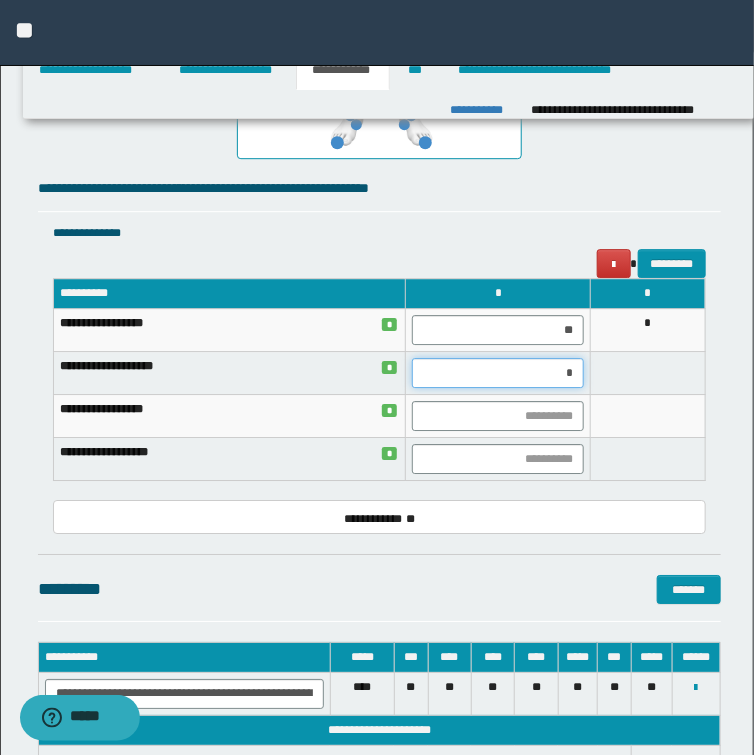 type on "**" 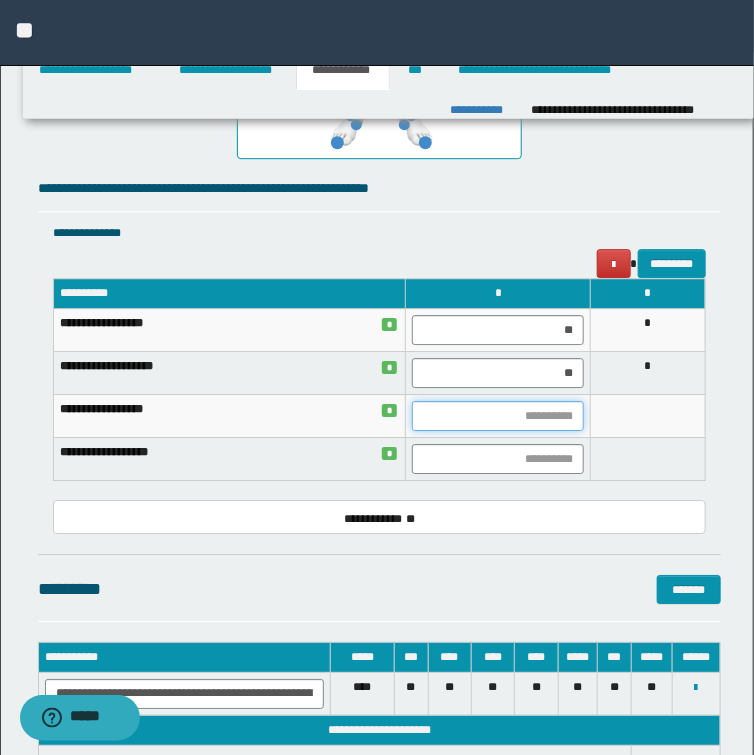 click at bounding box center (498, 416) 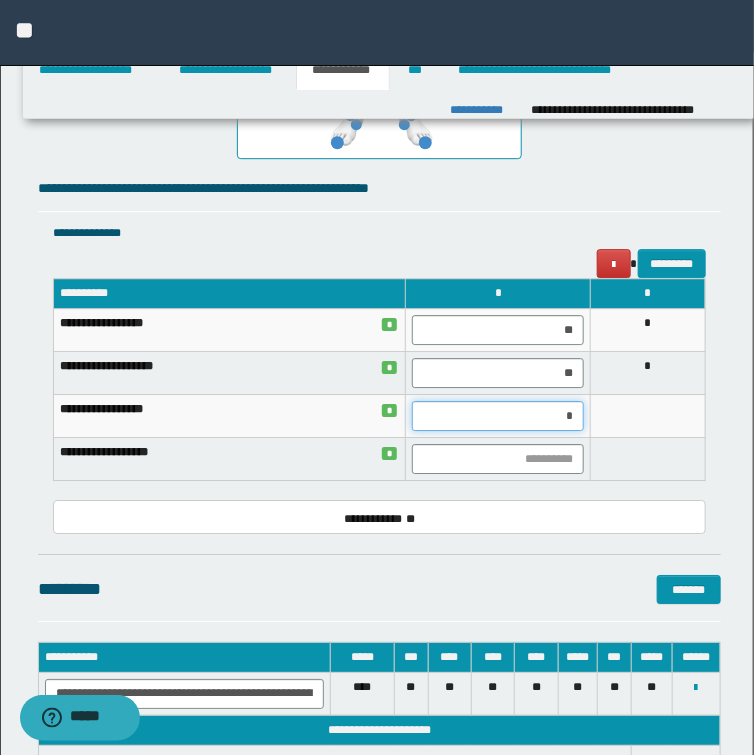 type on "**" 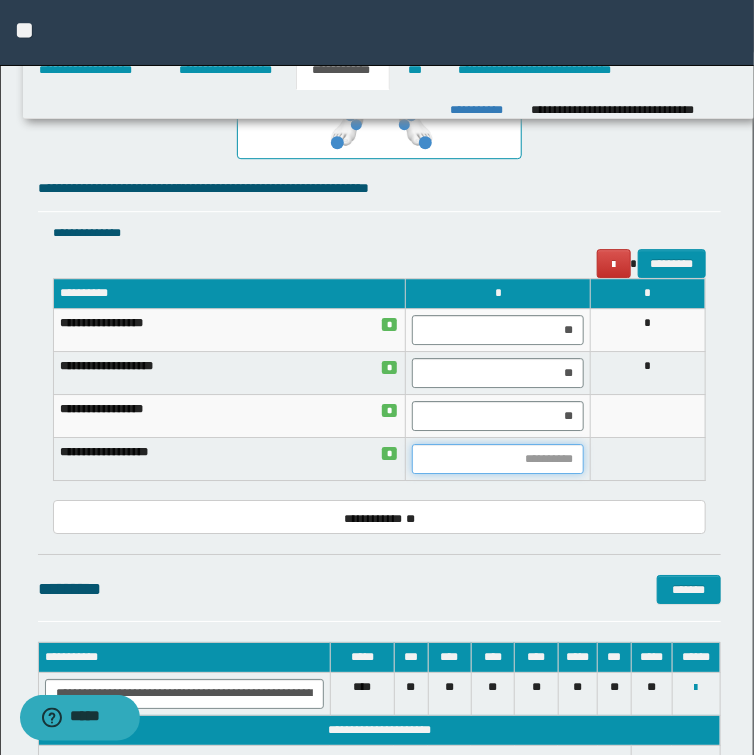 click at bounding box center [498, 459] 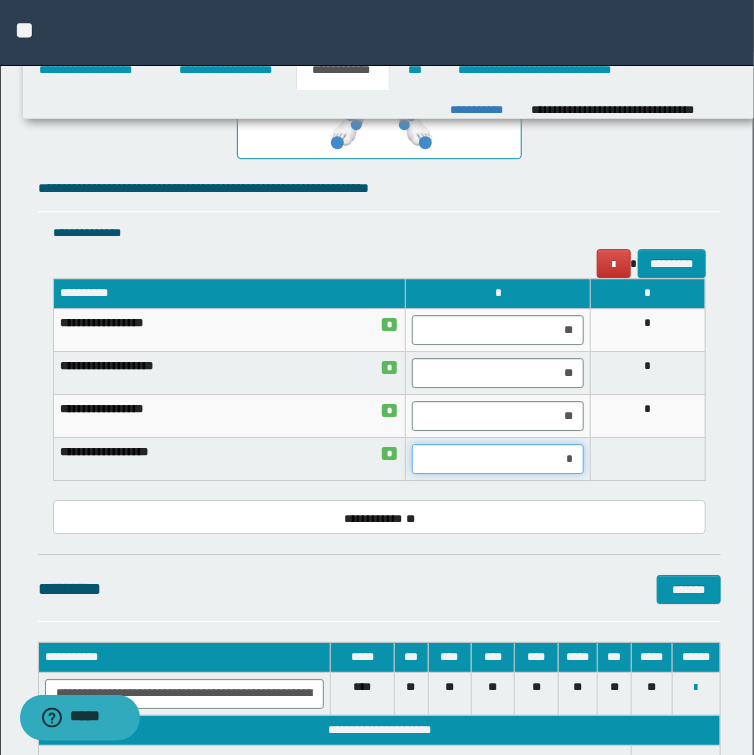 type on "**" 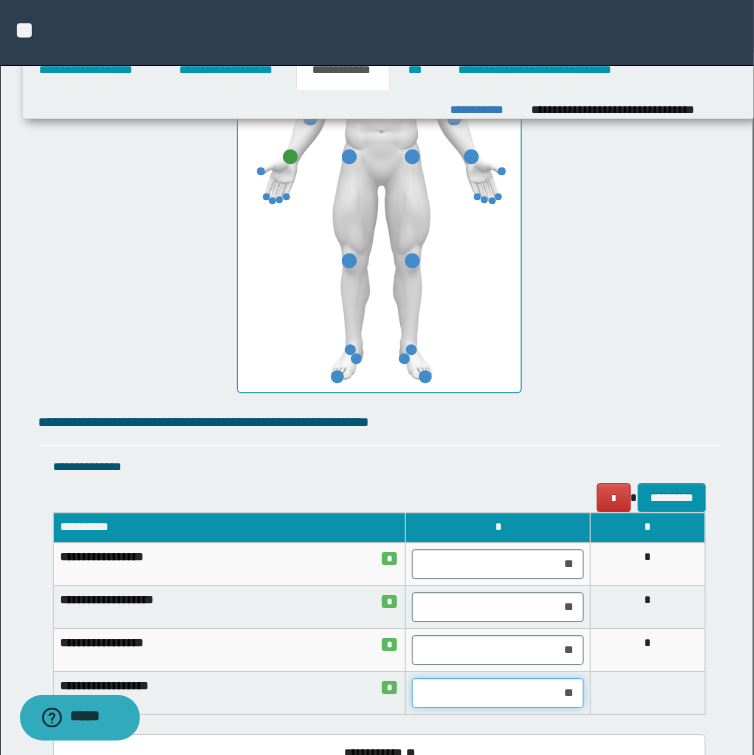 scroll, scrollTop: 1134, scrollLeft: 0, axis: vertical 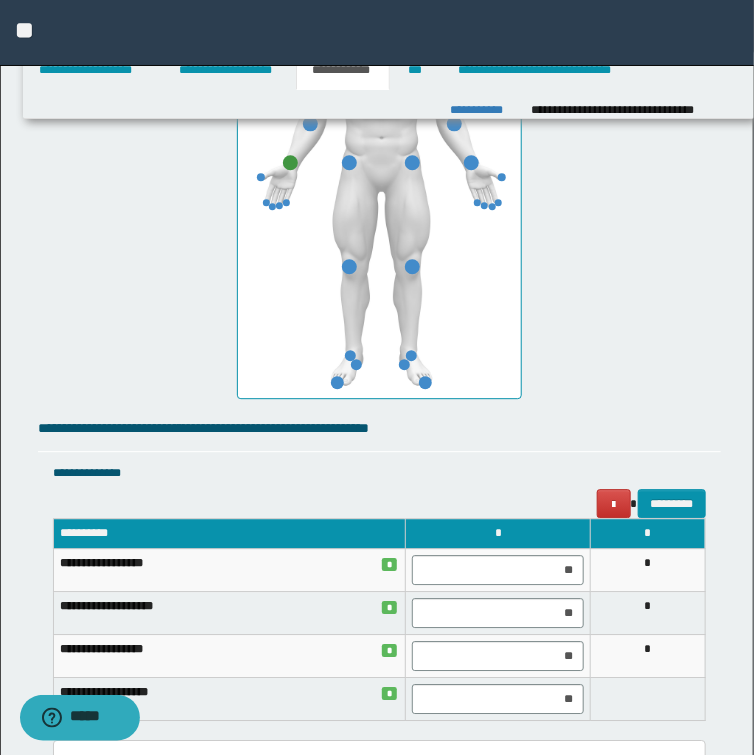 click at bounding box center [310, 123] 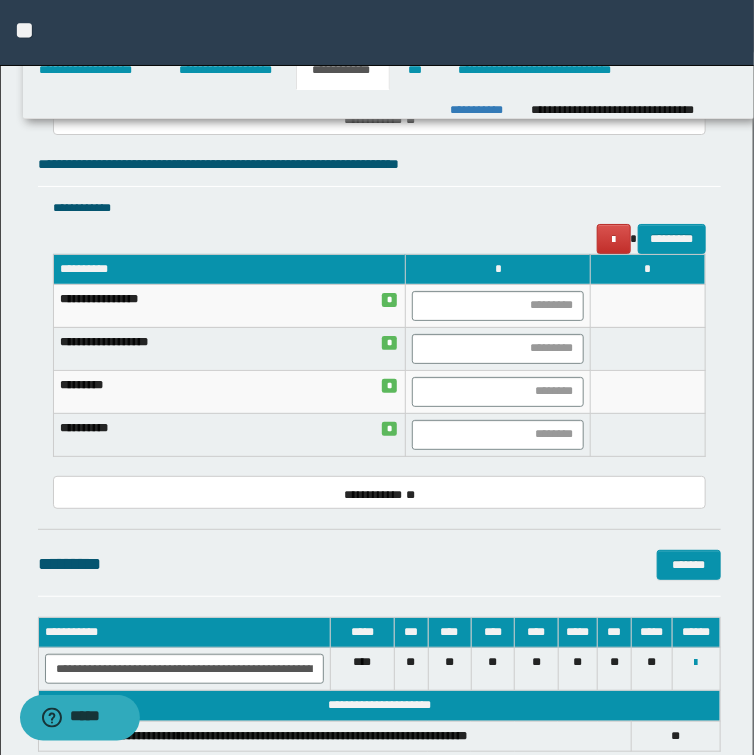 scroll, scrollTop: 1774, scrollLeft: 0, axis: vertical 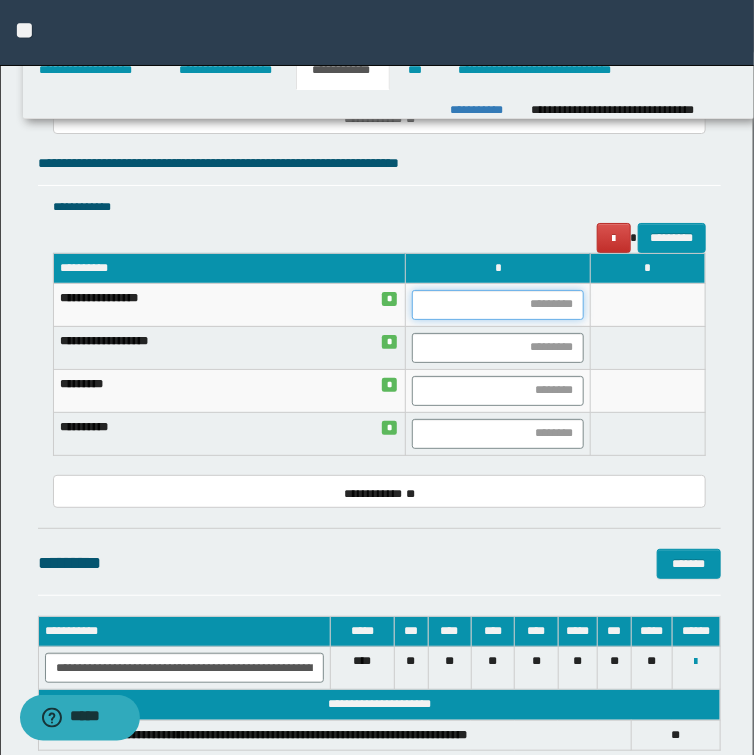 click at bounding box center (498, 305) 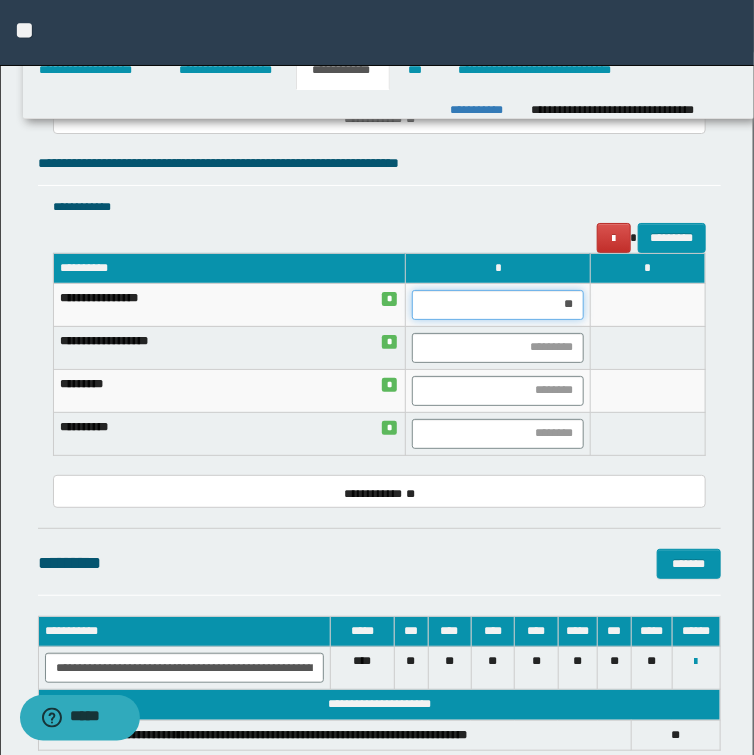 type on "***" 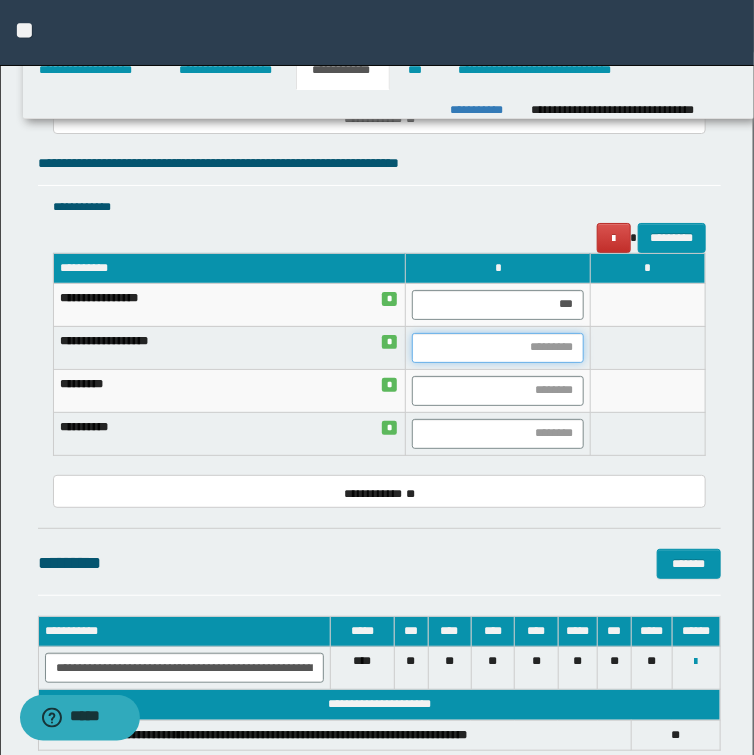 click at bounding box center [498, 348] 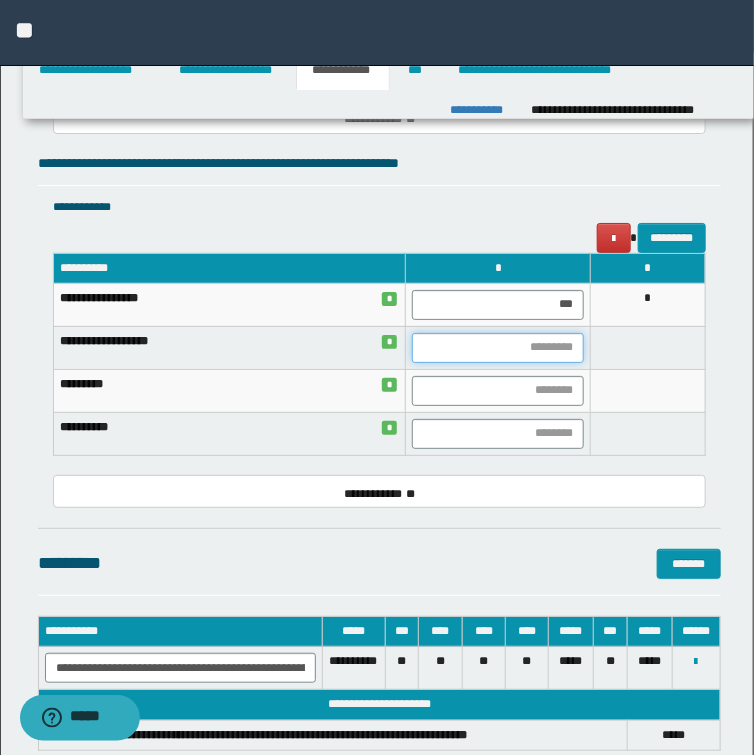 type on "*" 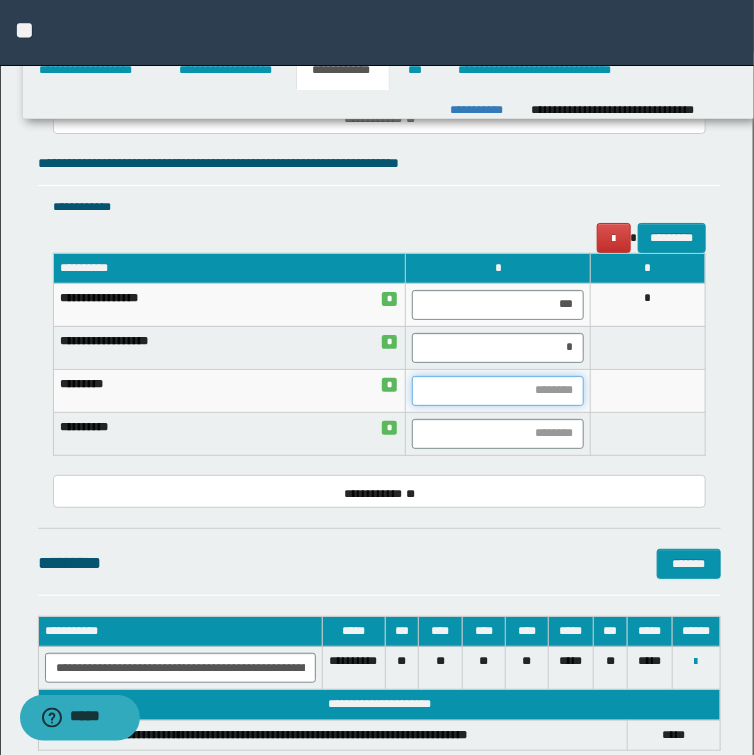 click at bounding box center [498, 391] 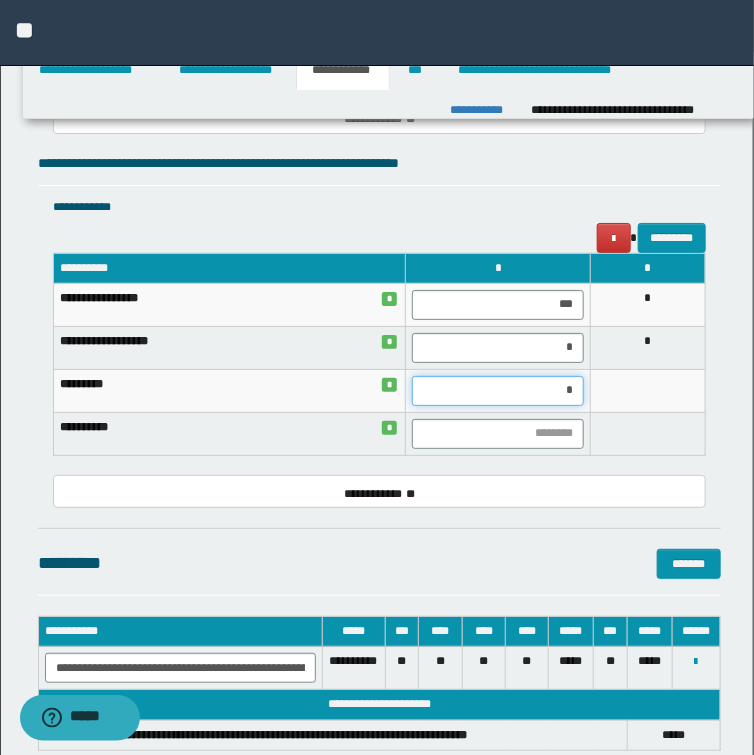 type on "**" 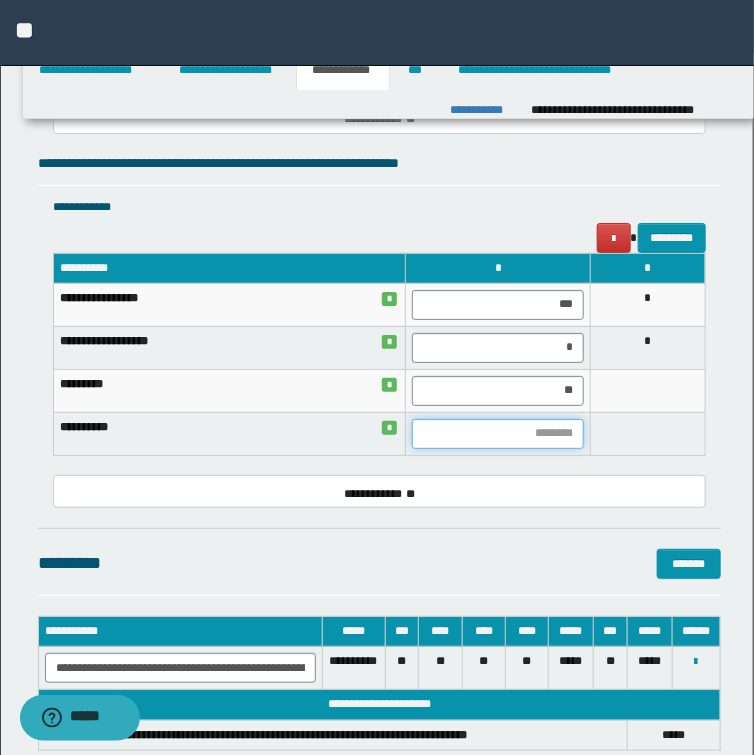 click at bounding box center [498, 434] 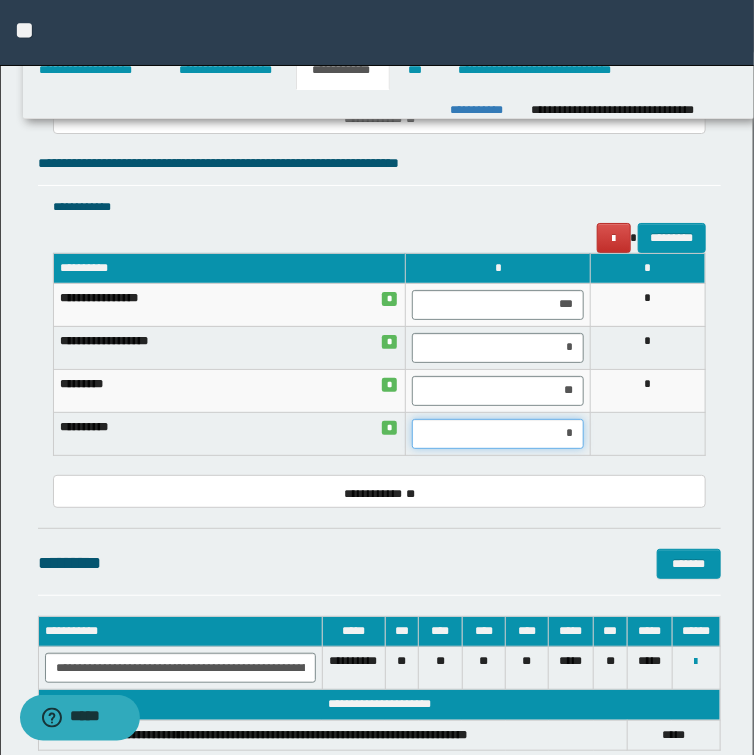 type on "**" 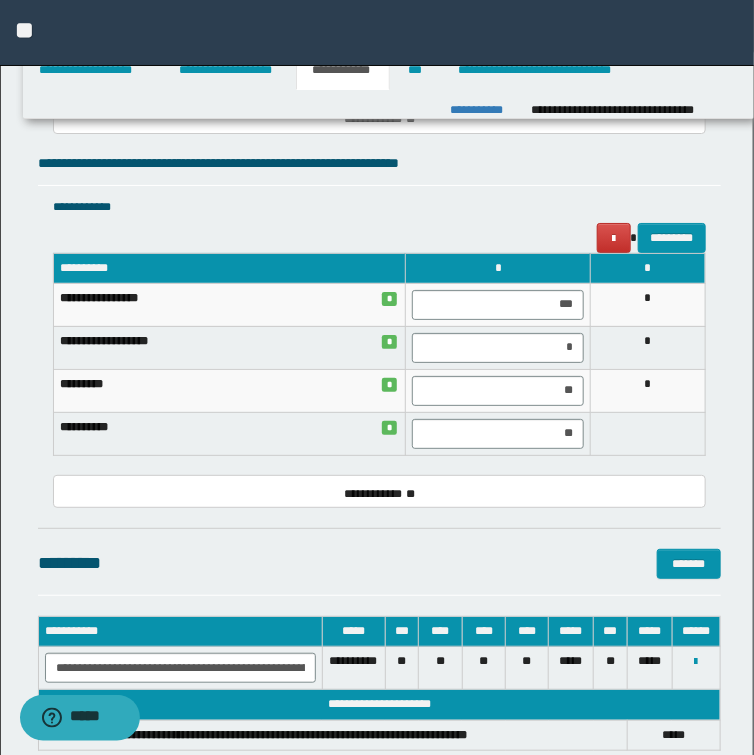 click on "*********" at bounding box center [379, 238] 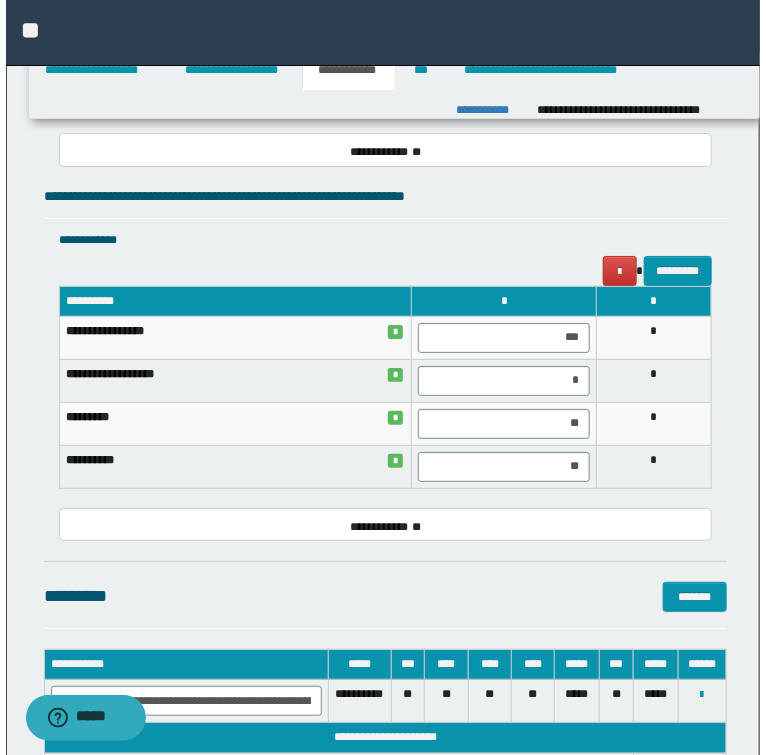scroll, scrollTop: 1896, scrollLeft: 0, axis: vertical 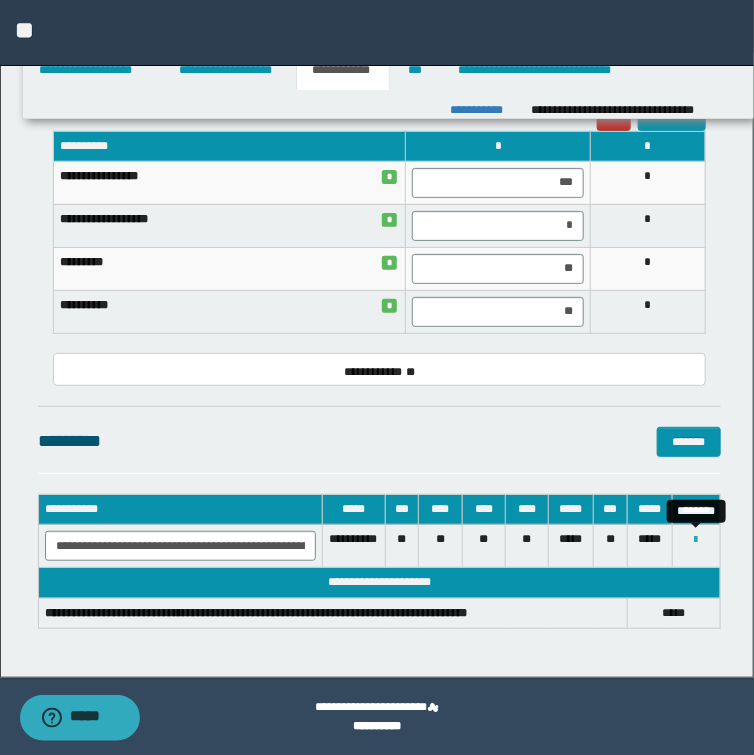 click at bounding box center (696, 540) 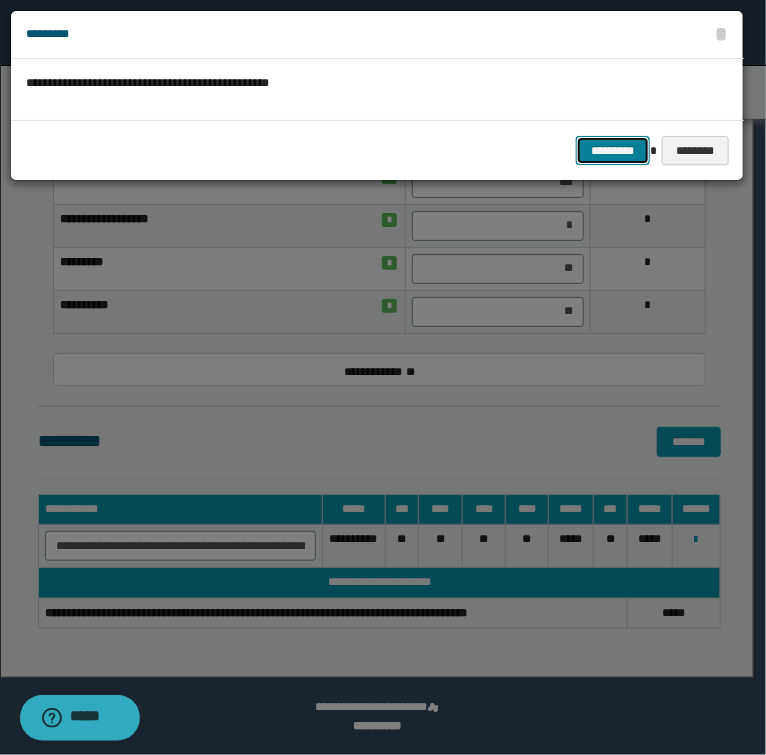 click on "*********" at bounding box center (613, 151) 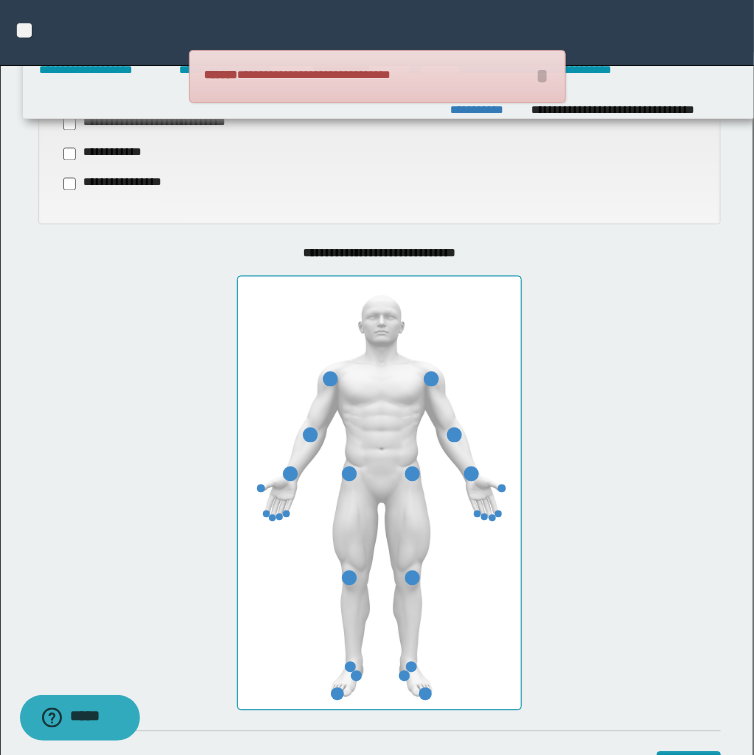 scroll, scrollTop: 814, scrollLeft: 0, axis: vertical 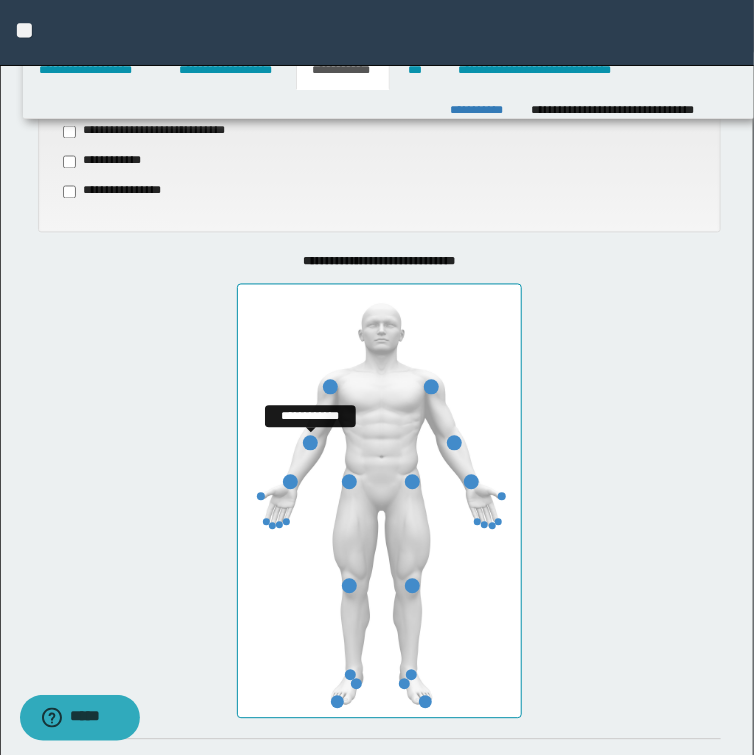 click at bounding box center (310, 443) 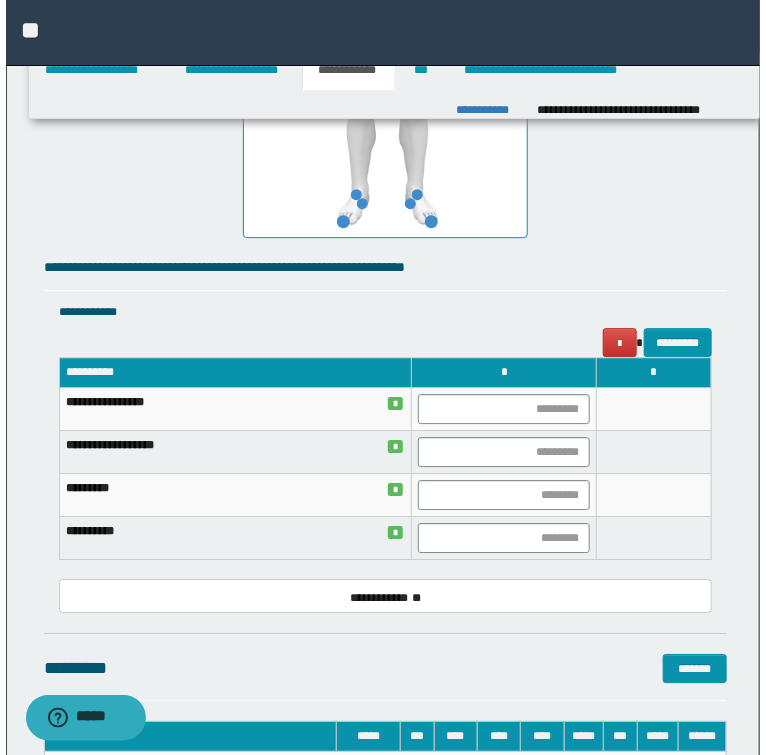 scroll, scrollTop: 1294, scrollLeft: 0, axis: vertical 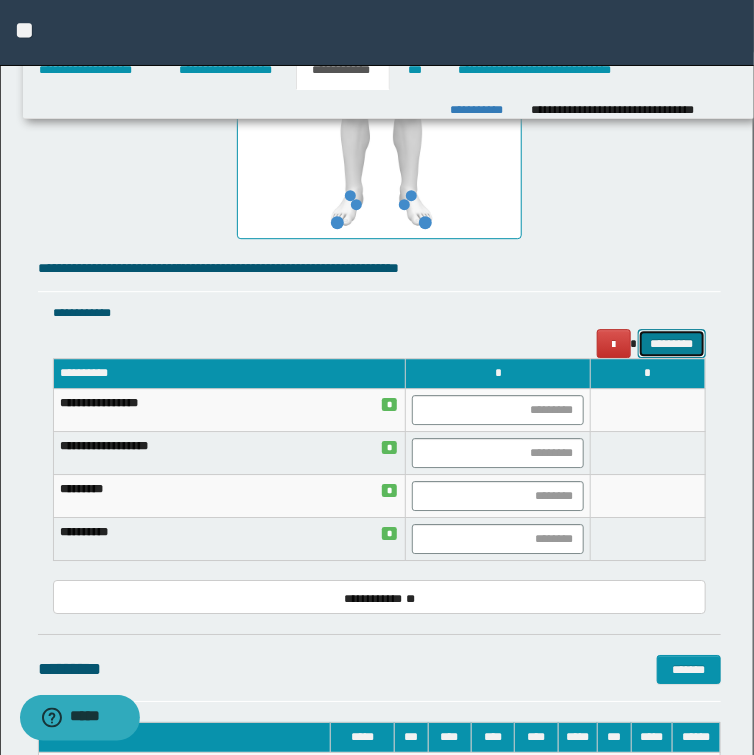 click on "*********" at bounding box center (672, 344) 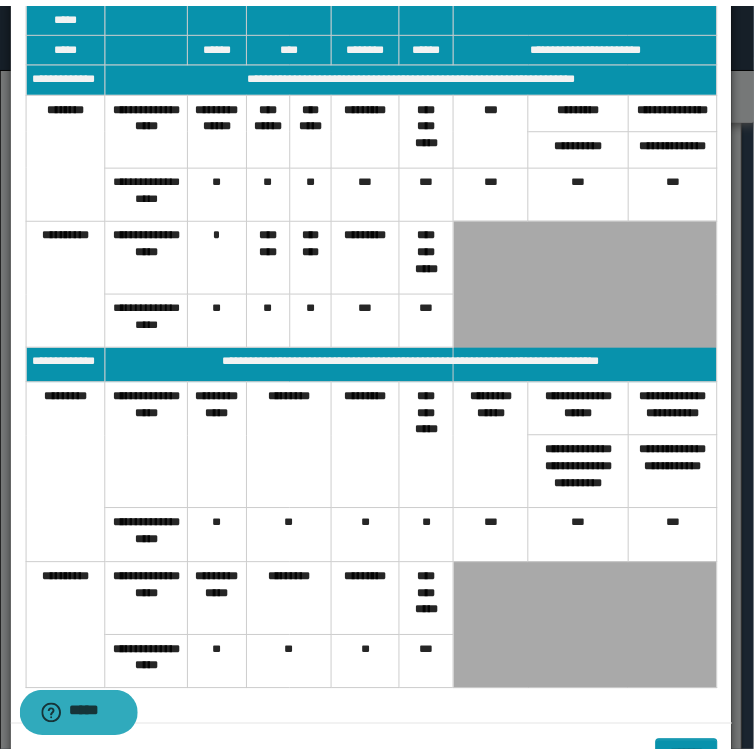 scroll, scrollTop: 88, scrollLeft: 0, axis: vertical 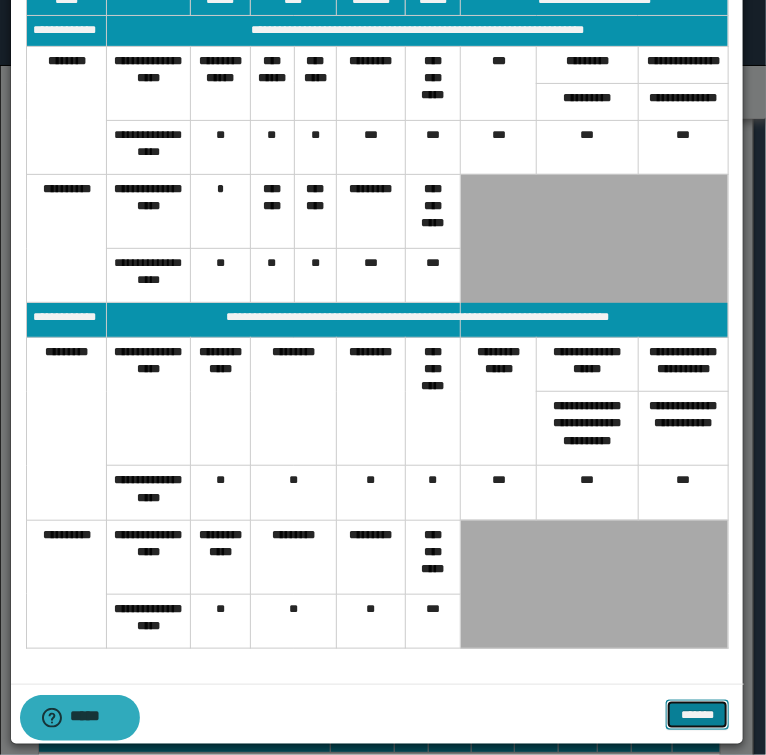 click on "*******" at bounding box center [697, 715] 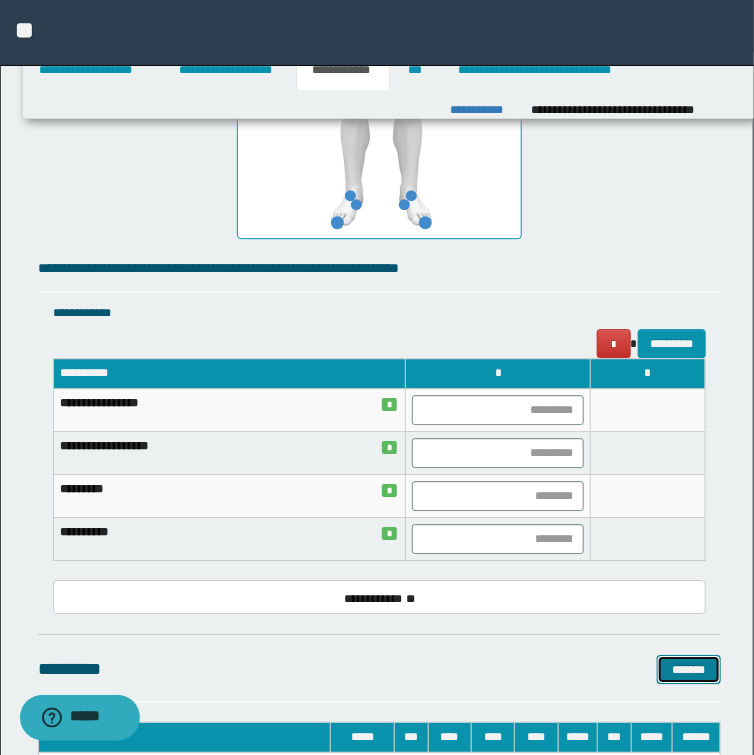 click on "*******" at bounding box center (689, 670) 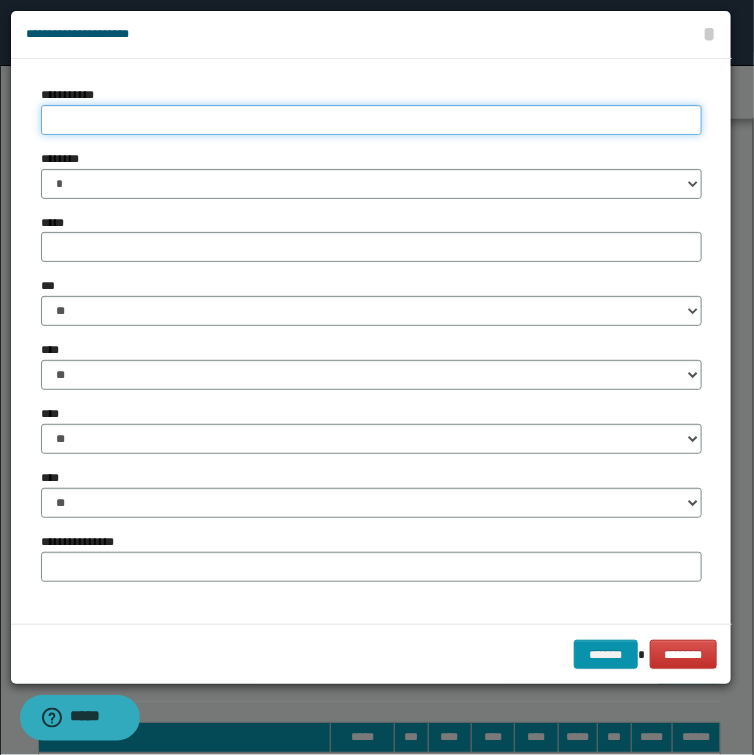 click on "**********" at bounding box center (371, 120) 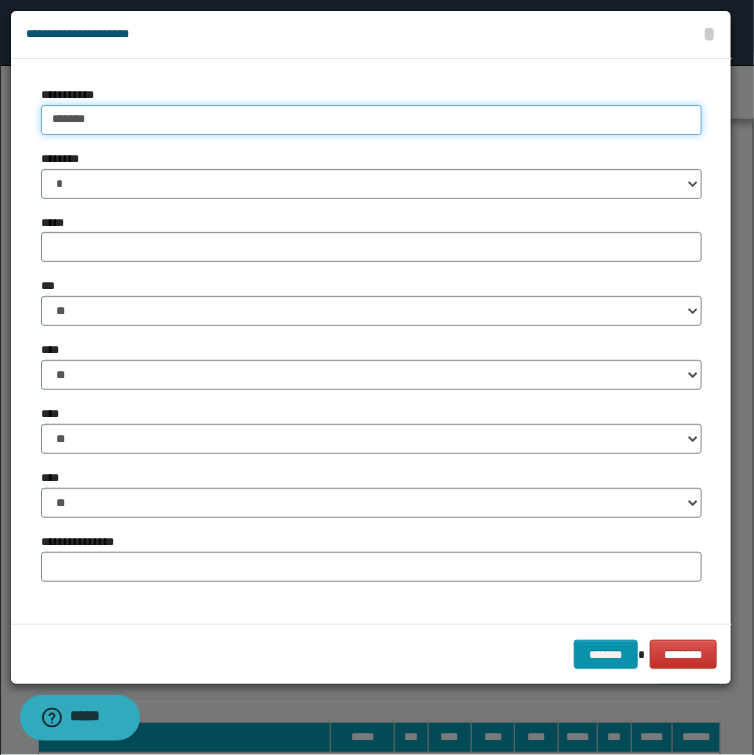 type on "*******" 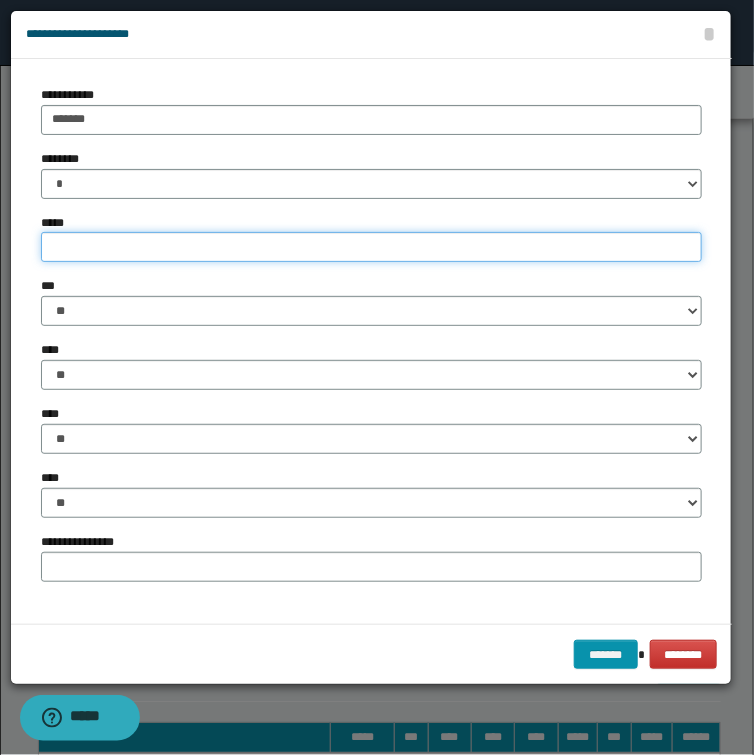 click on "*****" at bounding box center (371, 247) 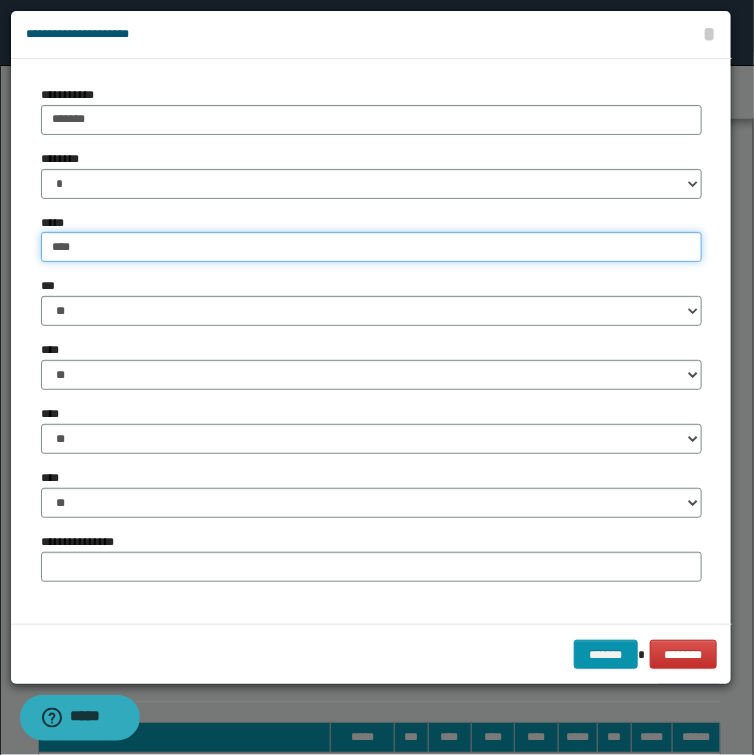type on "****" 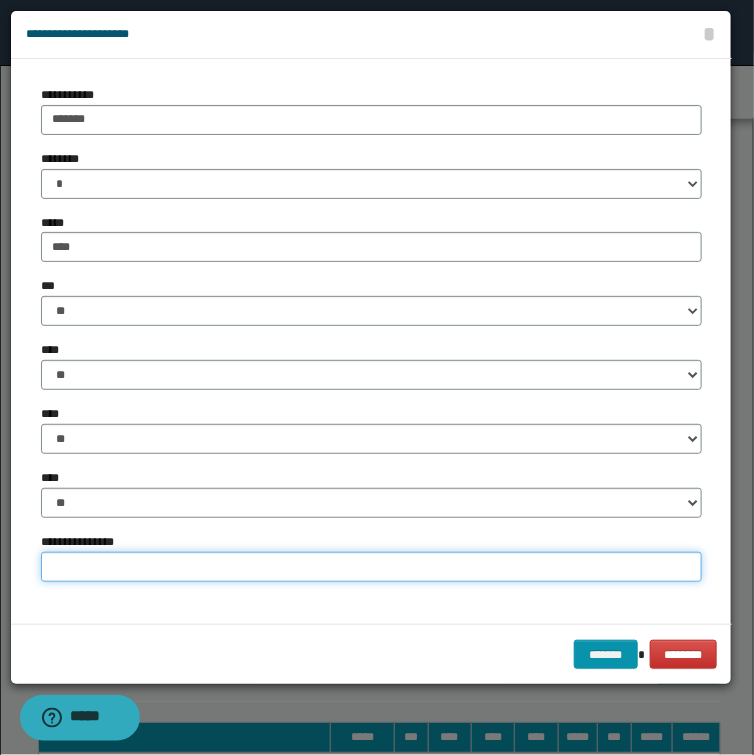 click on "**********" at bounding box center [371, 567] 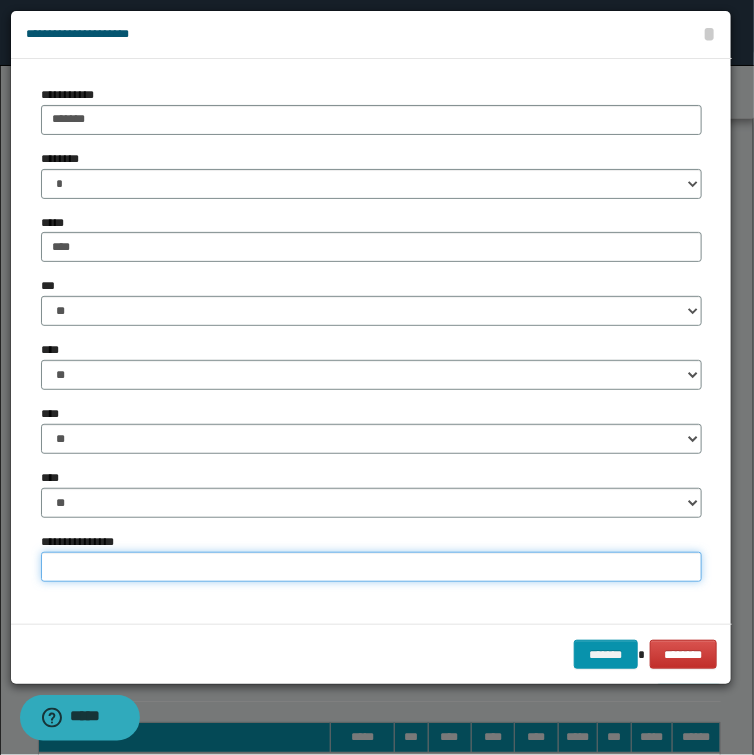 type on "*" 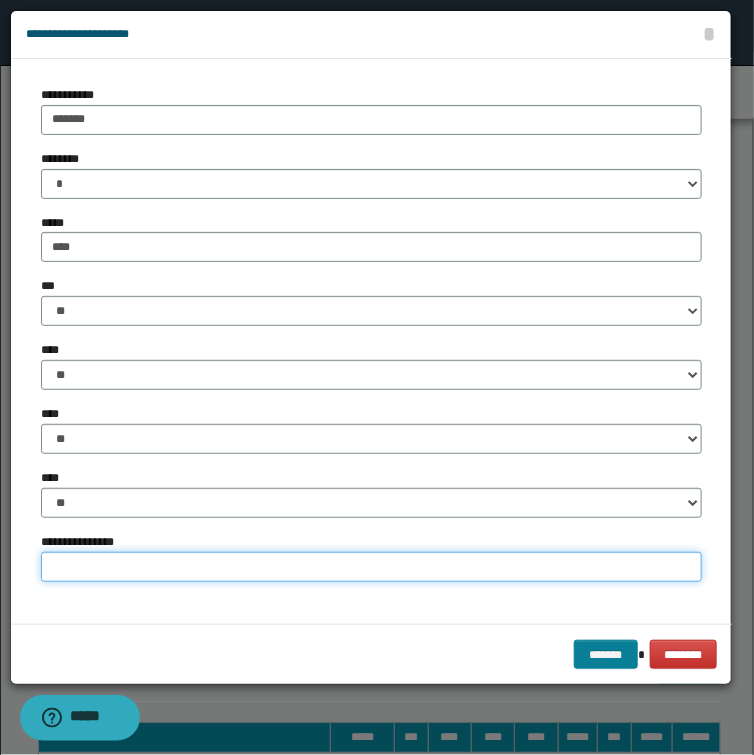 type on "*" 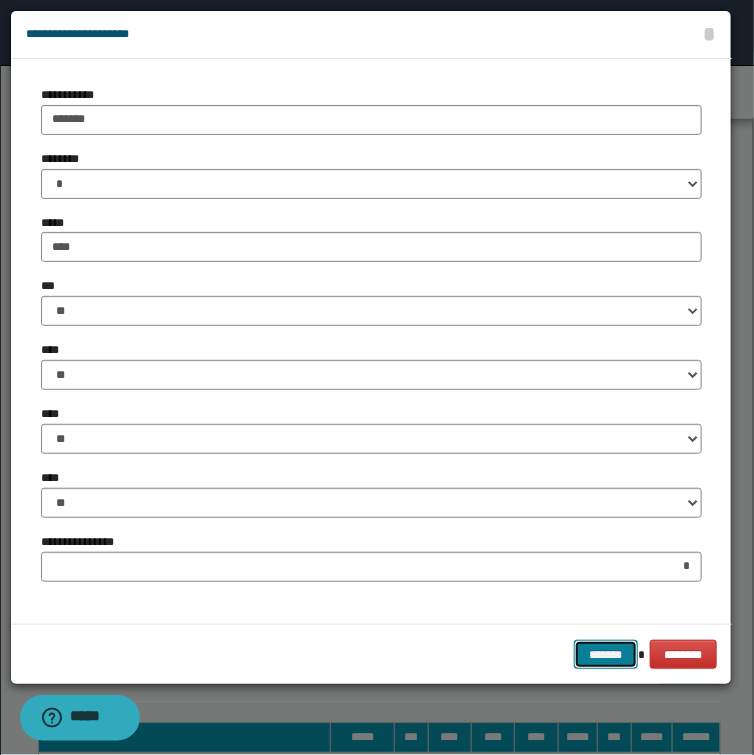 click on "*******" at bounding box center [606, 655] 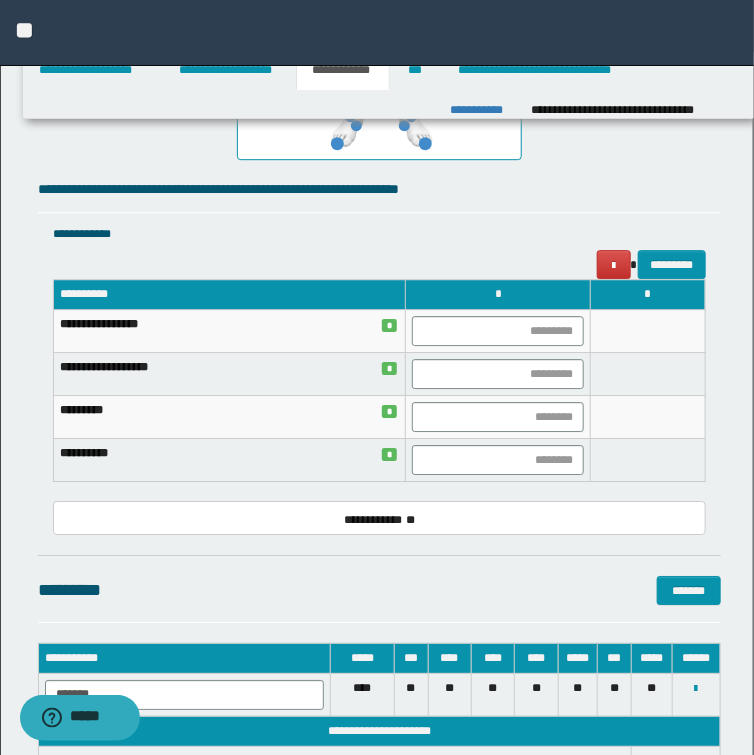 scroll, scrollTop: 1362, scrollLeft: 0, axis: vertical 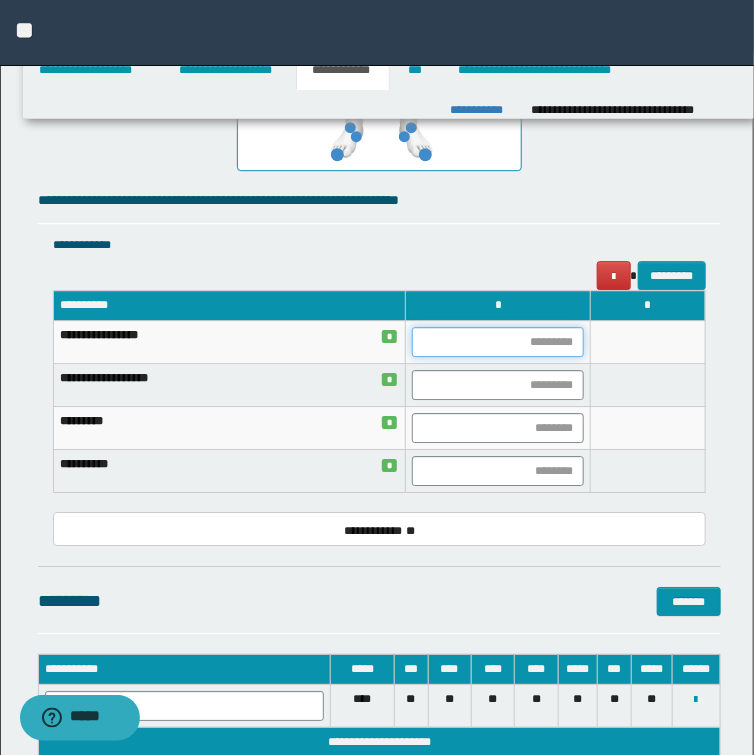 click at bounding box center [498, 342] 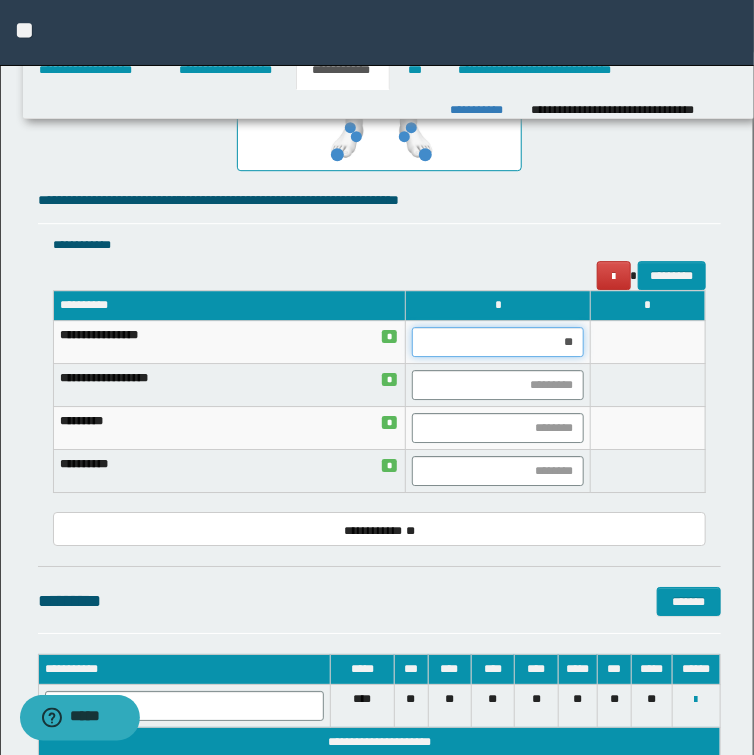 type on "***" 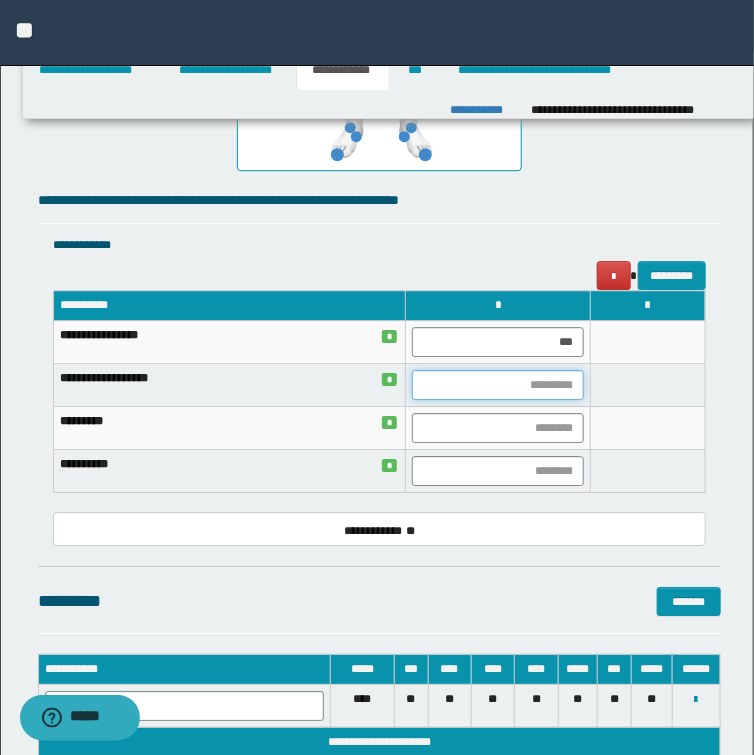 click at bounding box center (498, 385) 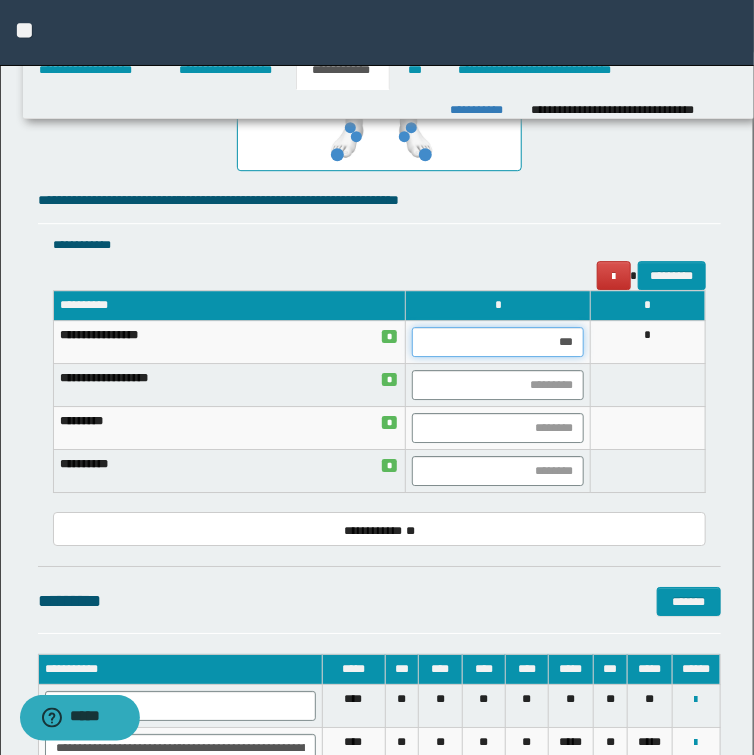 drag, startPoint x: 574, startPoint y: 341, endPoint x: 470, endPoint y: 337, distance: 104.0769 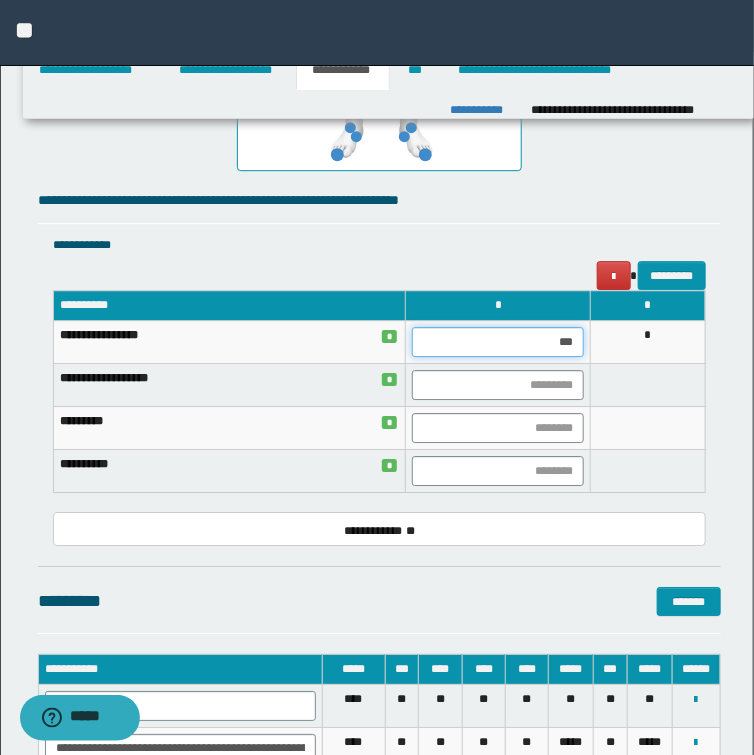 click on "***" at bounding box center [498, 342] 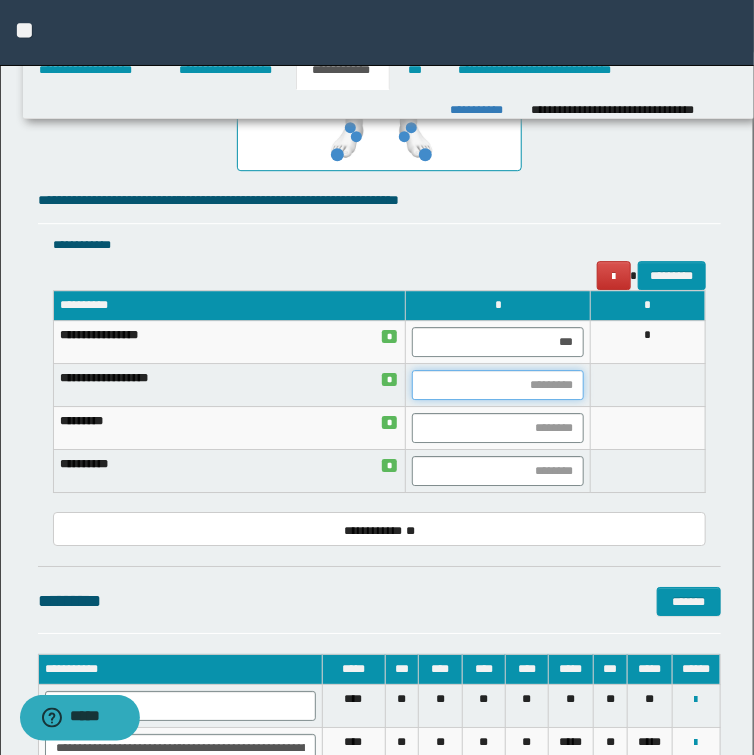 click at bounding box center (498, 385) 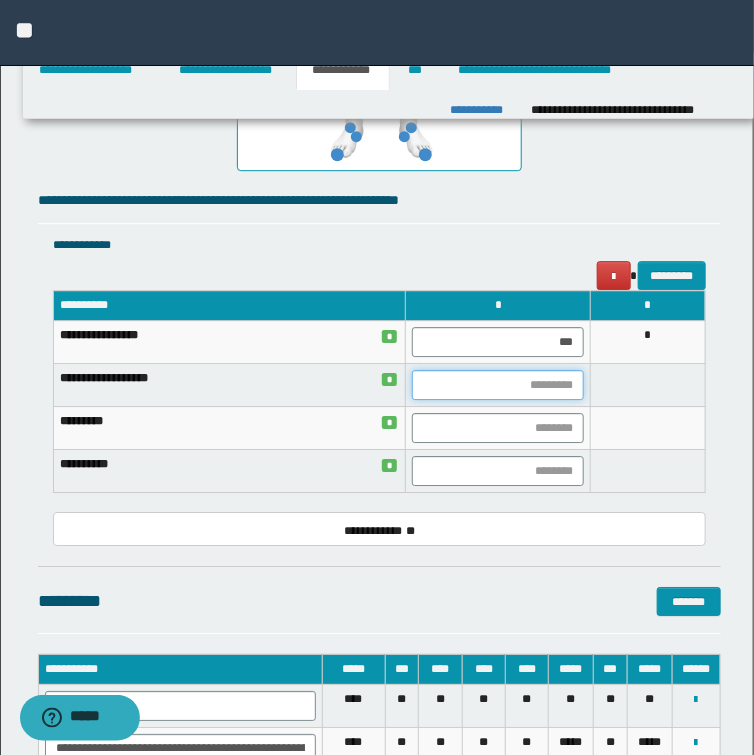 type on "*" 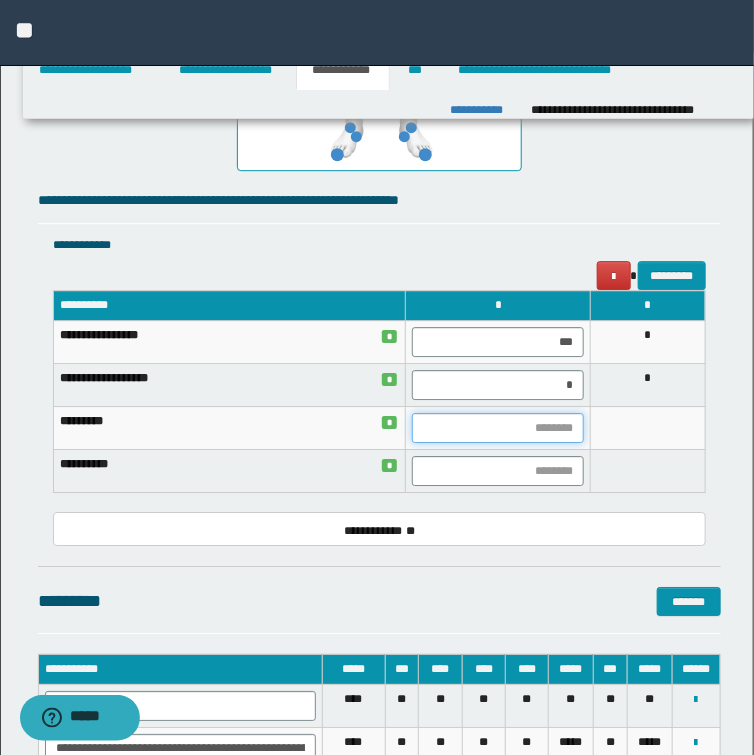 click at bounding box center (498, 428) 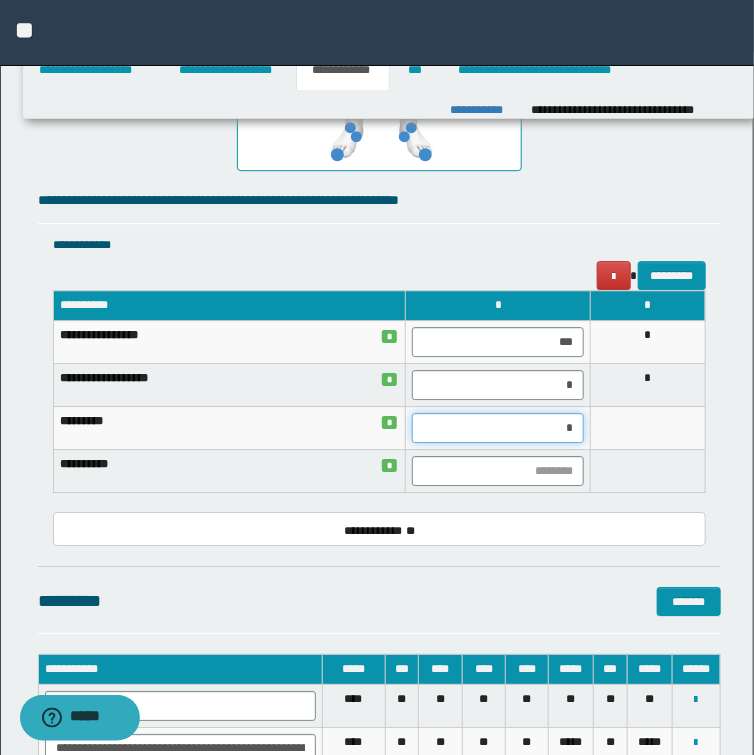 type on "**" 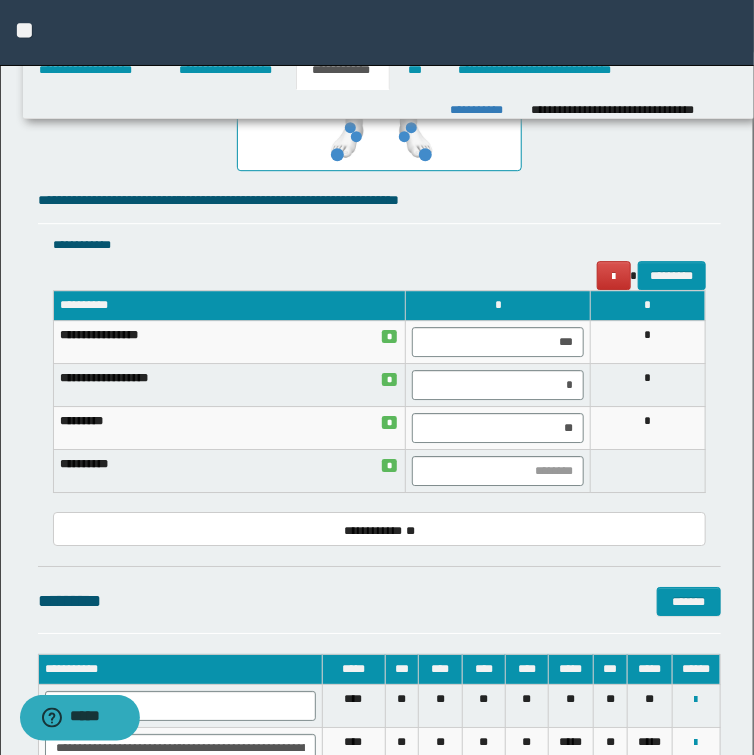 click on "**********" at bounding box center [379, 200] 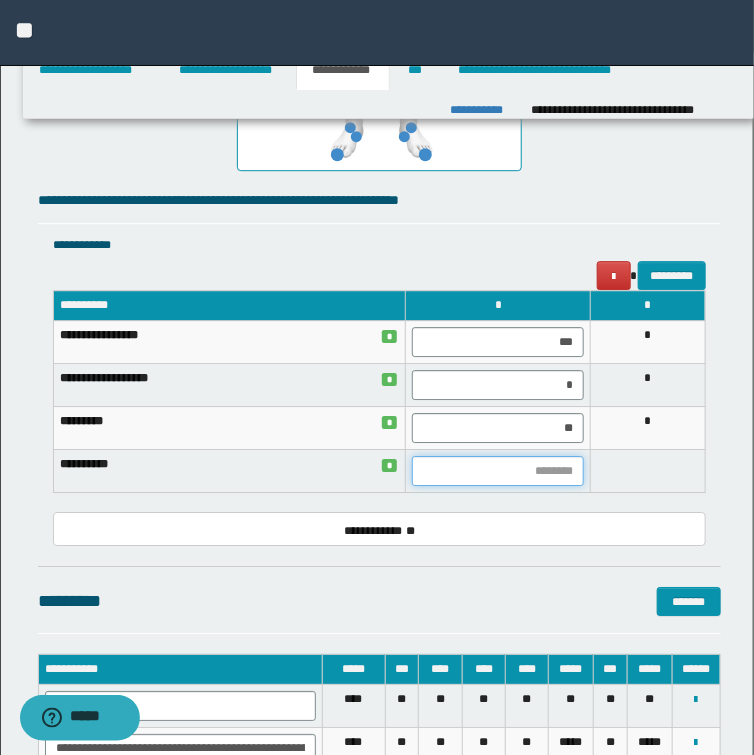 click at bounding box center (498, 471) 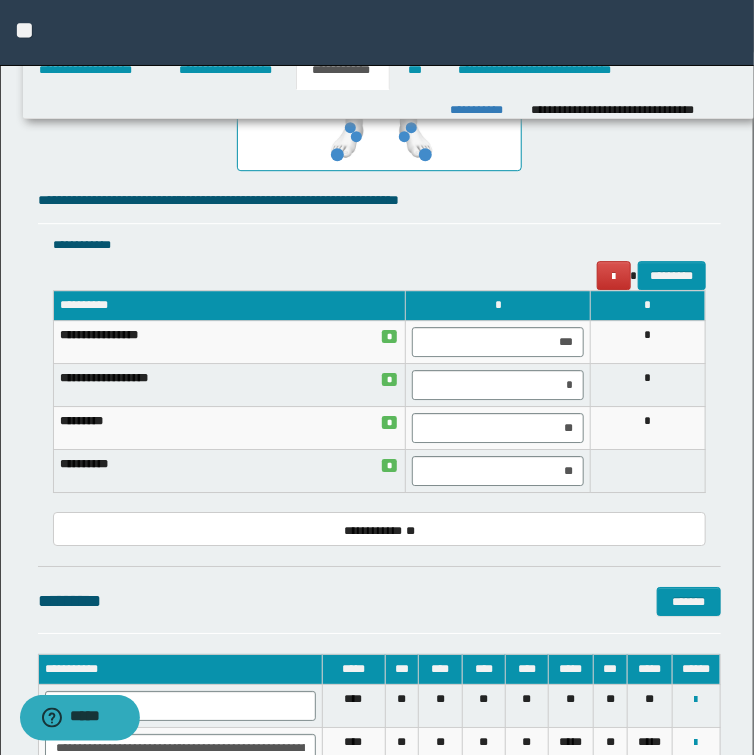 click on "**********" at bounding box center (379, 263) 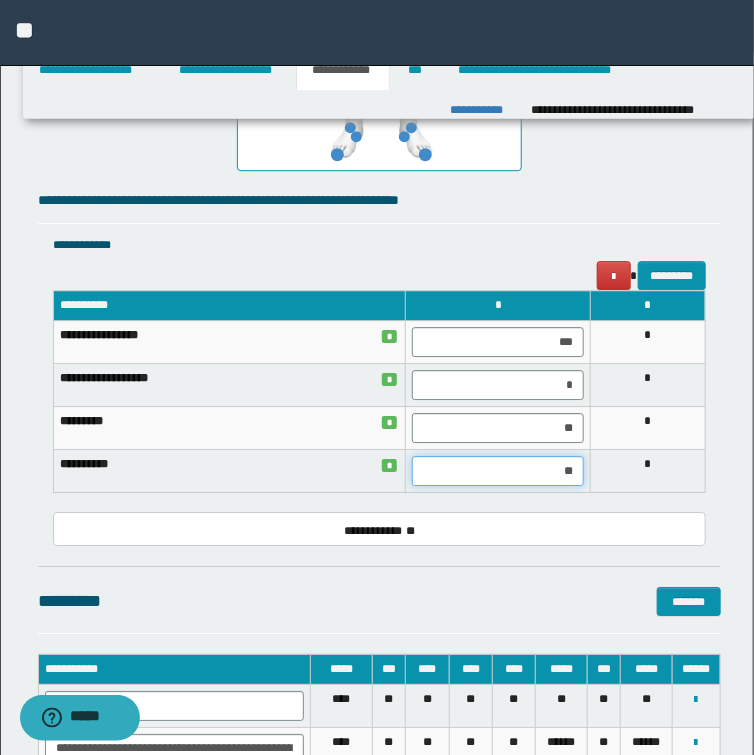 drag, startPoint x: 559, startPoint y: 472, endPoint x: 579, endPoint y: 472, distance: 20 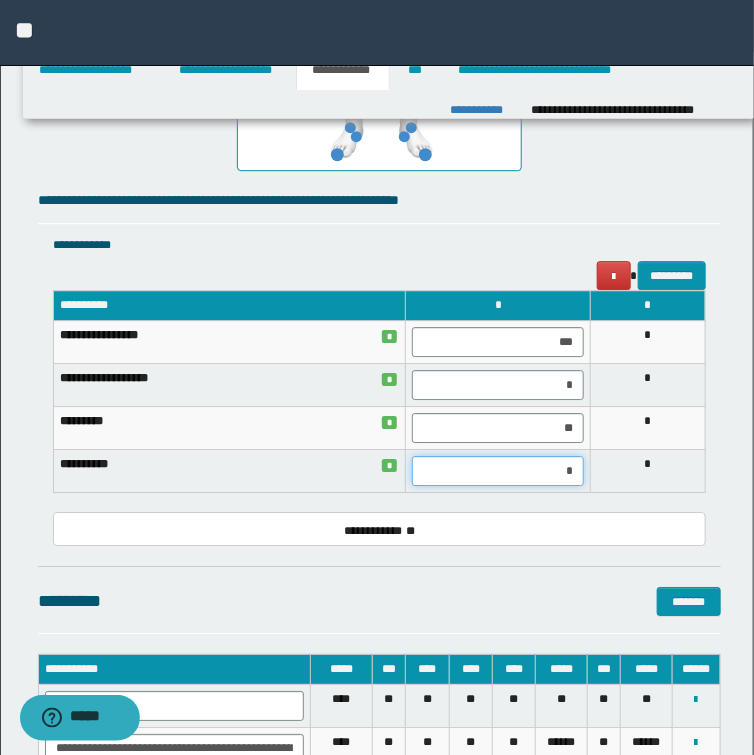 type on "**" 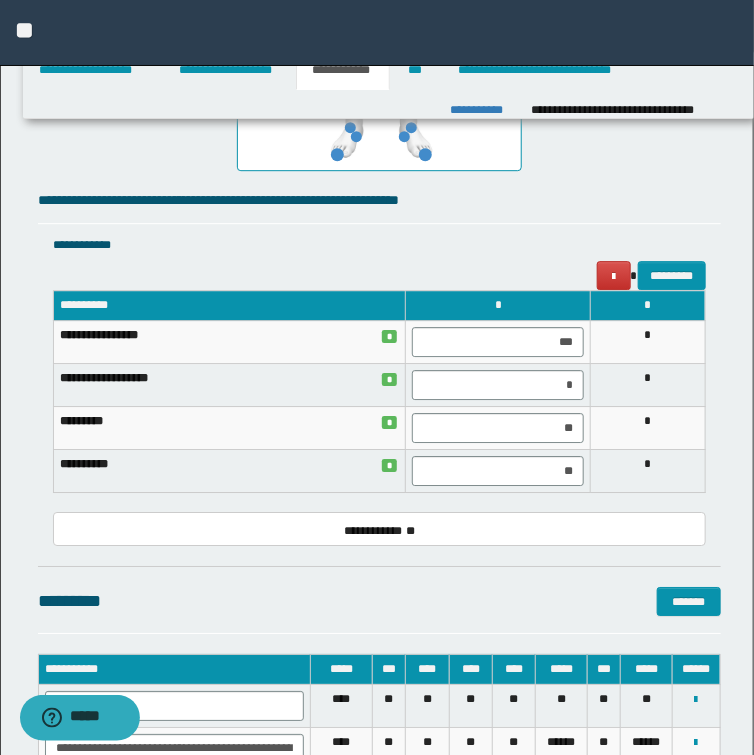 click on "**********" at bounding box center (379, 367) 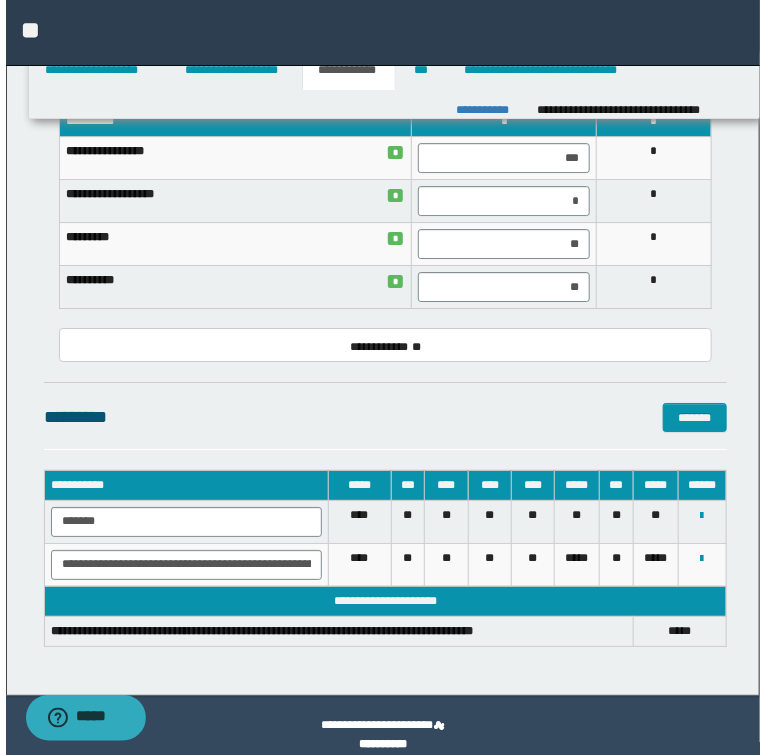 scroll, scrollTop: 1564, scrollLeft: 0, axis: vertical 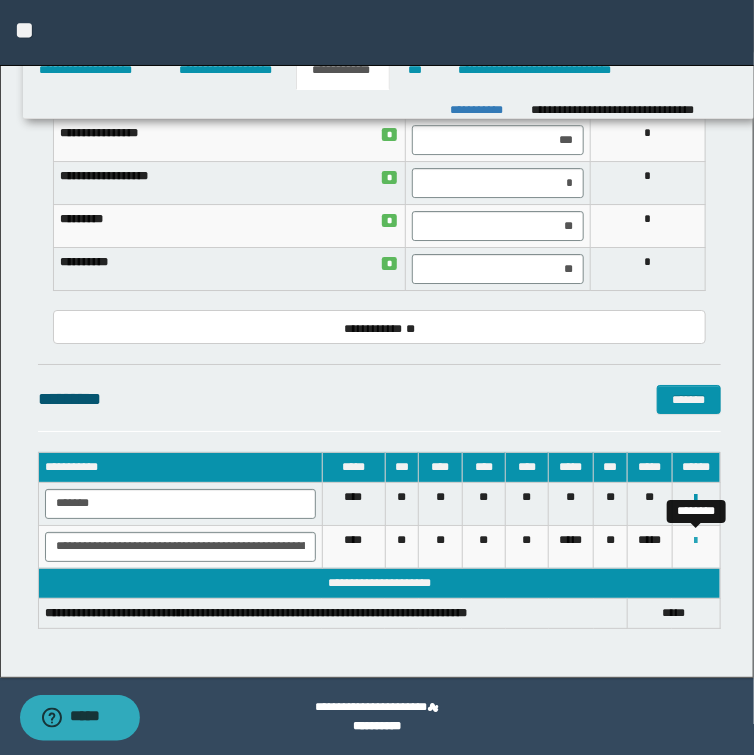 click at bounding box center [696, 541] 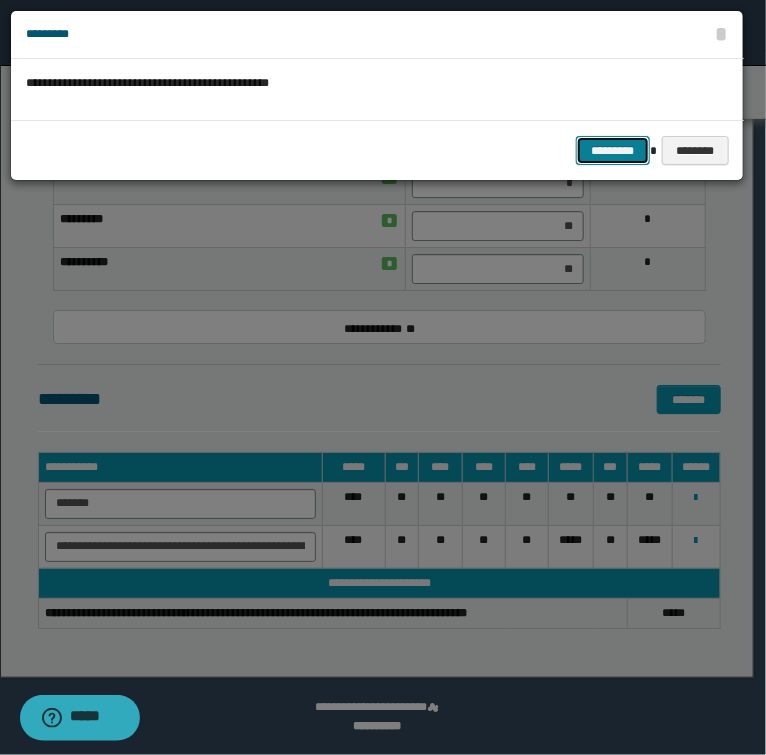click on "*********" at bounding box center (613, 151) 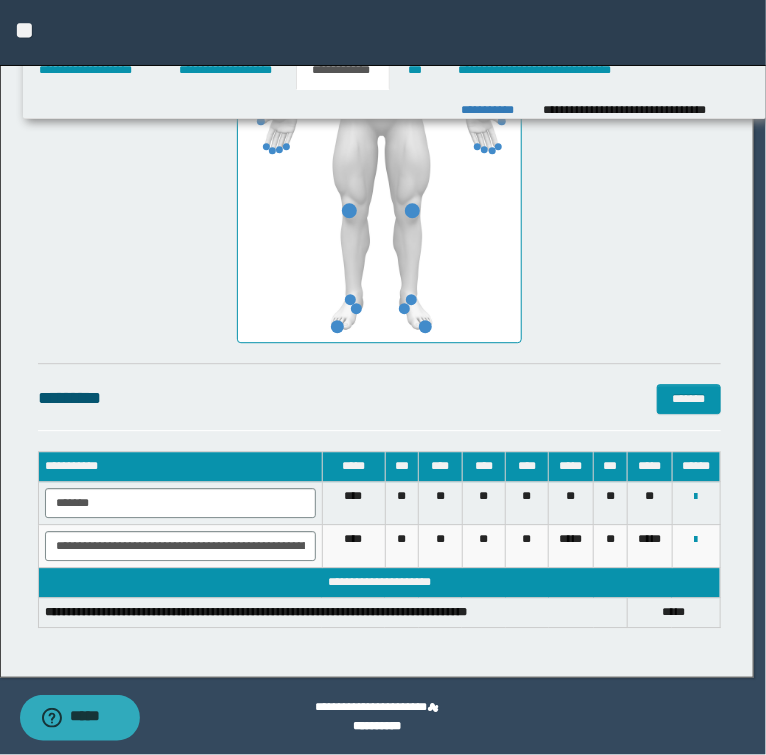 scroll, scrollTop: 1147, scrollLeft: 0, axis: vertical 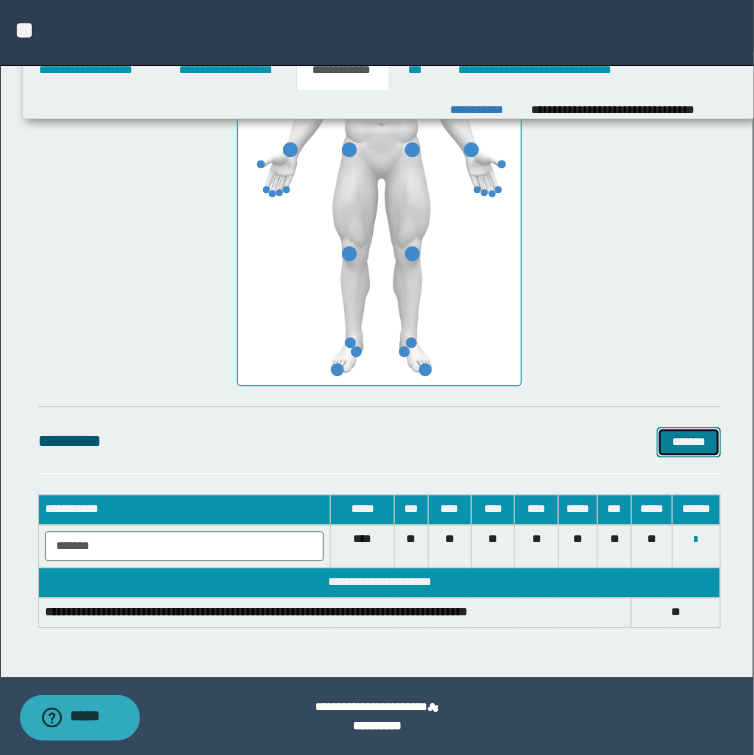 click on "*******" at bounding box center (689, 442) 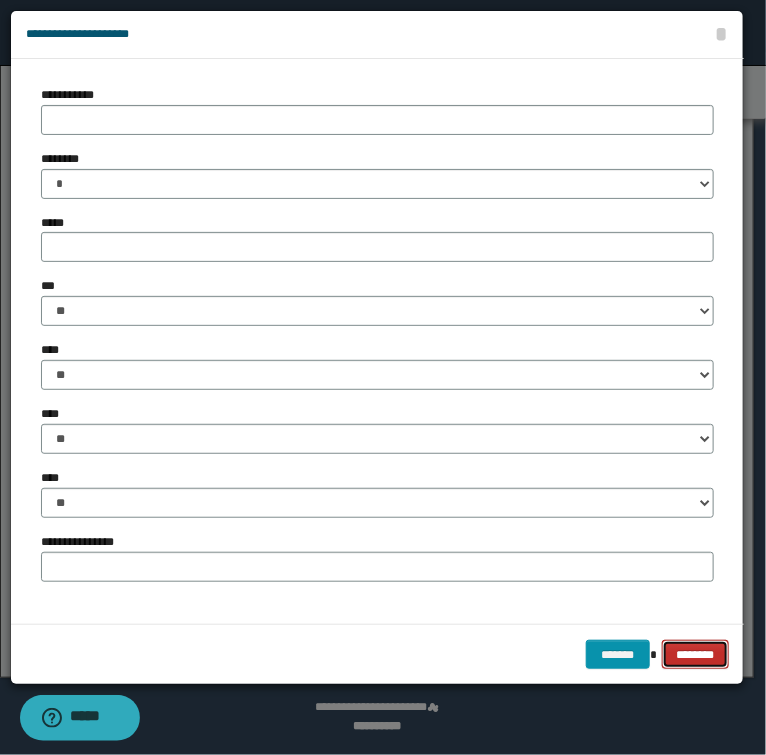 click on "********" at bounding box center (695, 655) 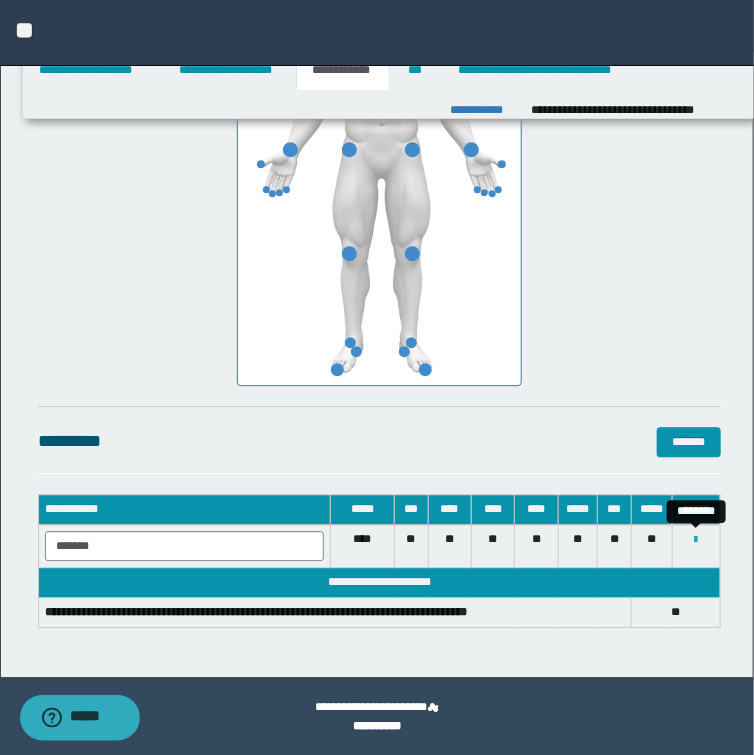 click at bounding box center (696, 540) 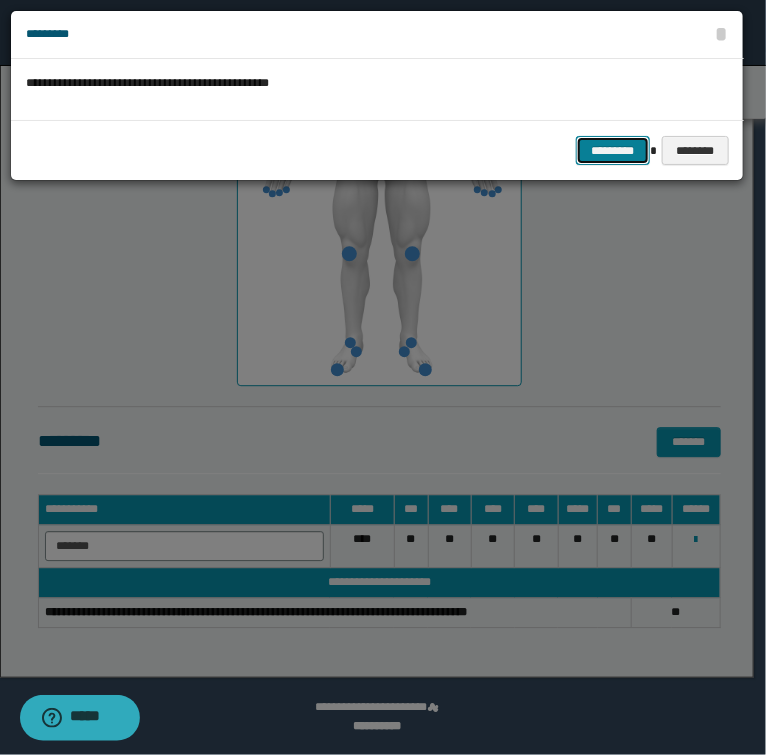 click on "*********" at bounding box center (613, 151) 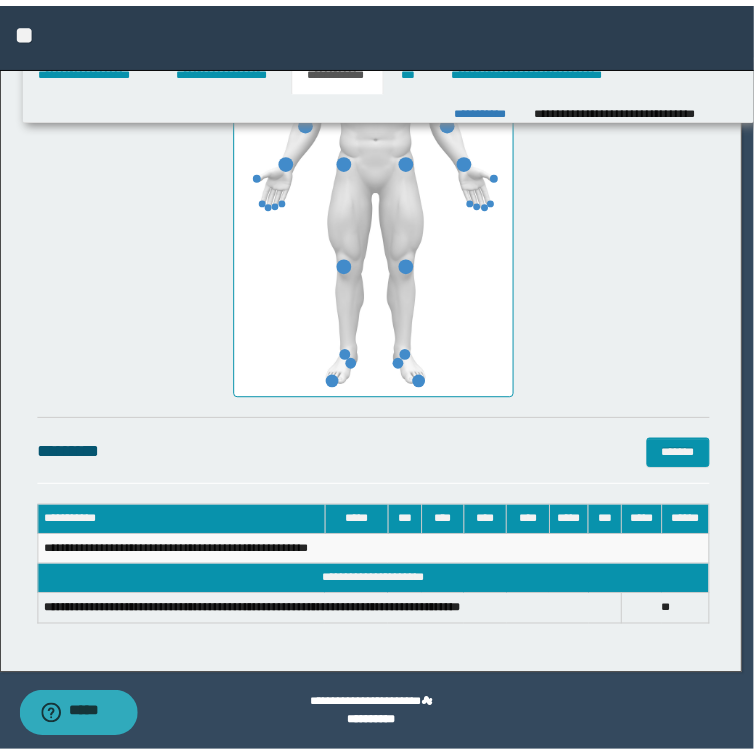 scroll, scrollTop: 1134, scrollLeft: 0, axis: vertical 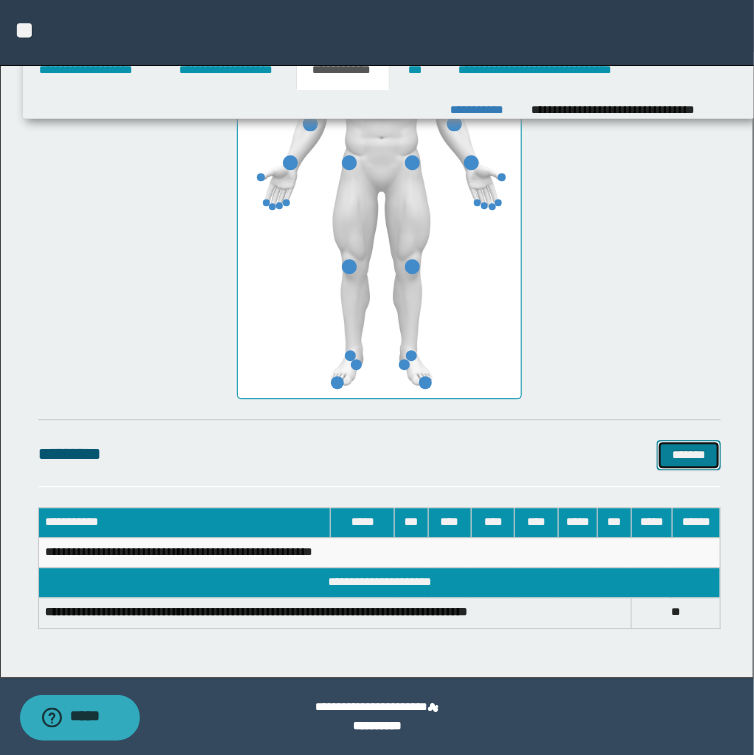 click on "*******" at bounding box center [689, 455] 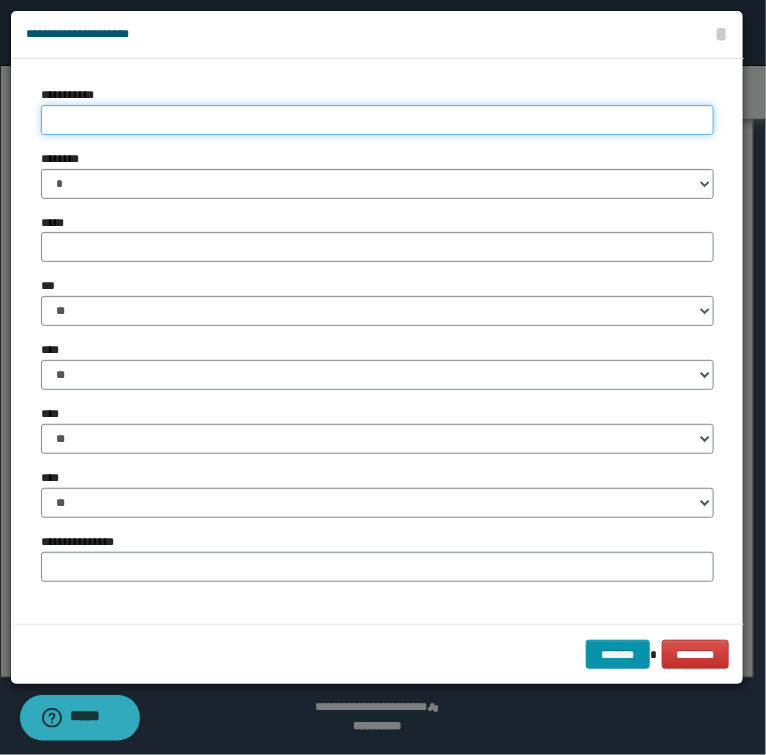 click on "**********" at bounding box center [377, 120] 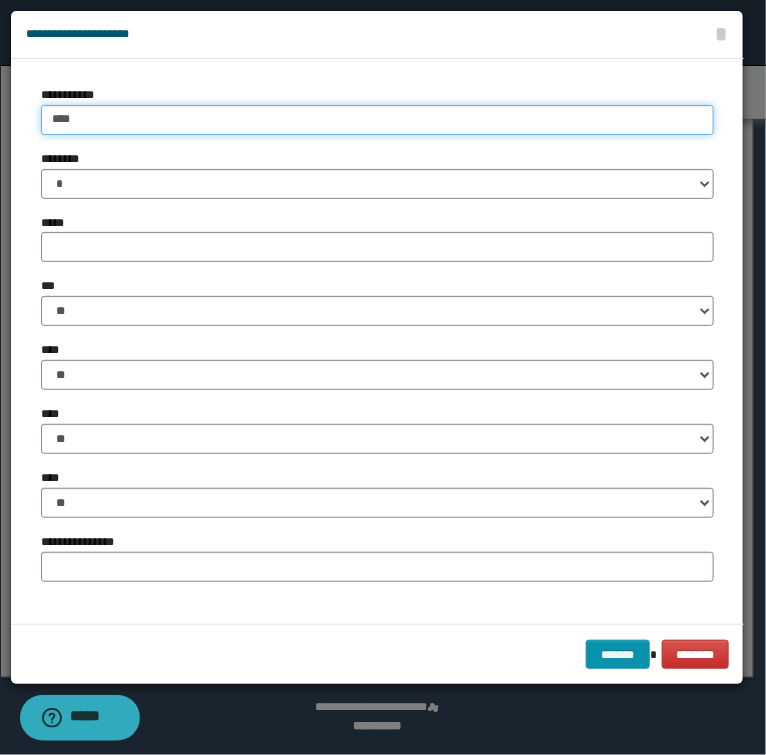 type on "****" 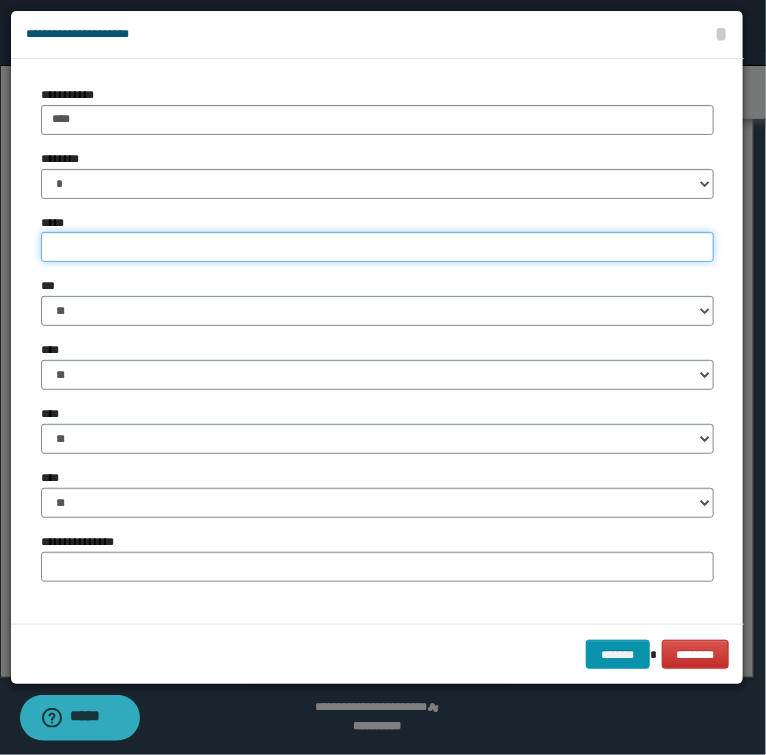 click on "*****" at bounding box center (377, 247) 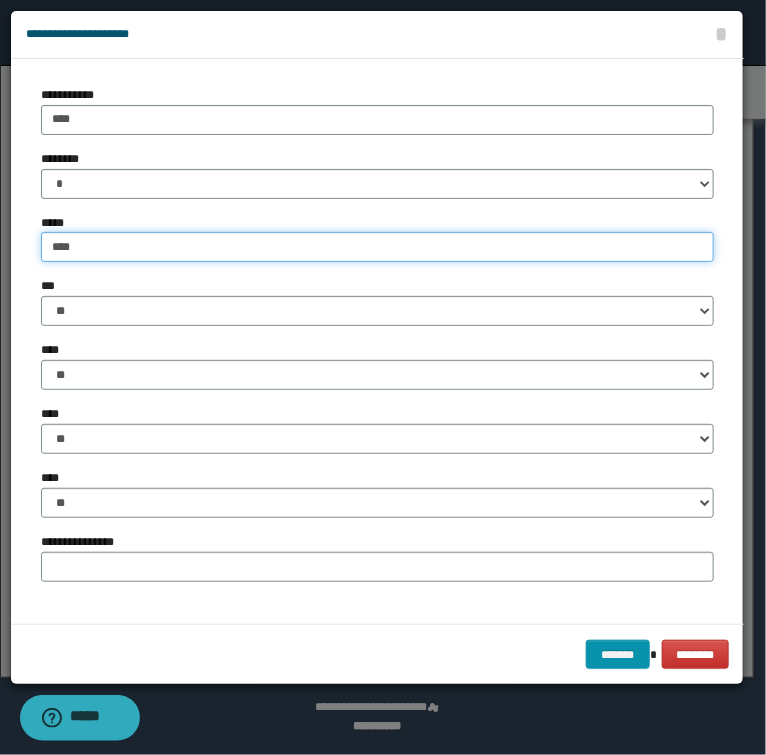 type on "****" 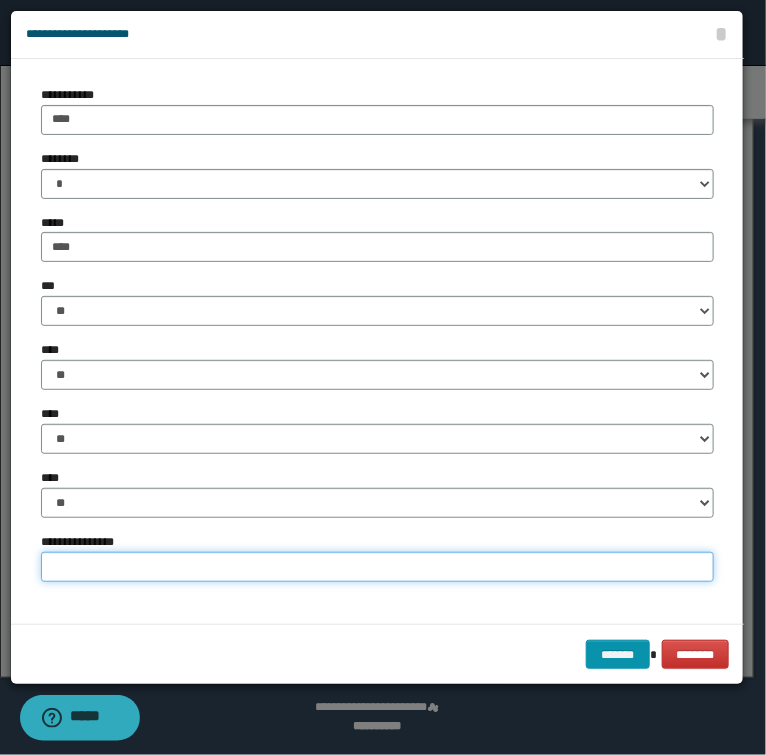 click on "**********" at bounding box center (377, 567) 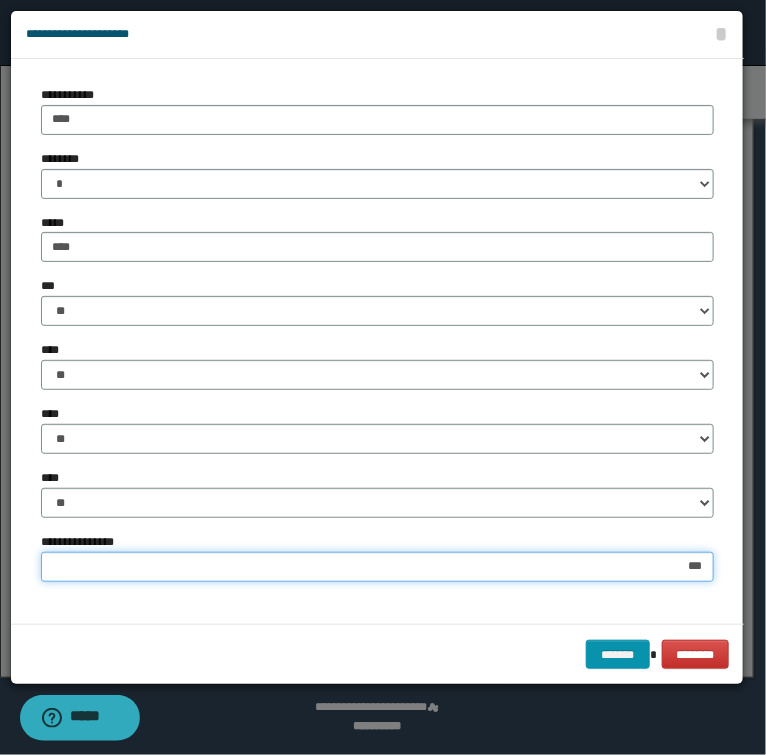 type on "****" 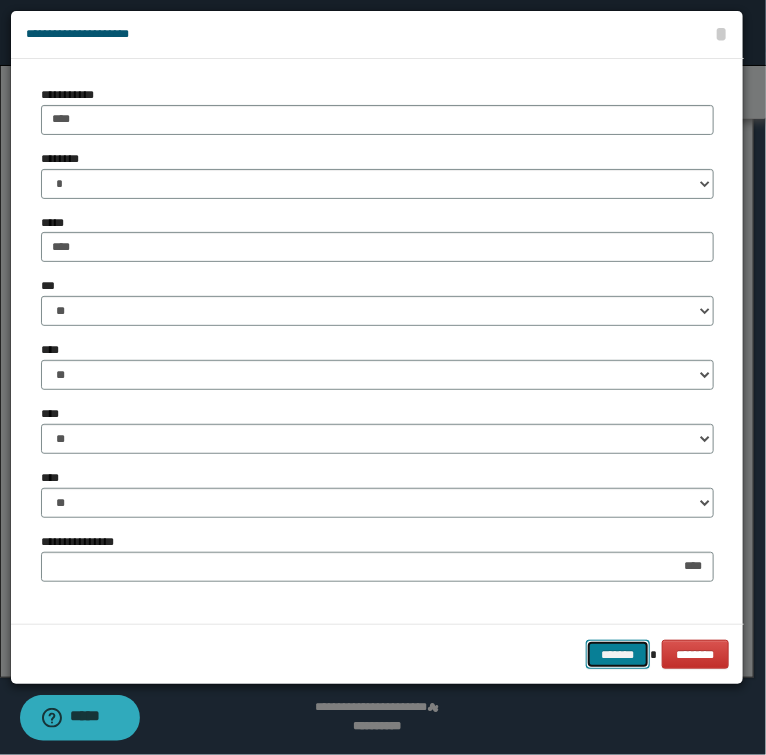 click on "*******" at bounding box center (618, 655) 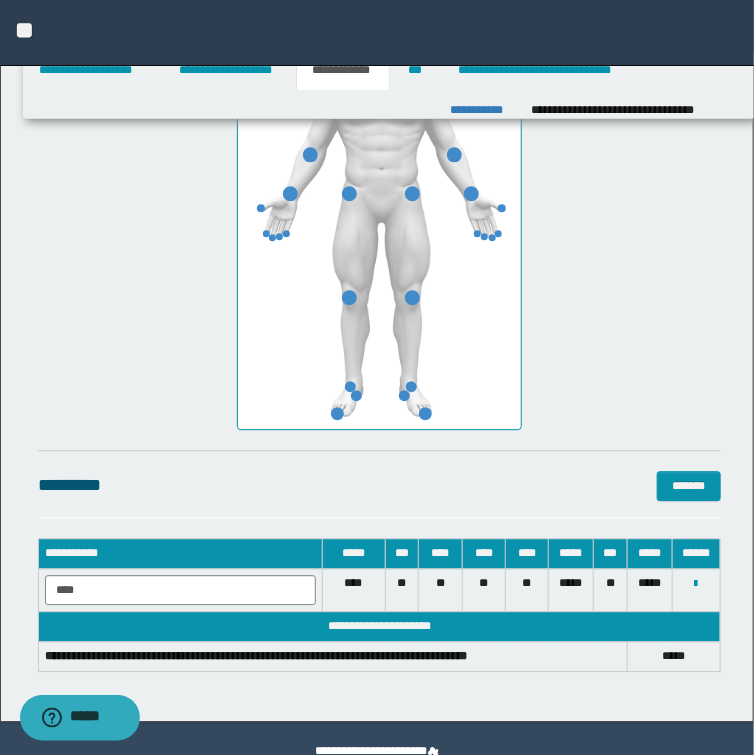 scroll, scrollTop: 1054, scrollLeft: 0, axis: vertical 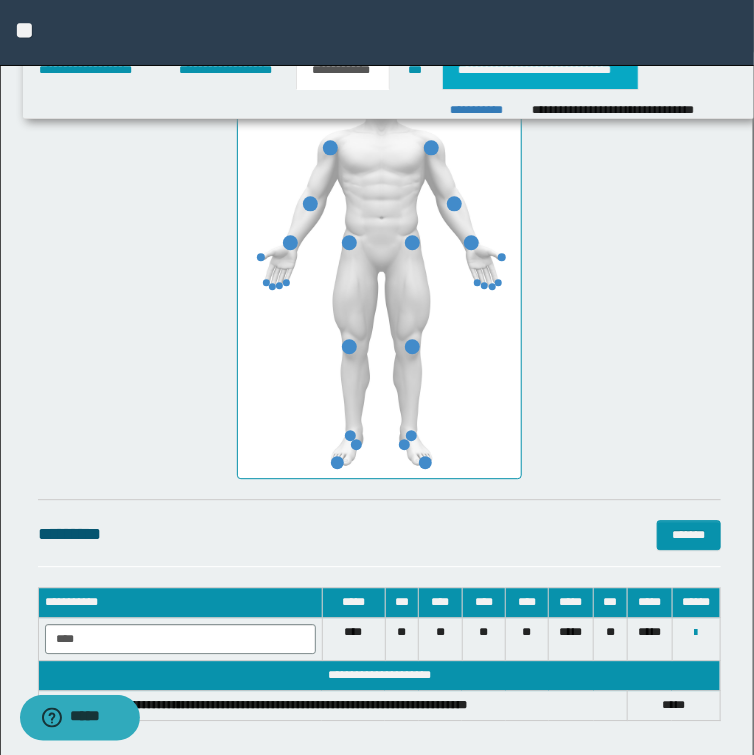 click on "**********" at bounding box center [540, 70] 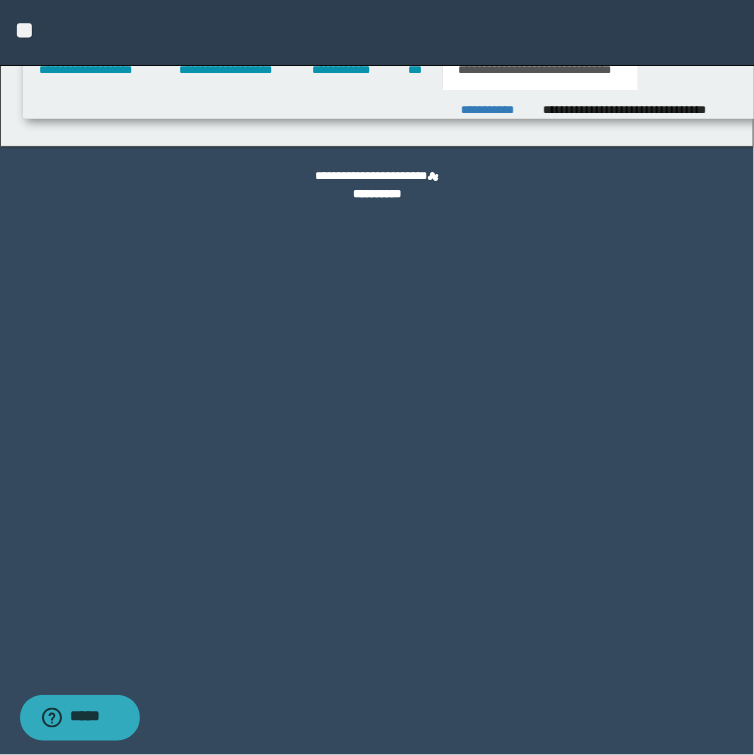scroll, scrollTop: 0, scrollLeft: 0, axis: both 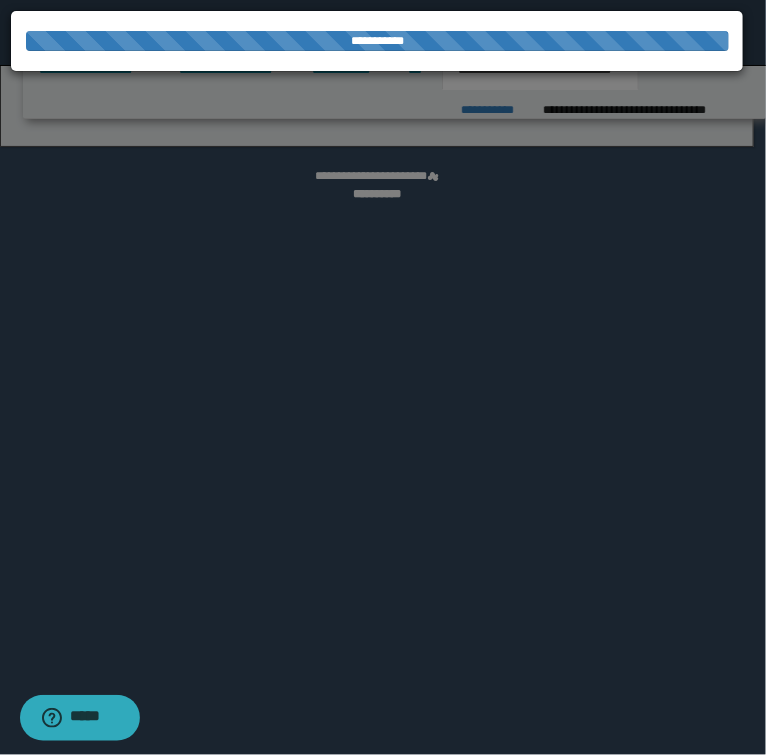 select on "*" 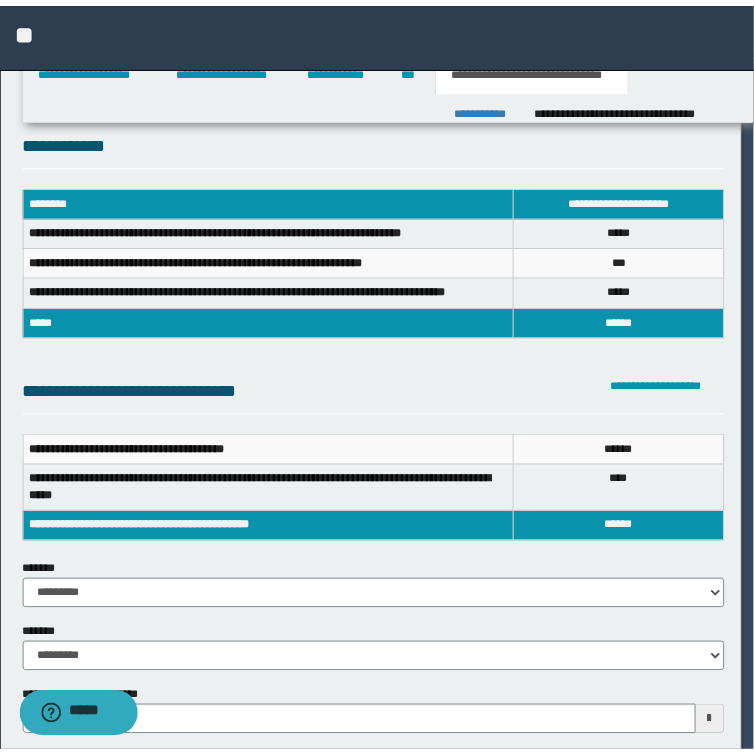 scroll, scrollTop: 0, scrollLeft: 0, axis: both 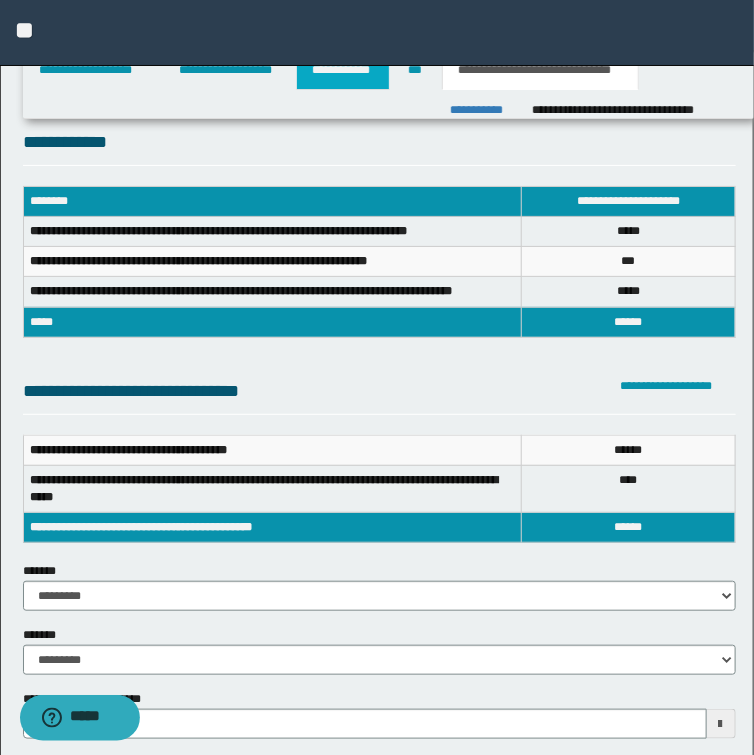 click on "**********" at bounding box center [343, 70] 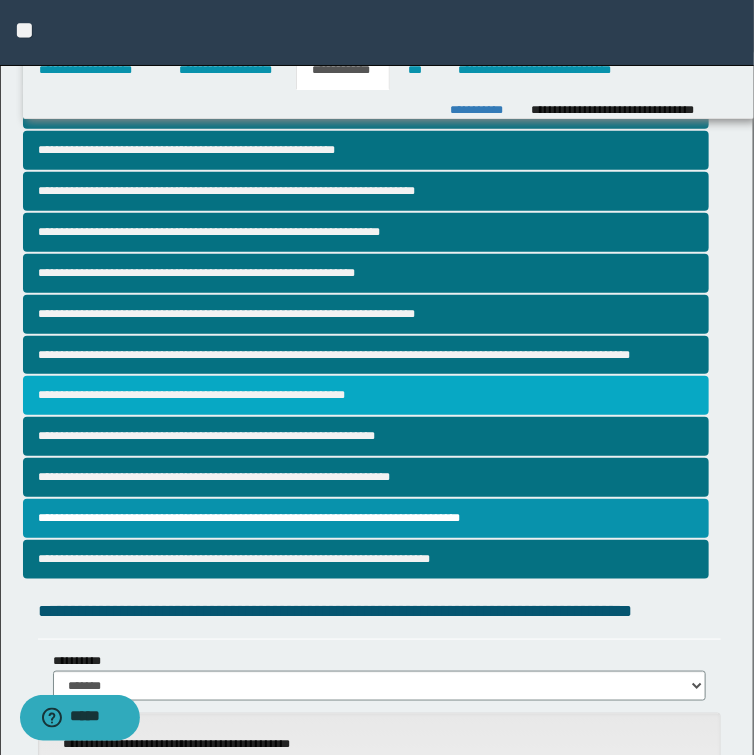 scroll, scrollTop: 80, scrollLeft: 0, axis: vertical 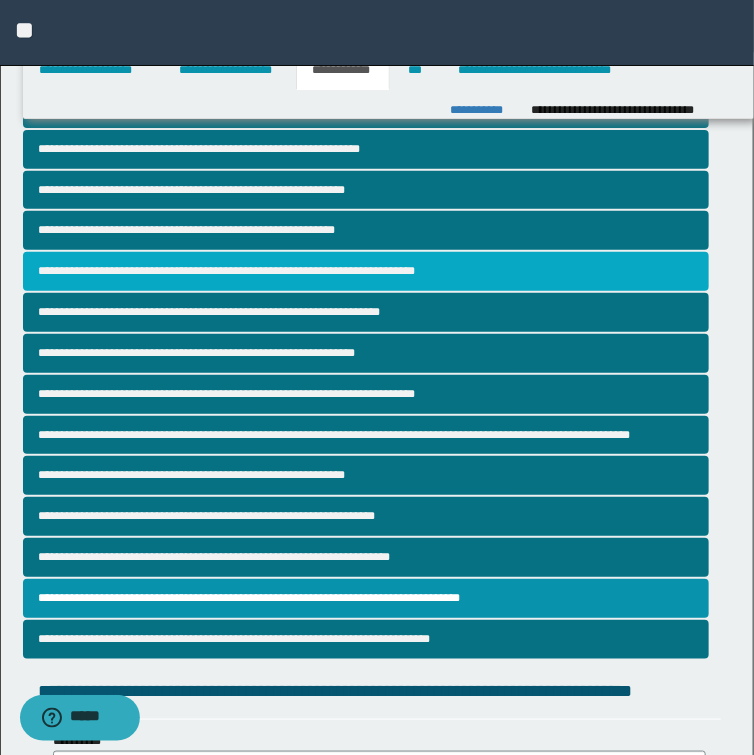 click on "**********" at bounding box center (366, 271) 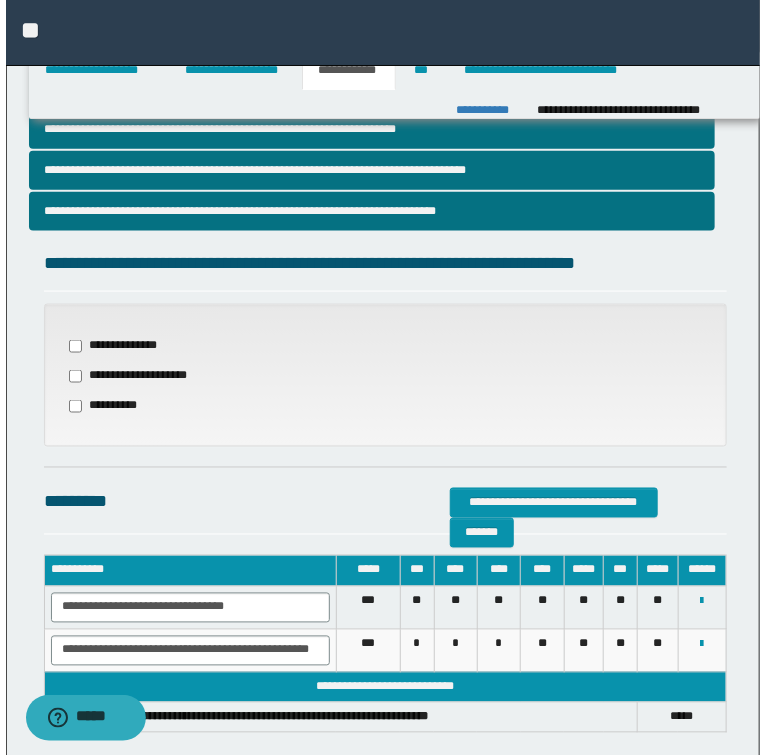 scroll, scrollTop: 612, scrollLeft: 0, axis: vertical 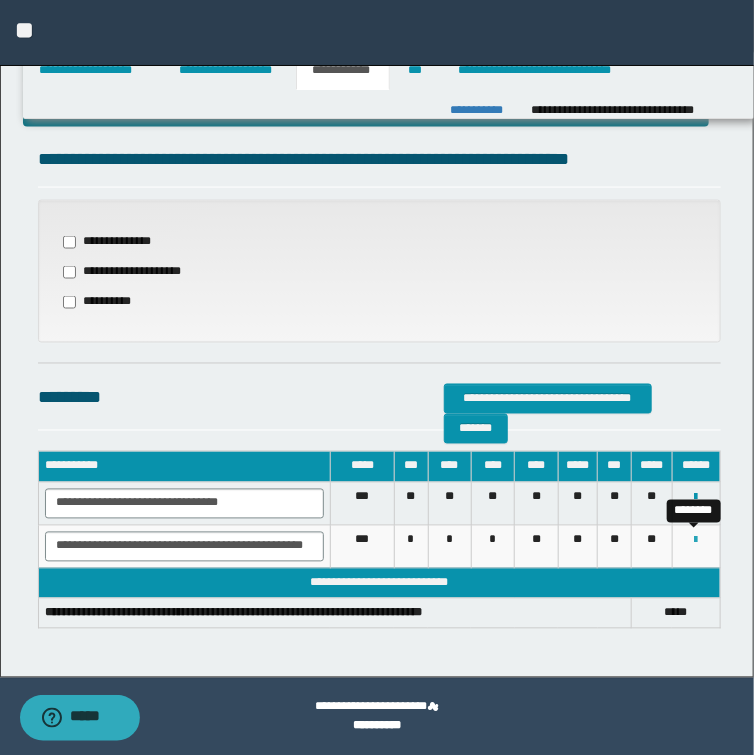 click at bounding box center (696, 541) 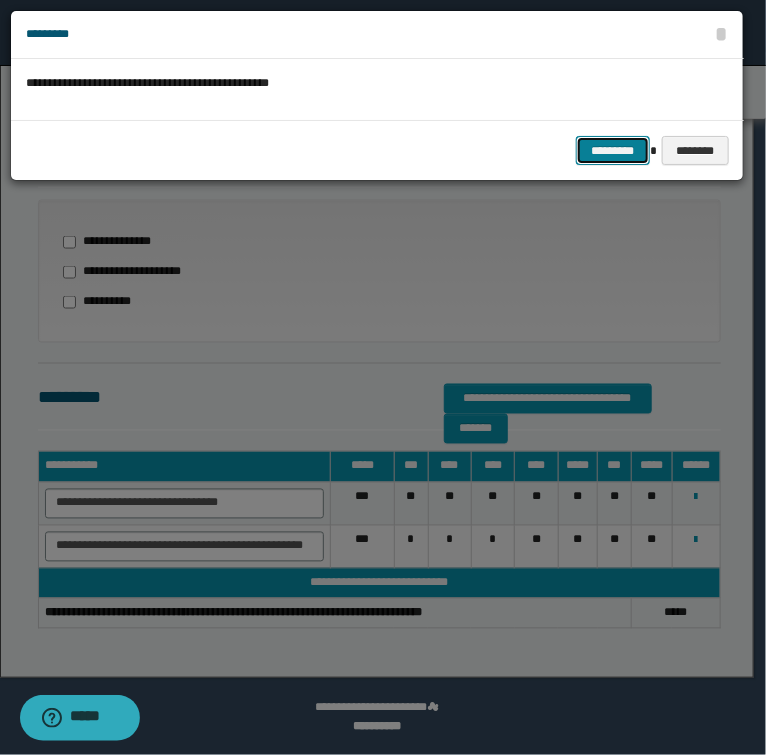 click on "*********" at bounding box center (613, 151) 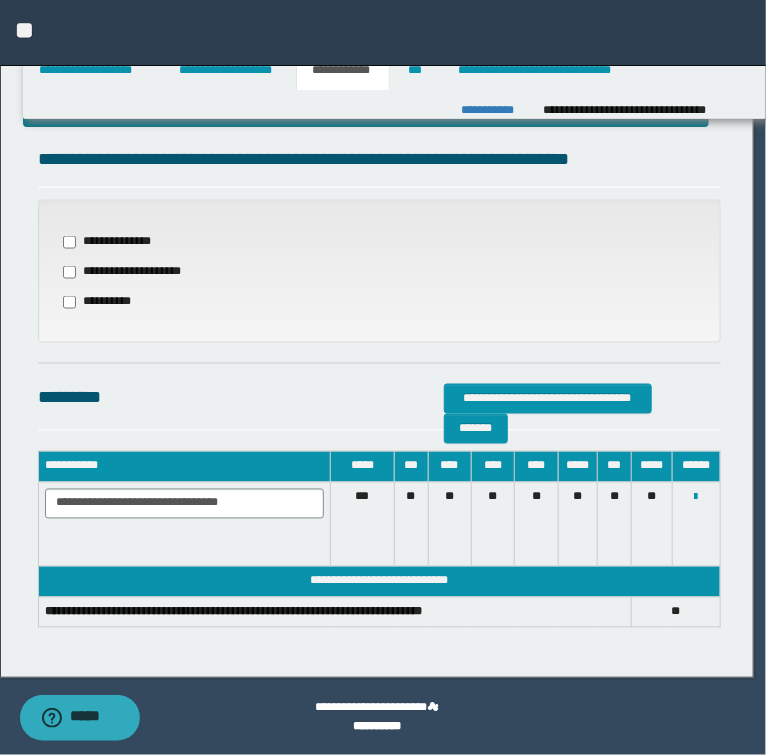 scroll, scrollTop: 569, scrollLeft: 0, axis: vertical 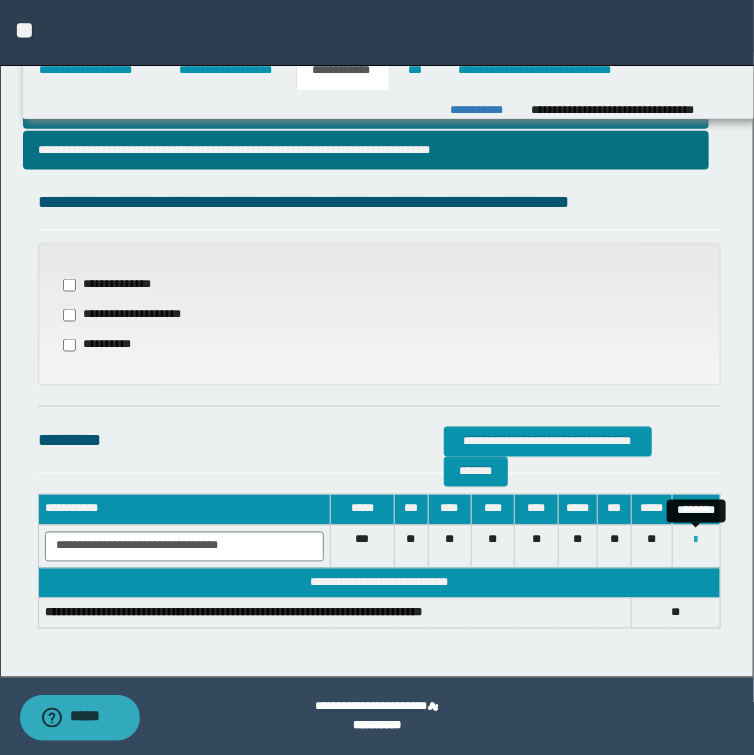 click at bounding box center [696, 541] 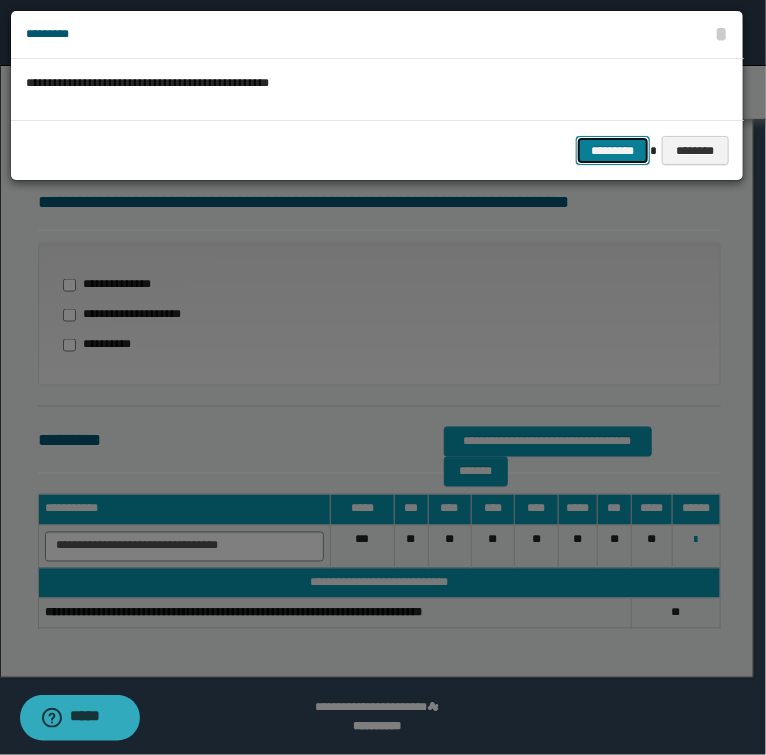 click on "*********" at bounding box center (613, 151) 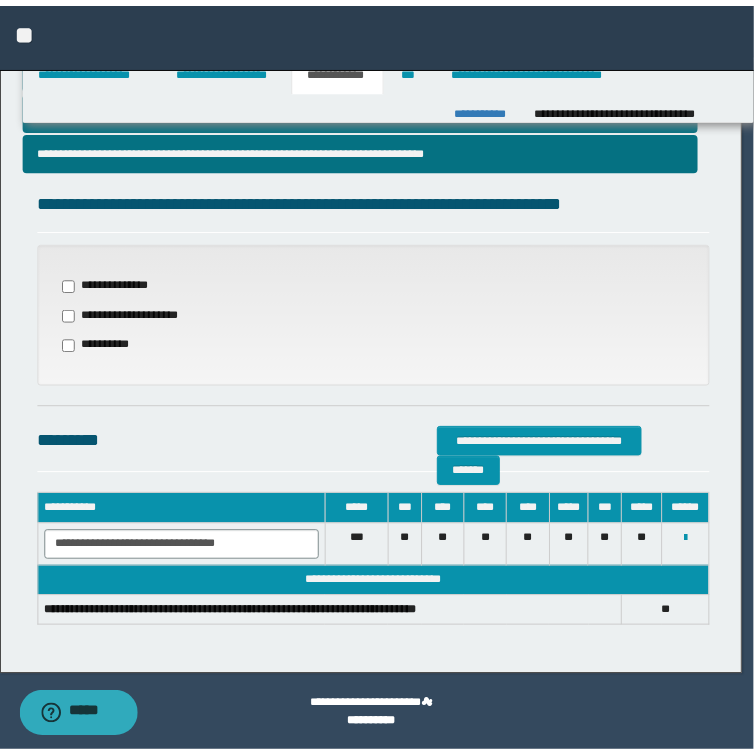 scroll, scrollTop: 556, scrollLeft: 0, axis: vertical 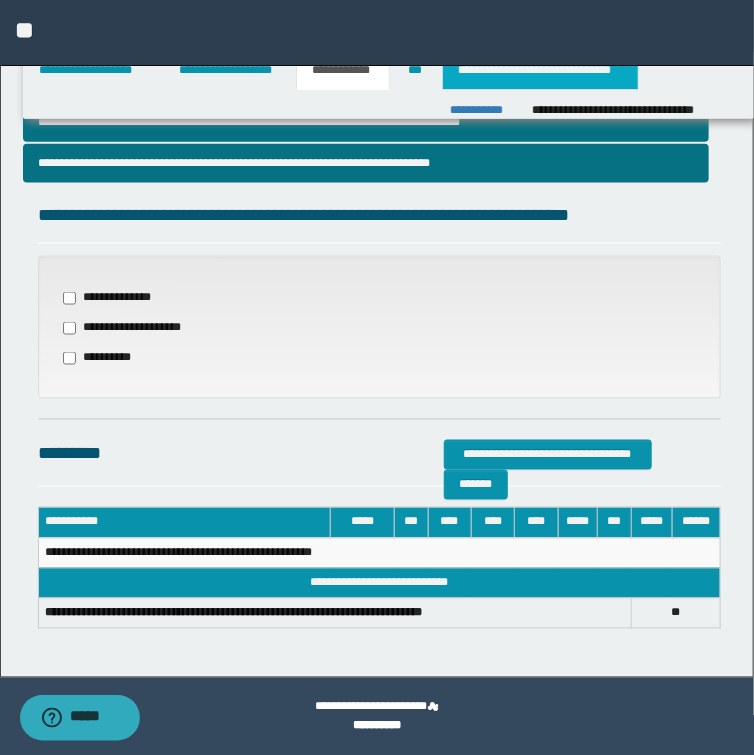click on "**********" at bounding box center (540, 70) 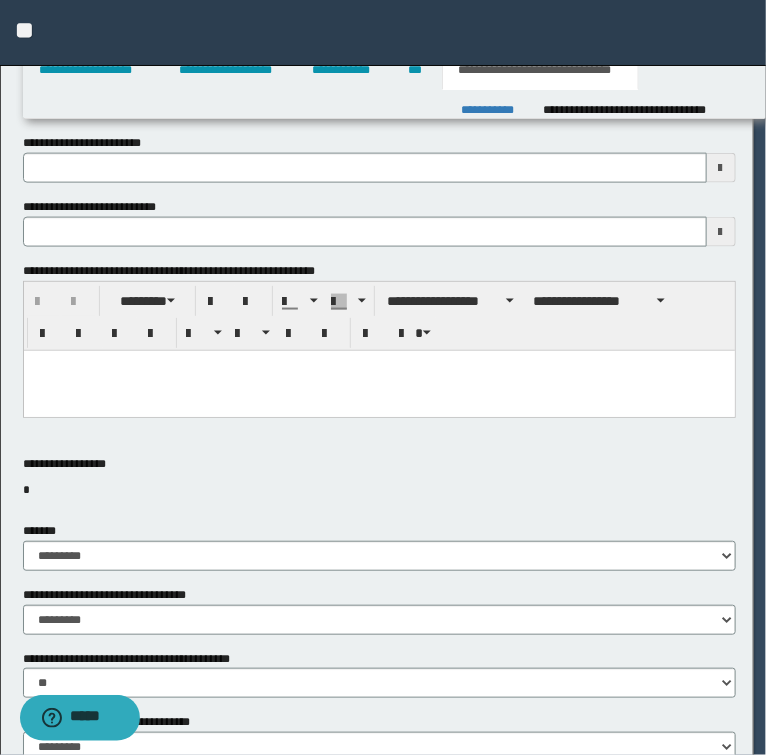 type 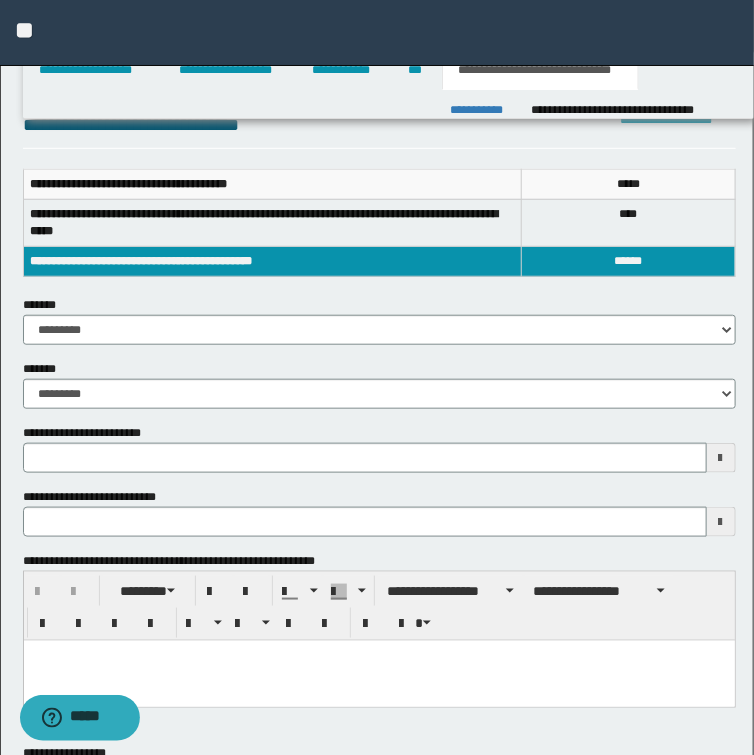scroll, scrollTop: 0, scrollLeft: 0, axis: both 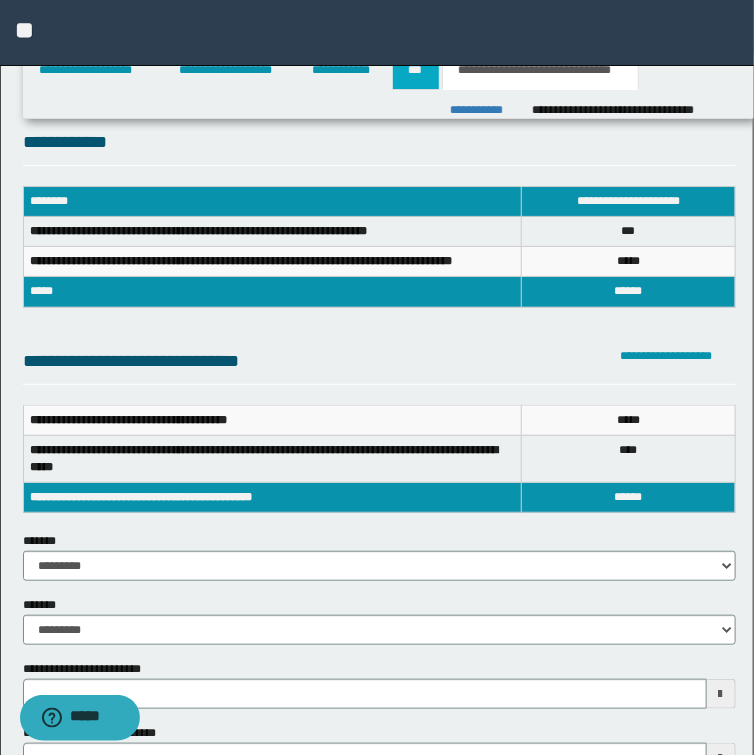 click on "***" at bounding box center [416, 70] 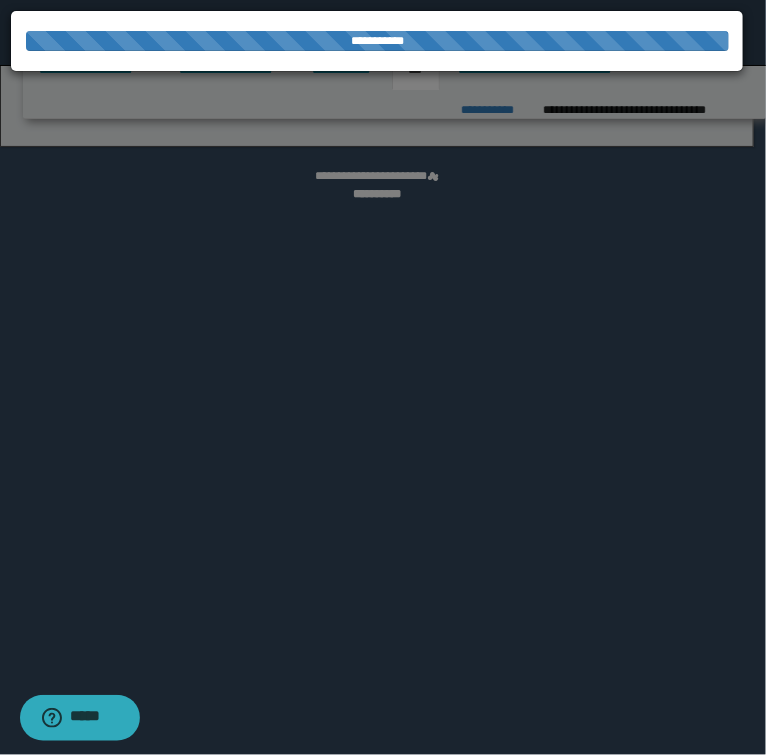 select on "***" 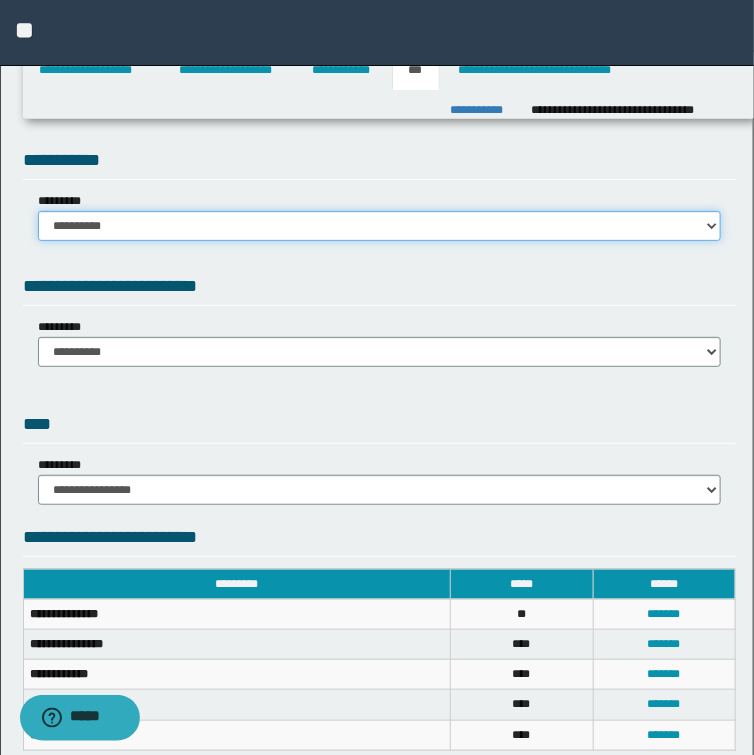 click on "**********" at bounding box center [379, 226] 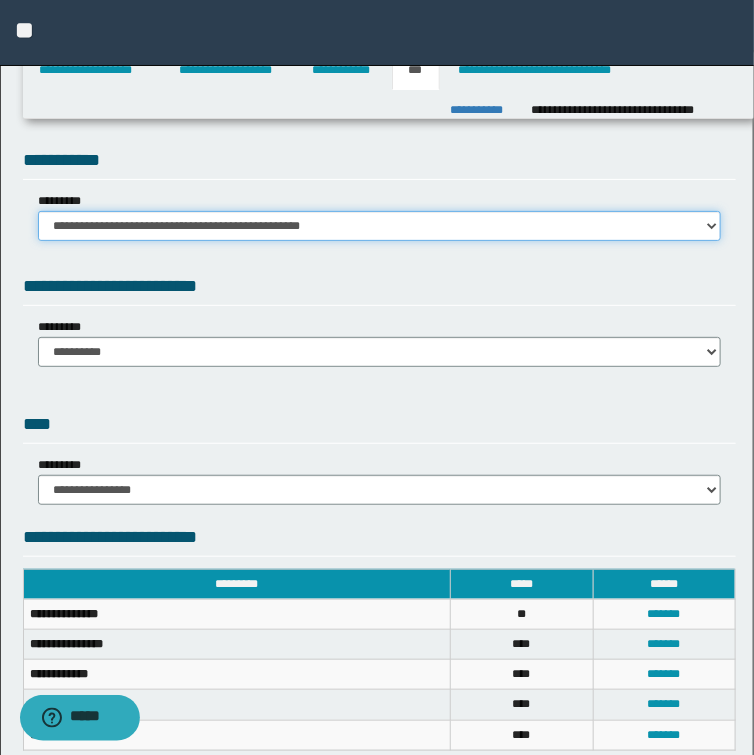 click on "**********" at bounding box center (379, 226) 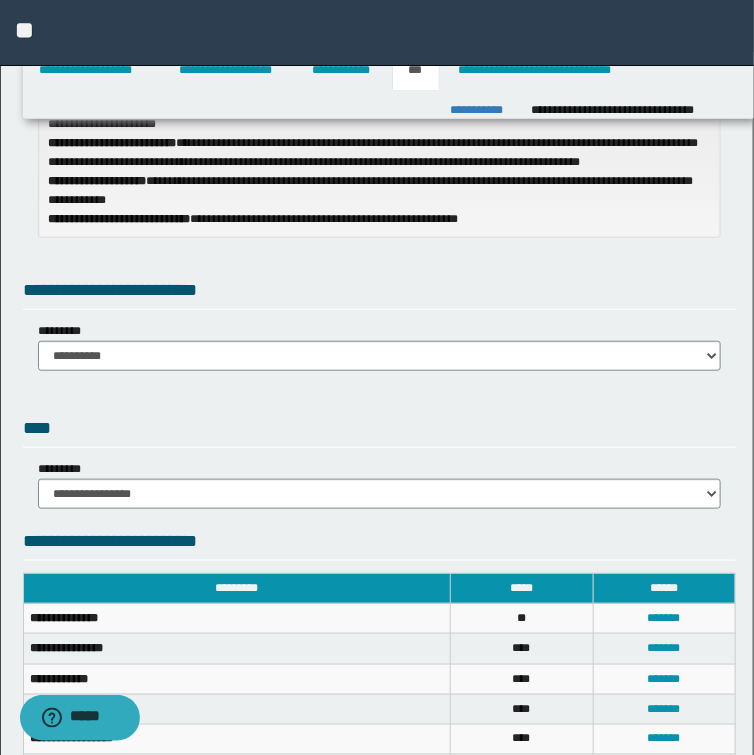 scroll, scrollTop: 240, scrollLeft: 0, axis: vertical 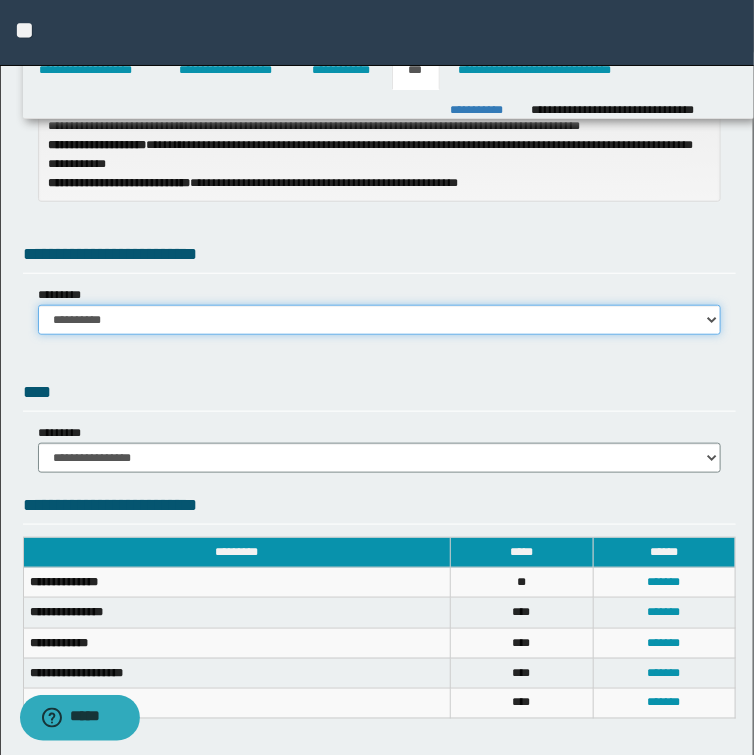 click on "**********" at bounding box center [379, 320] 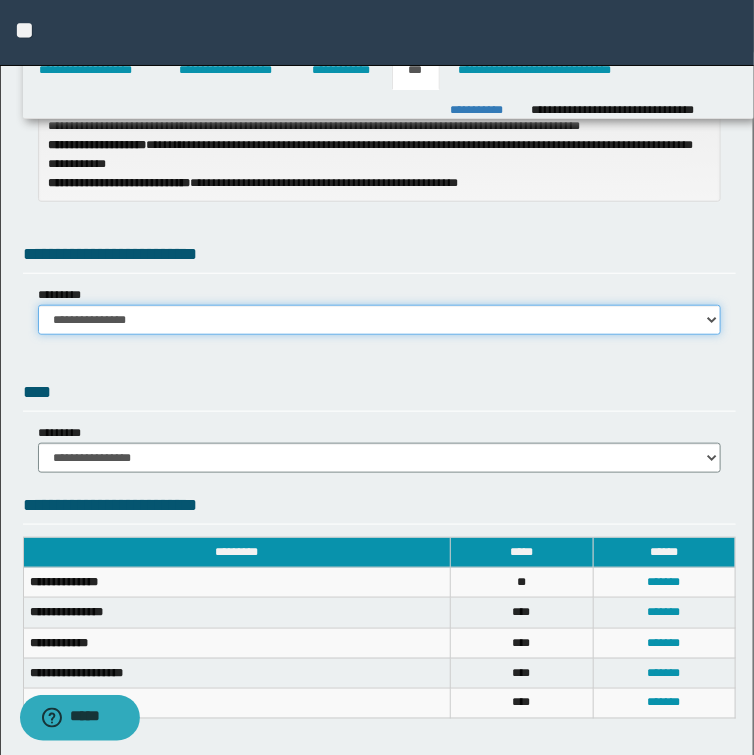 click on "**********" at bounding box center (379, 320) 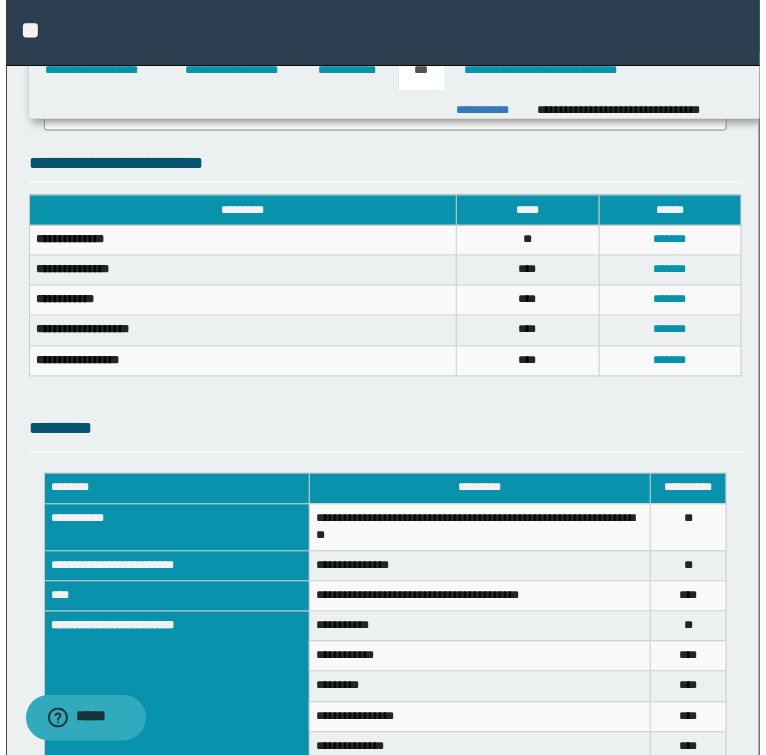 scroll, scrollTop: 479, scrollLeft: 0, axis: vertical 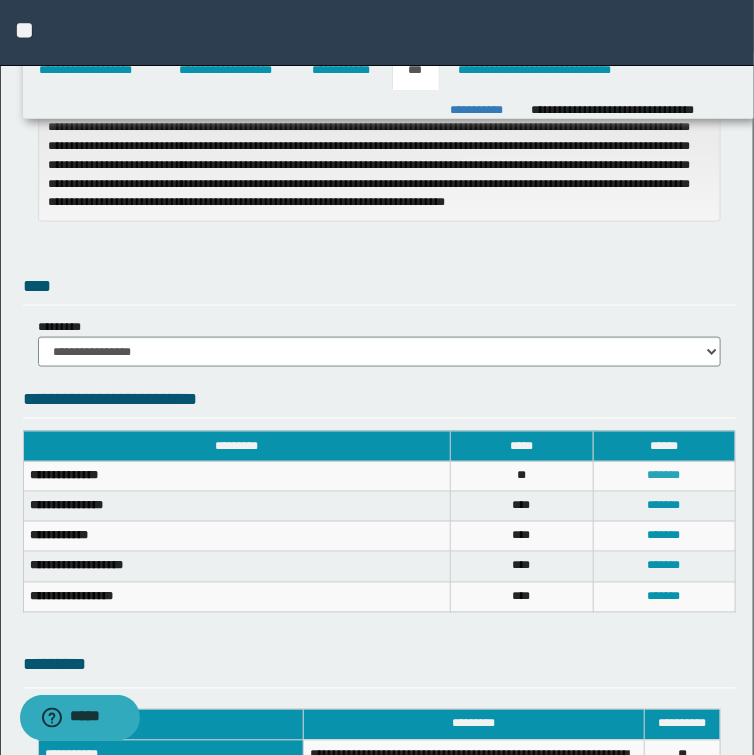 click on "*******" at bounding box center [664, 476] 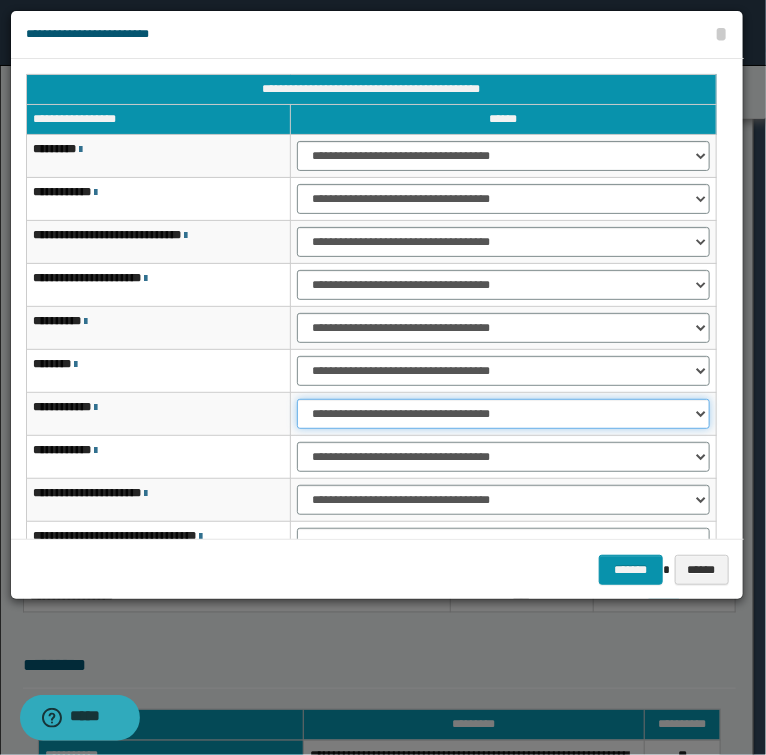 click on "**********" at bounding box center [503, 414] 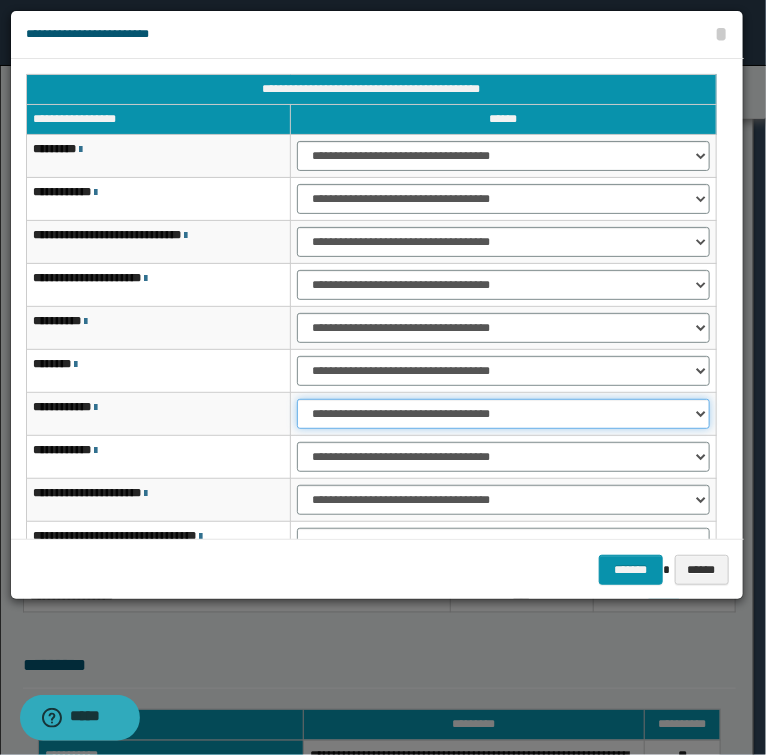 select on "***" 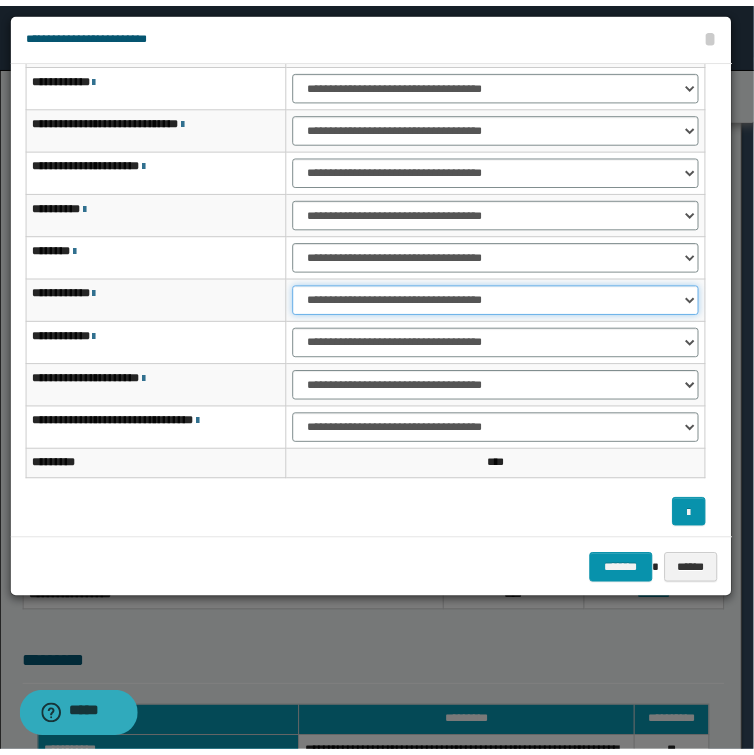 scroll, scrollTop: 119, scrollLeft: 0, axis: vertical 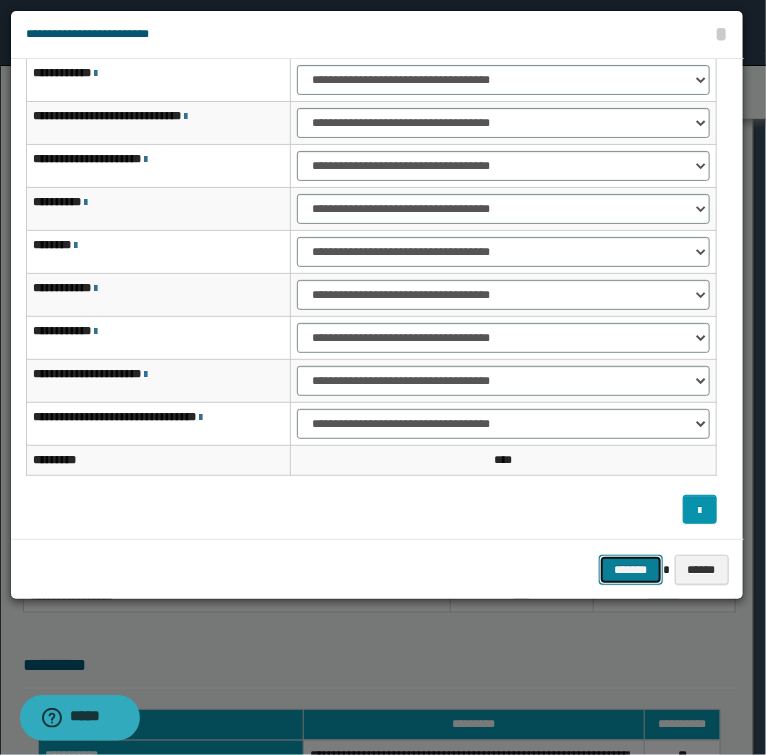 click on "*******" at bounding box center [631, 570] 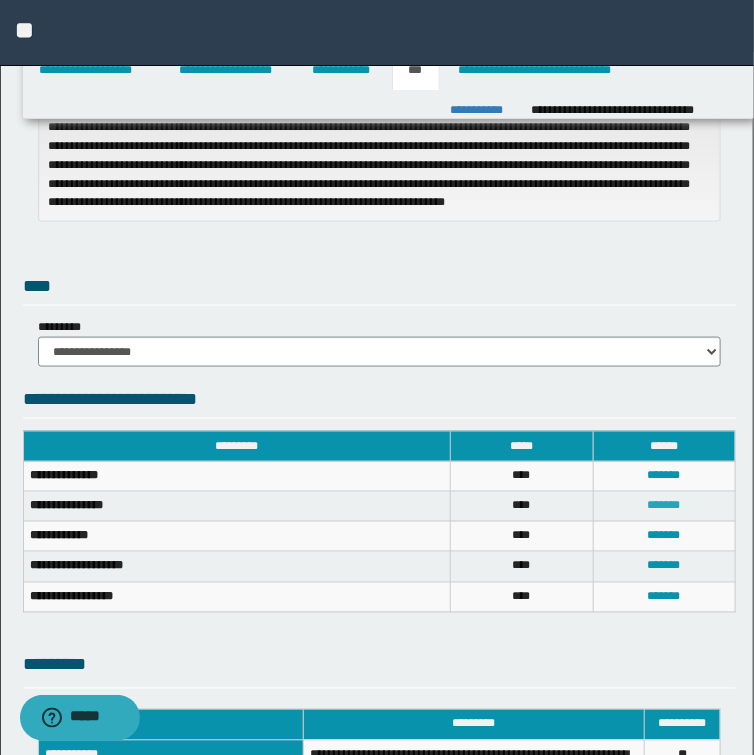 click on "*******" at bounding box center (664, 506) 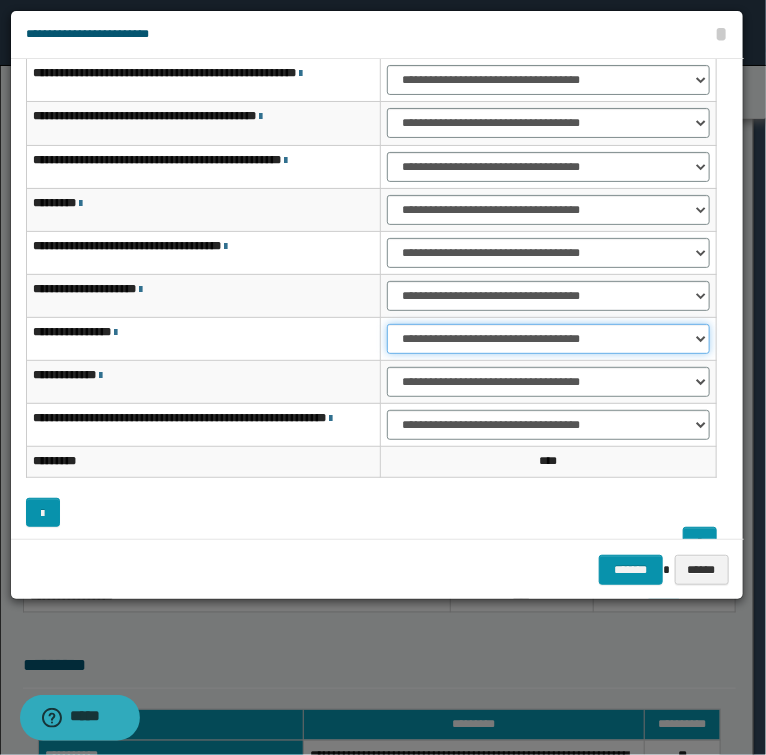 click on "**********" at bounding box center [548, 339] 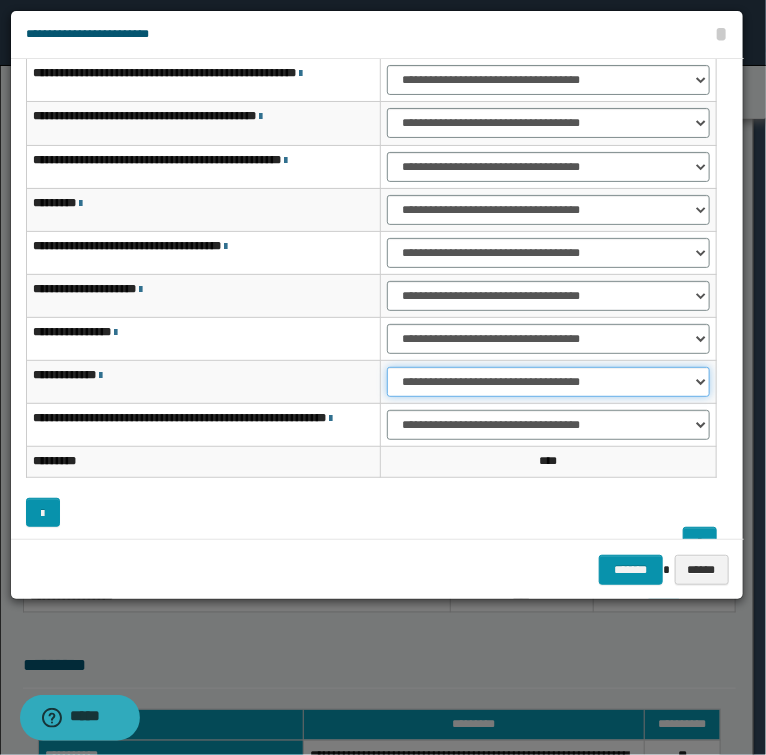 click on "**********" at bounding box center (548, 382) 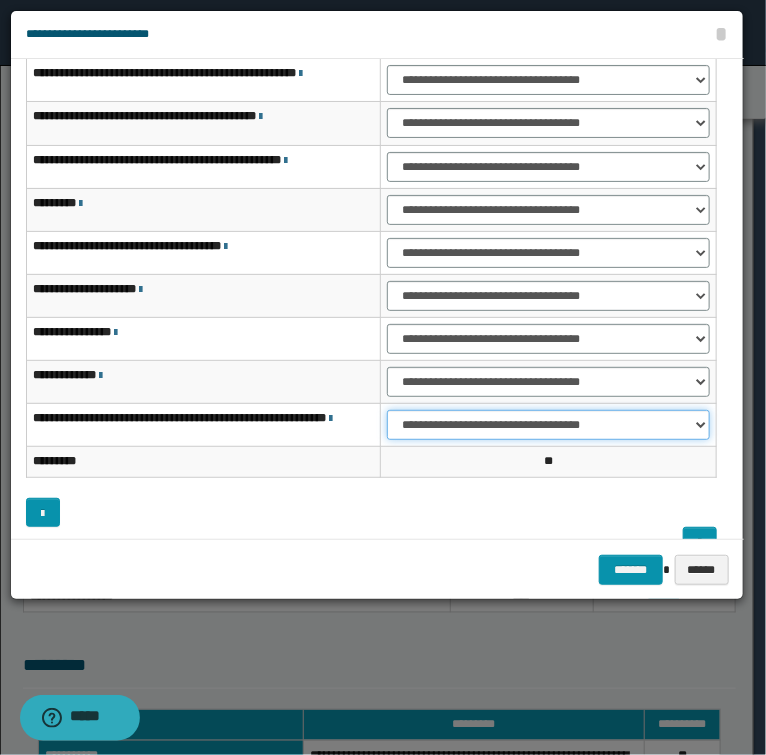 click on "**********" at bounding box center (548, 425) 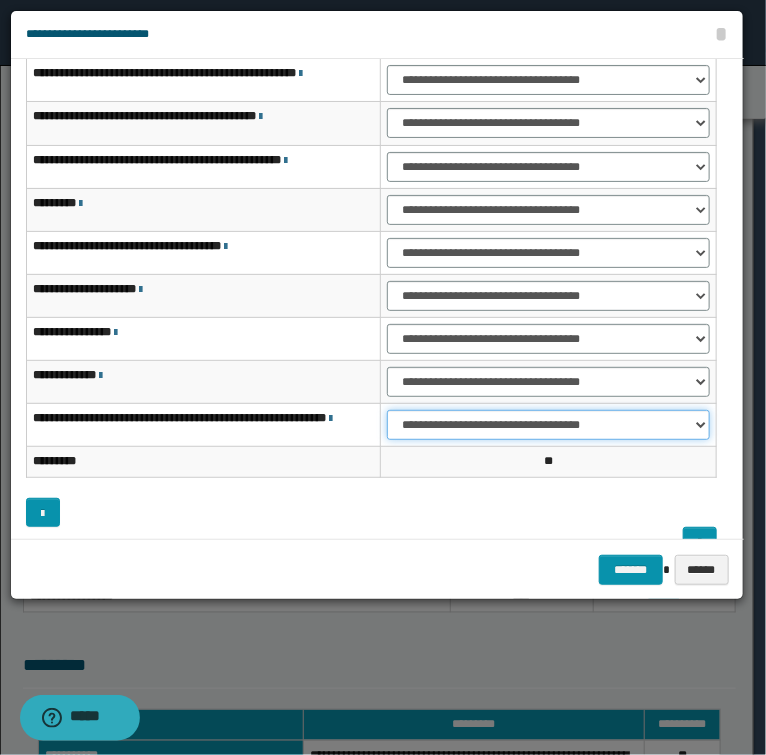click on "**********" at bounding box center (548, 425) 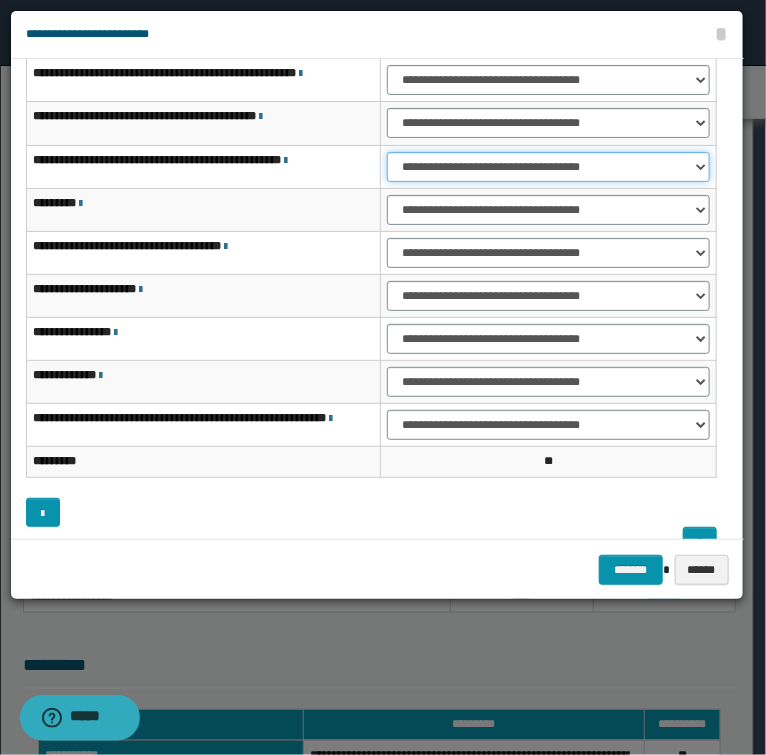 click on "**********" at bounding box center [548, 167] 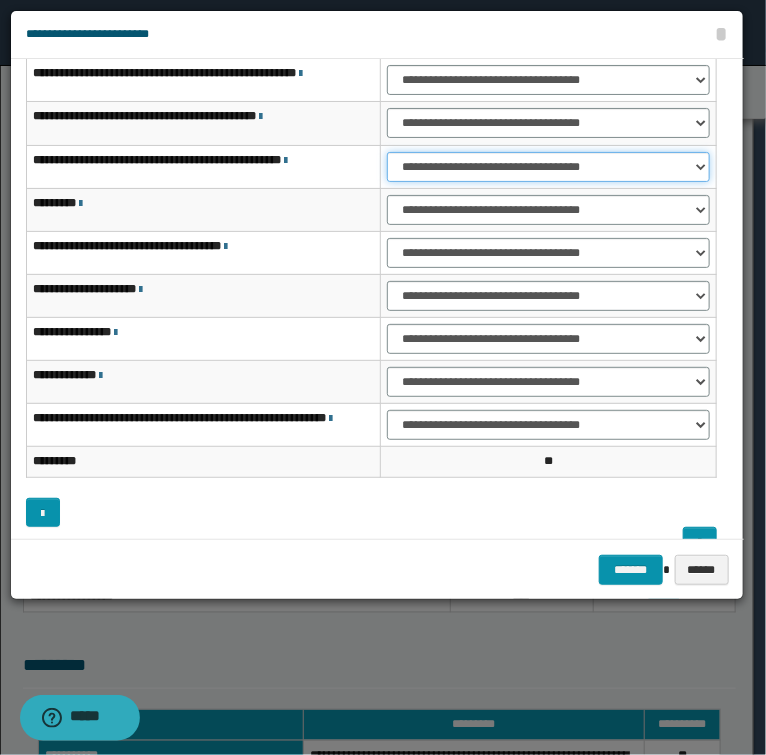 select on "***" 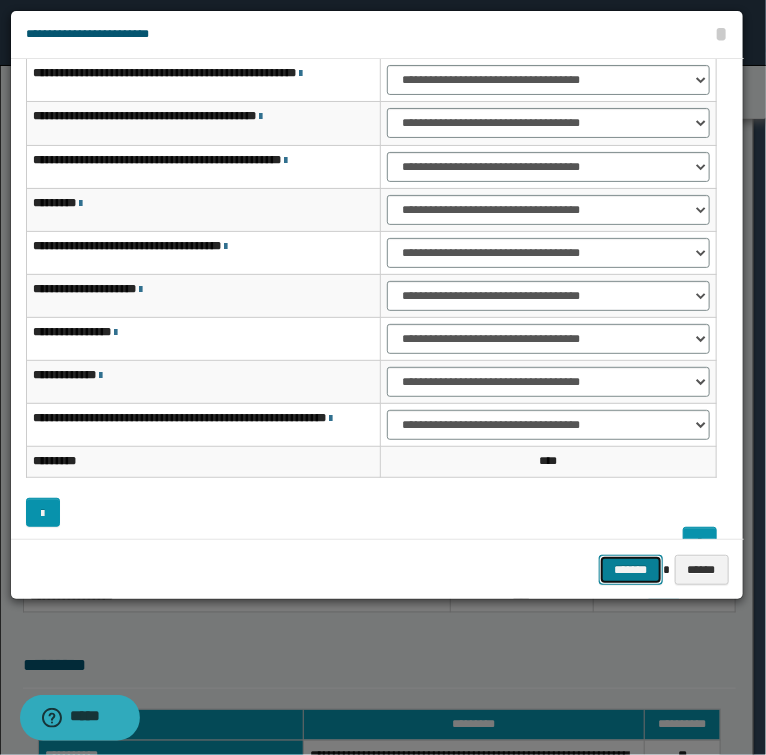 click on "*******" at bounding box center (631, 570) 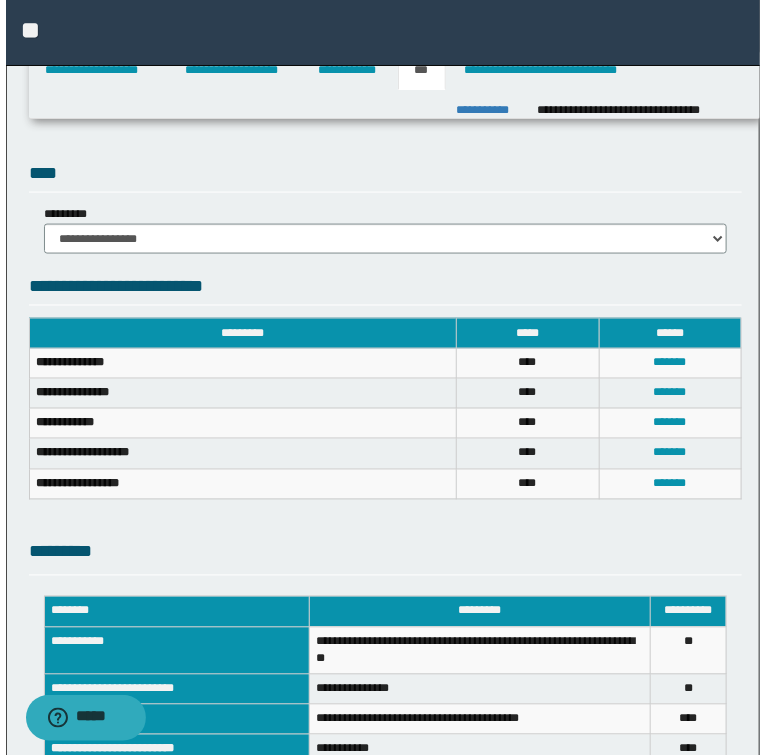scroll, scrollTop: 639, scrollLeft: 0, axis: vertical 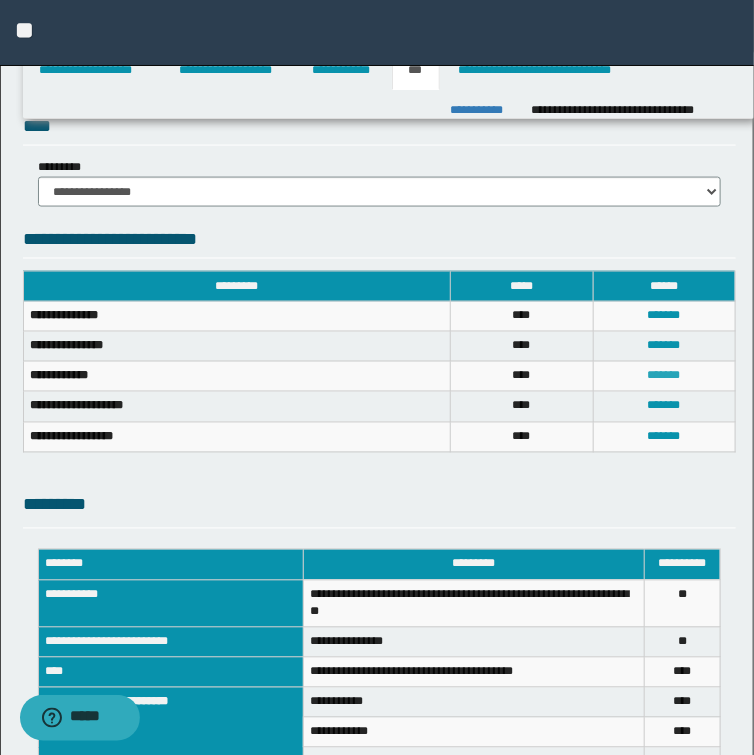 click on "*******" at bounding box center [664, 376] 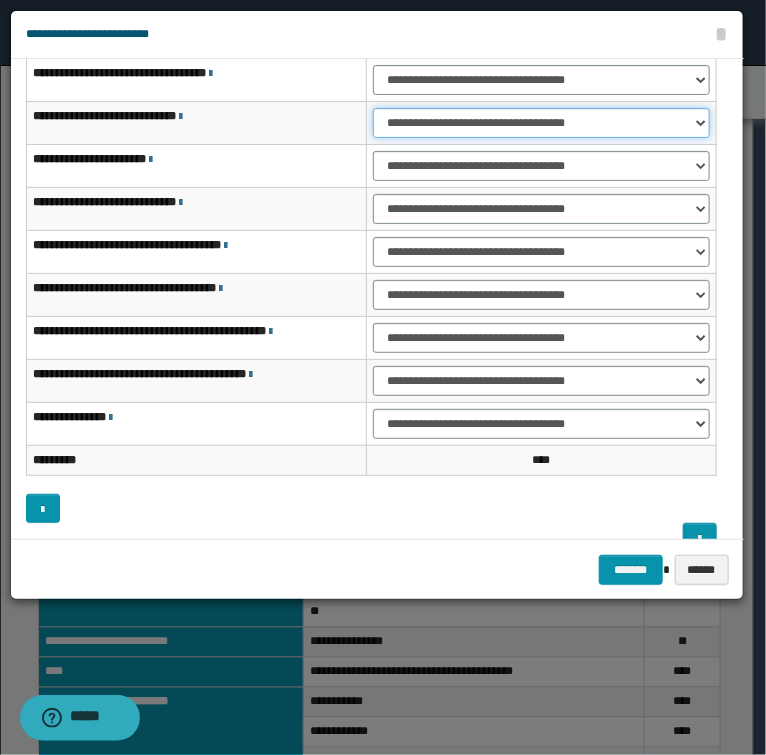 click on "**********" at bounding box center [542, 123] 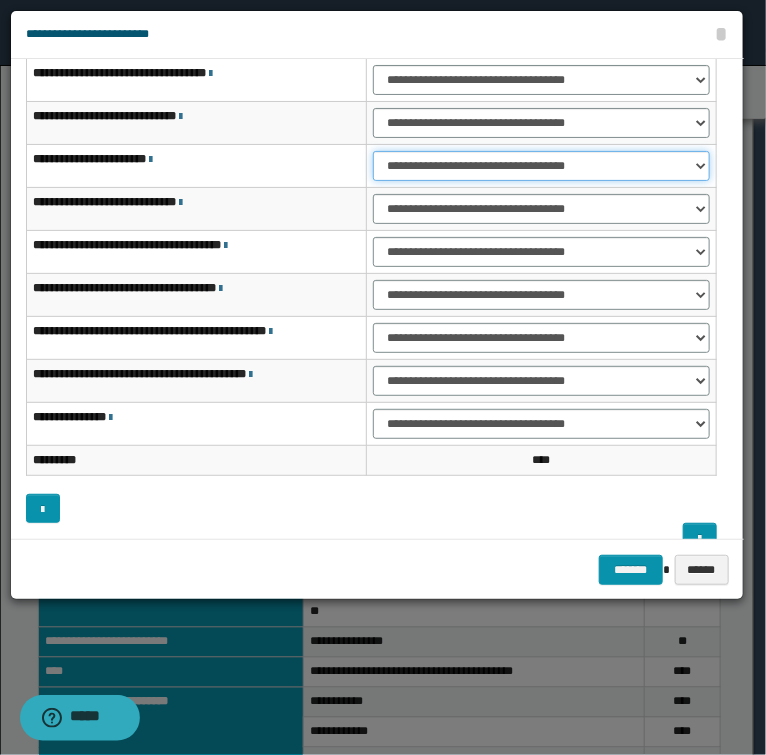 click on "**********" at bounding box center (542, 166) 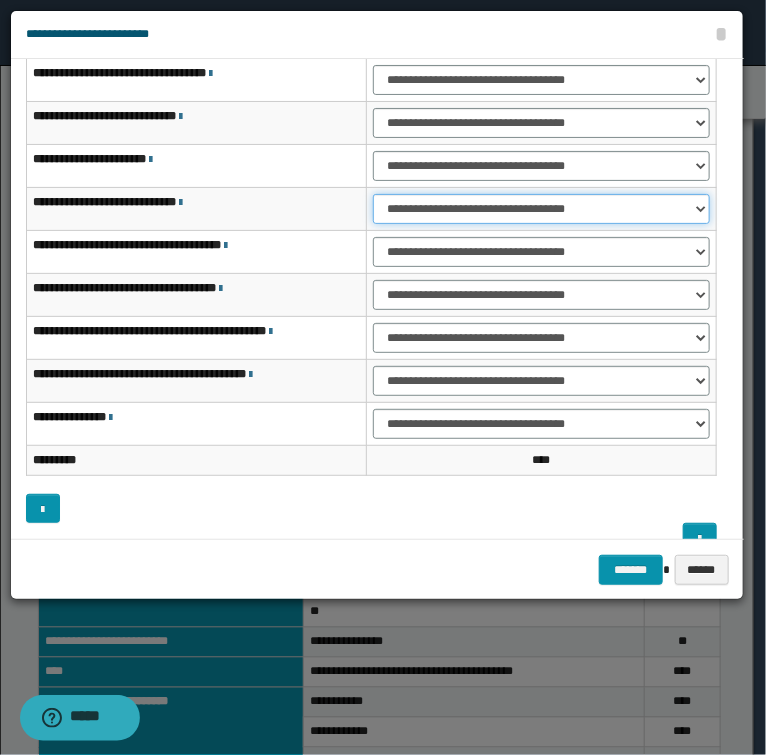 click on "**********" at bounding box center (542, 209) 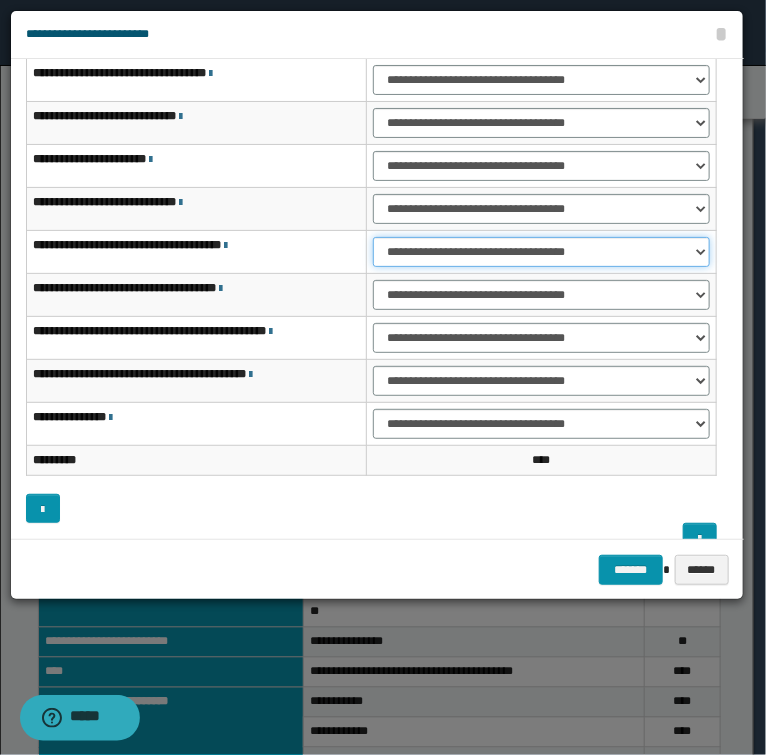 click on "**********" at bounding box center (542, 252) 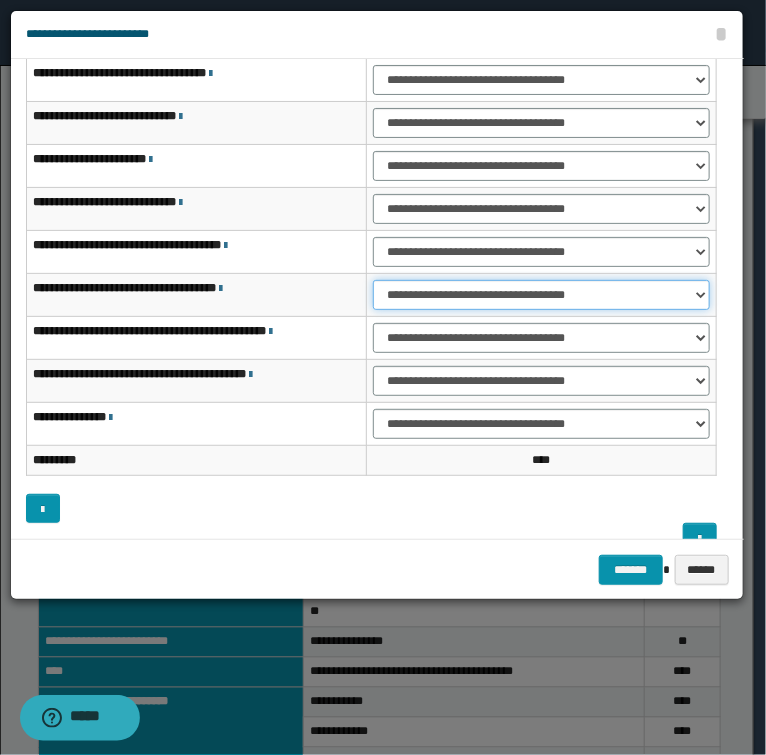 click on "**********" at bounding box center [542, 295] 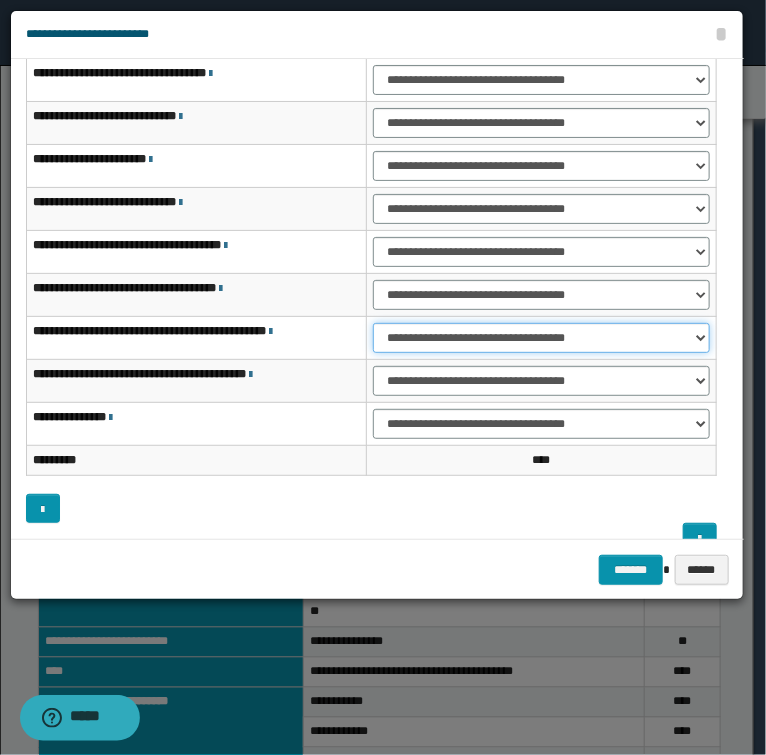 click on "**********" at bounding box center [542, 338] 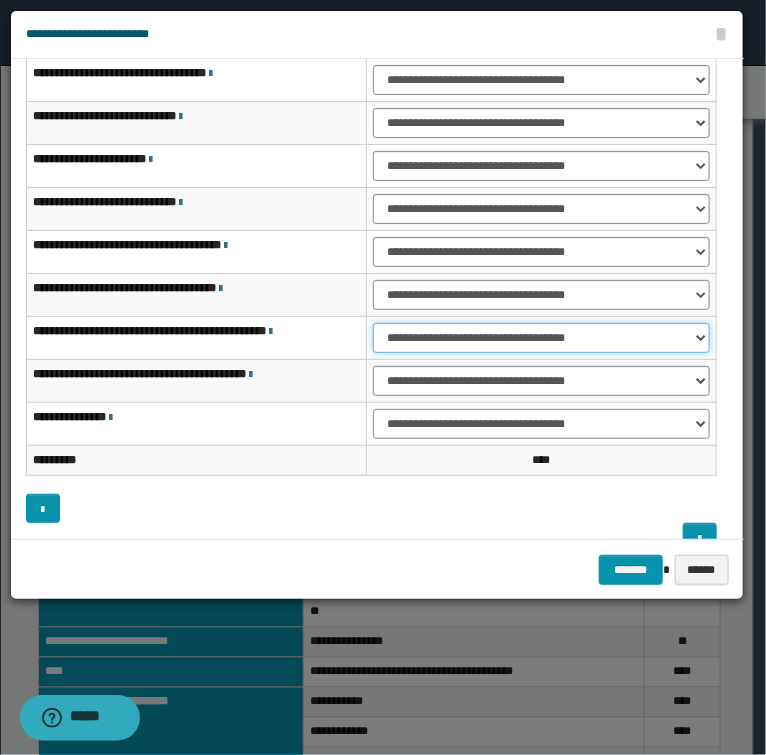 select on "***" 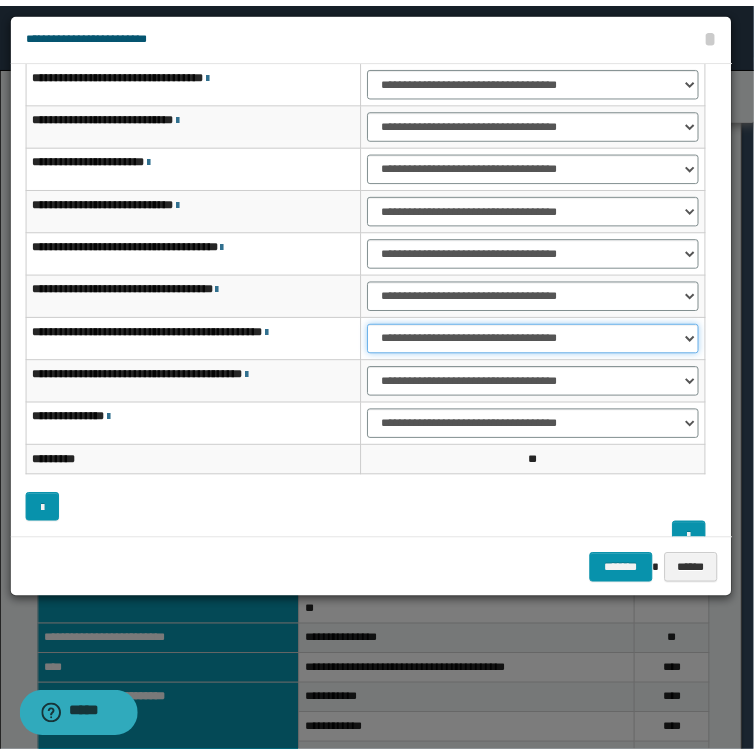 scroll, scrollTop: 148, scrollLeft: 0, axis: vertical 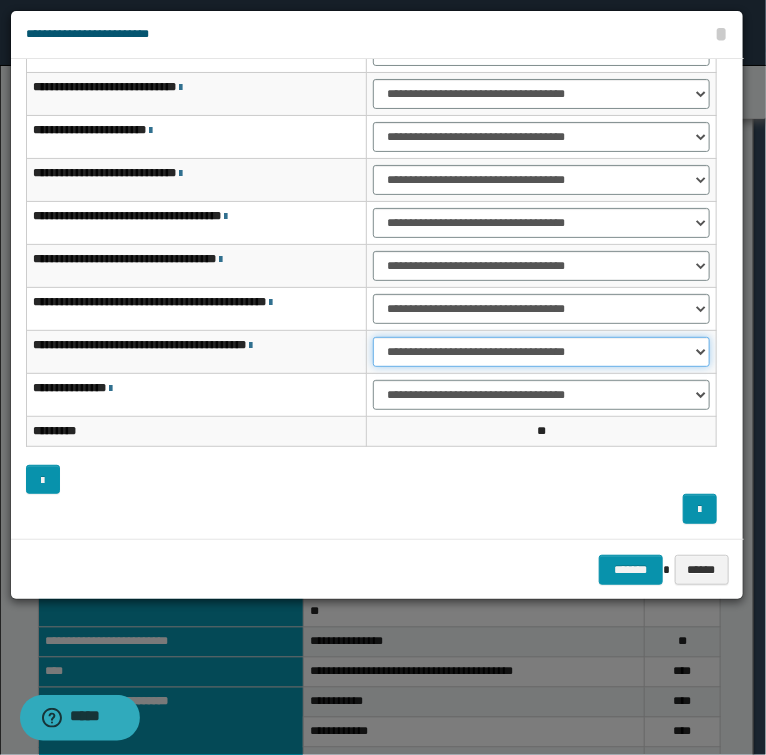 click on "**********" at bounding box center (542, 352) 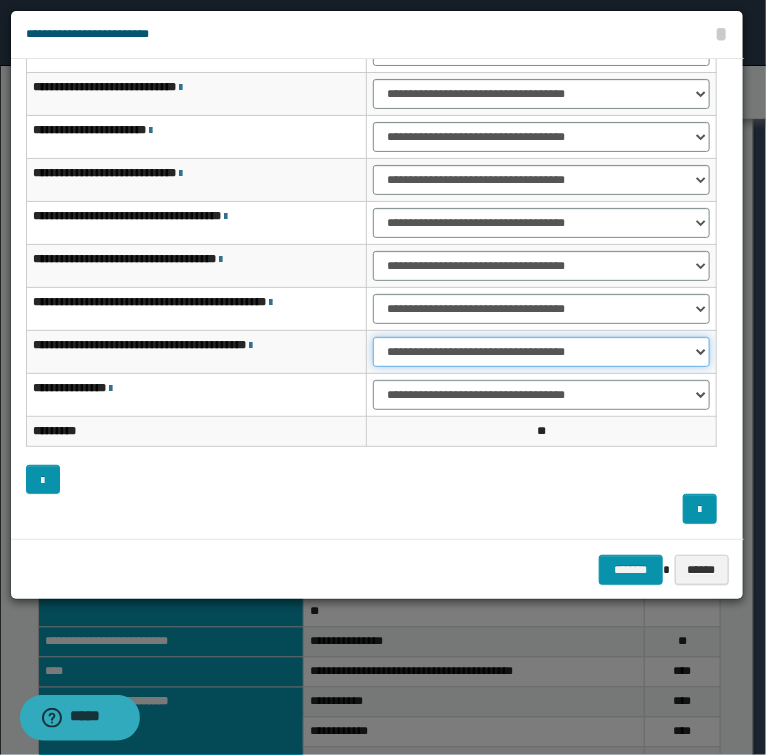 click on "**********" at bounding box center (542, 352) 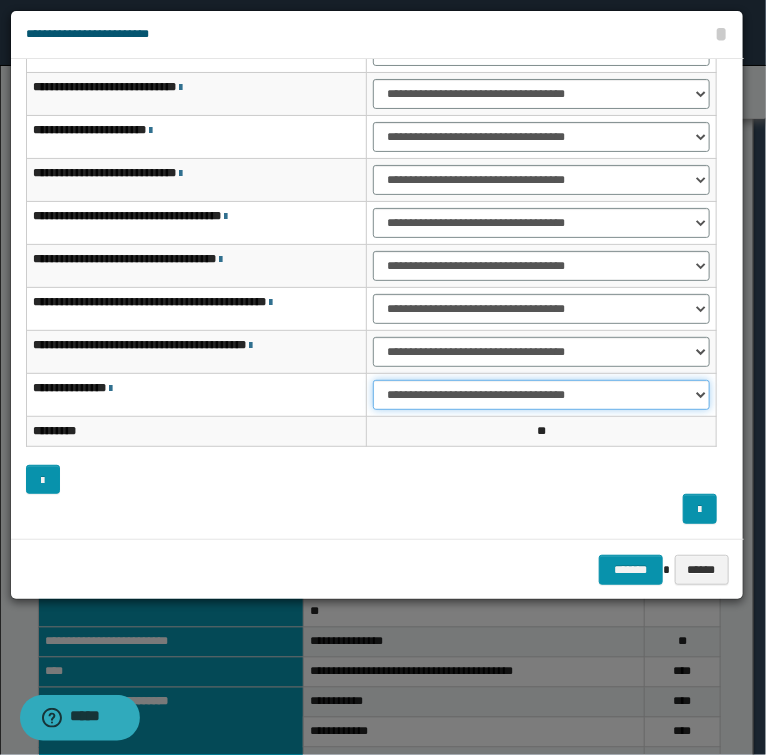 click on "**********" at bounding box center [542, 395] 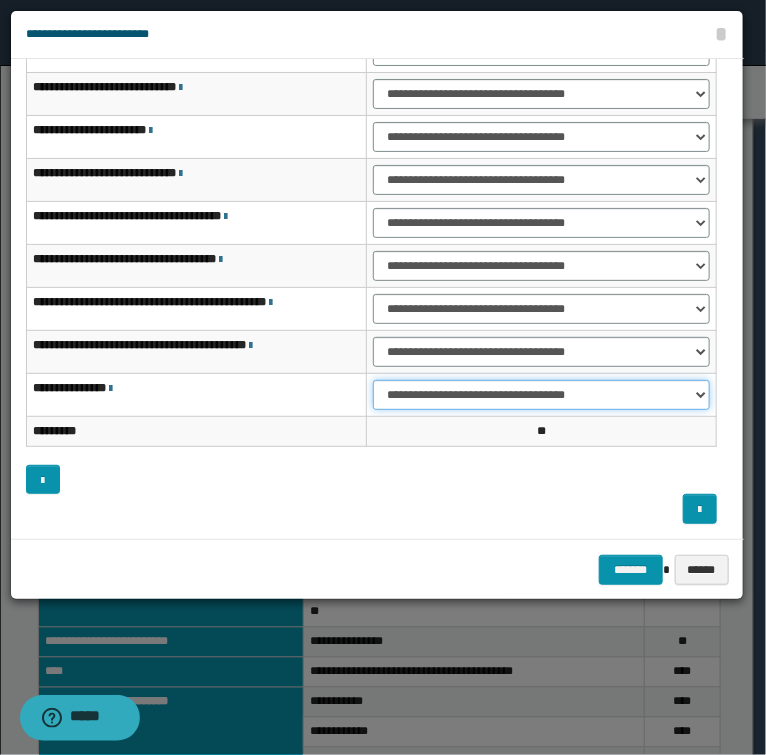 click on "**********" at bounding box center (542, 395) 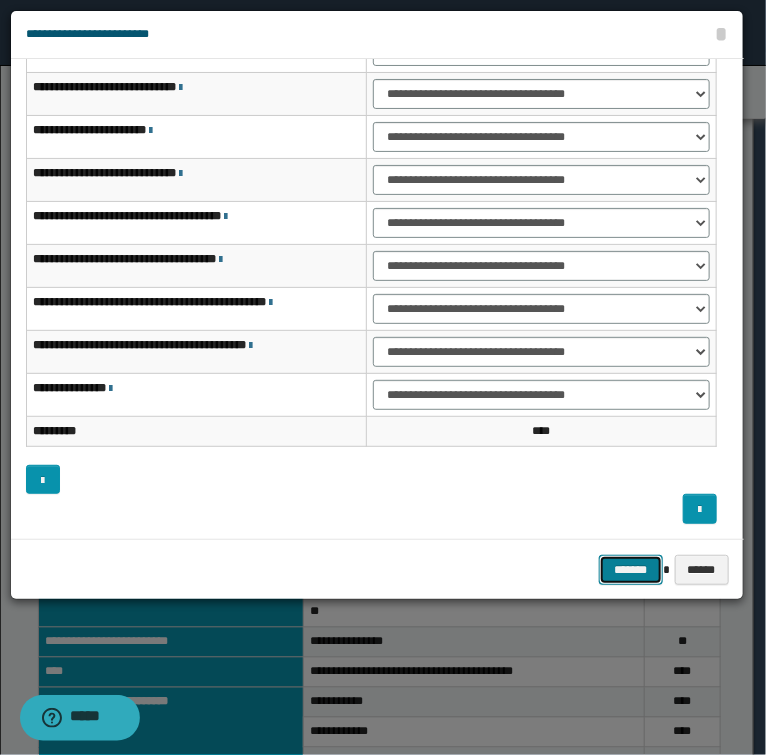 click on "*******" at bounding box center (631, 570) 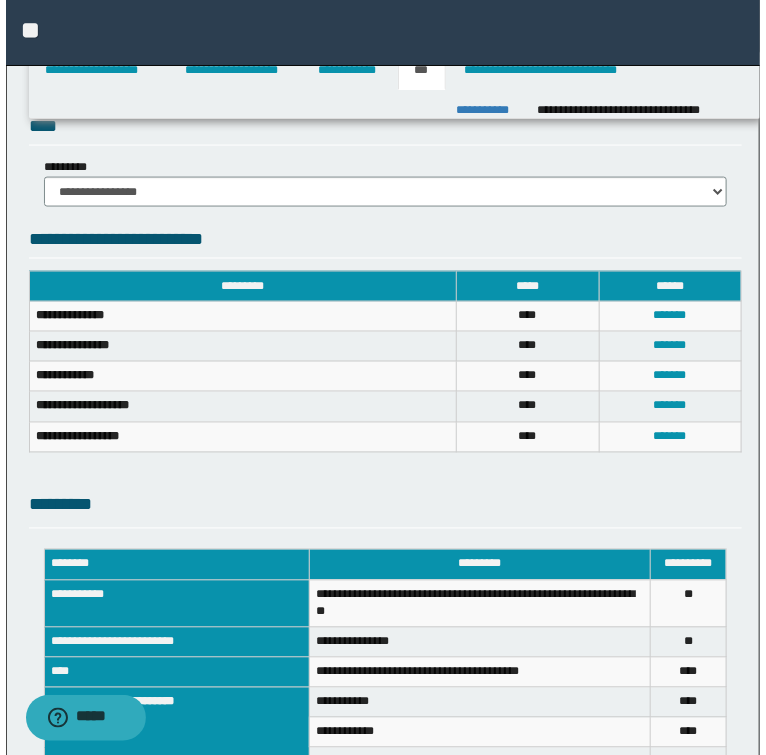 scroll, scrollTop: 719, scrollLeft: 0, axis: vertical 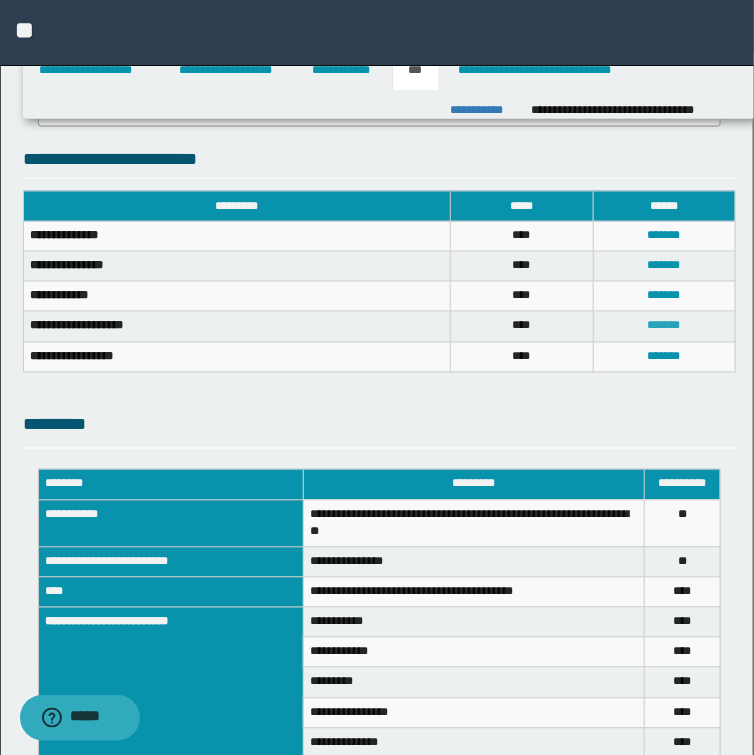 click on "*******" at bounding box center (664, 326) 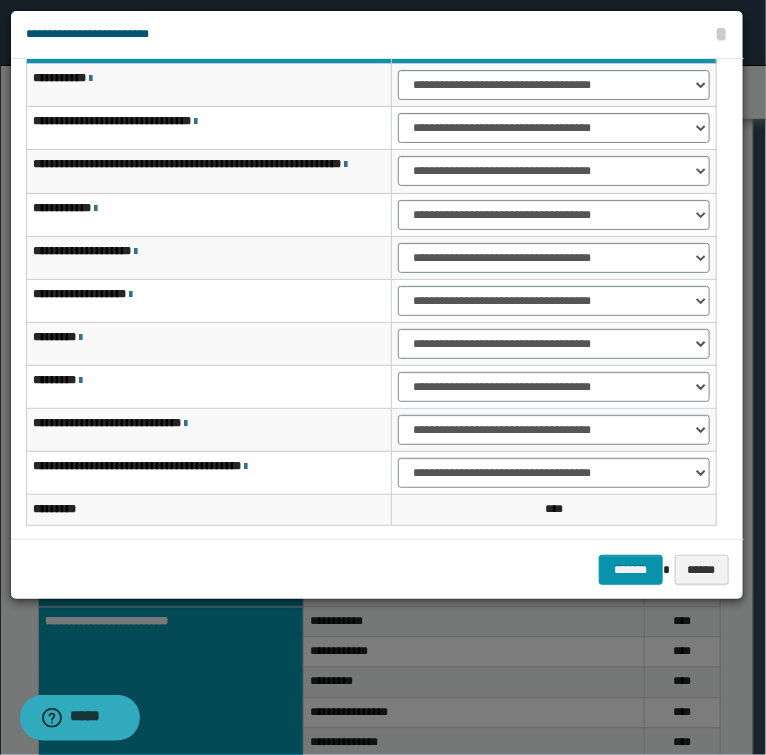 scroll, scrollTop: 0, scrollLeft: 0, axis: both 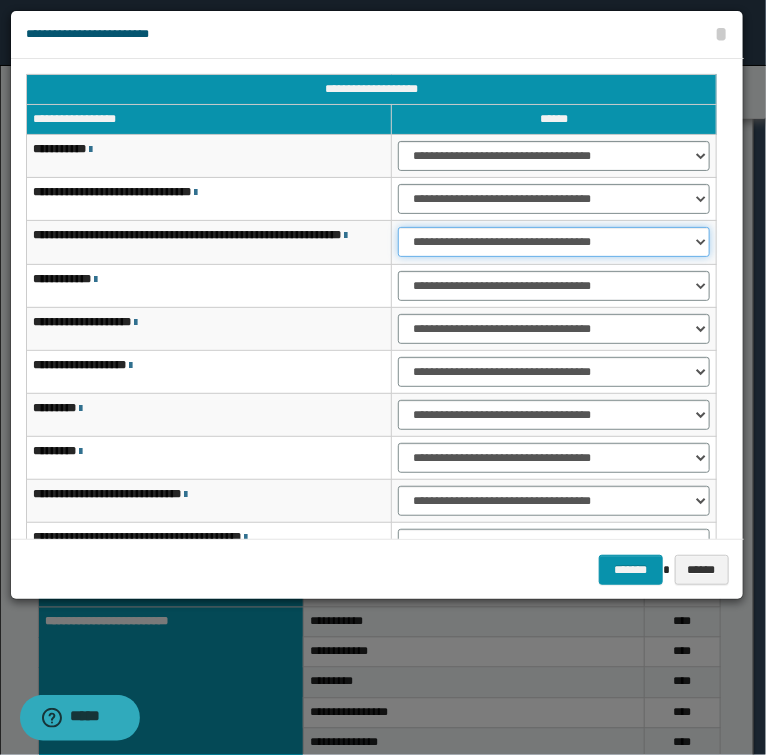 click on "**********" at bounding box center [554, 242] 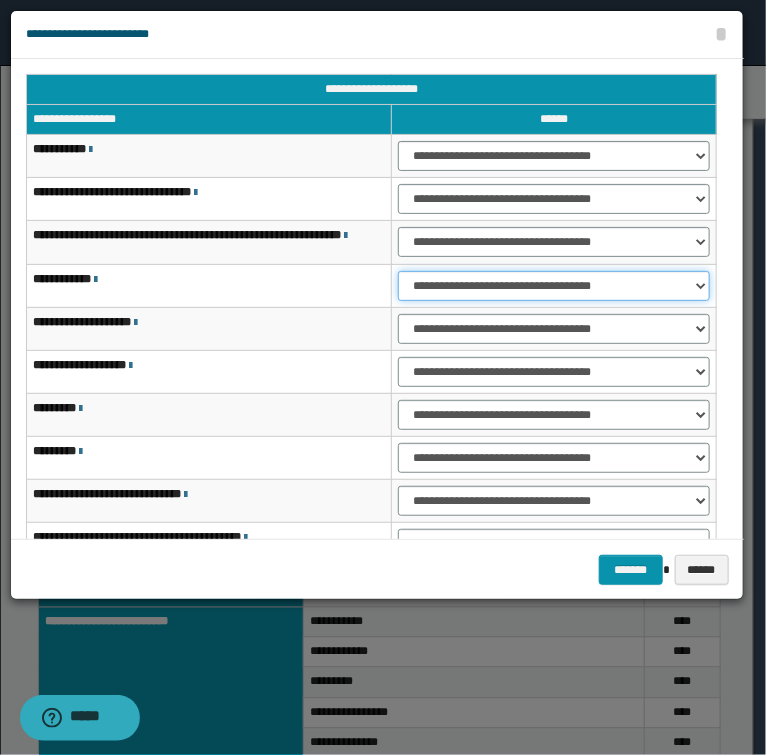 click on "**********" at bounding box center [554, 286] 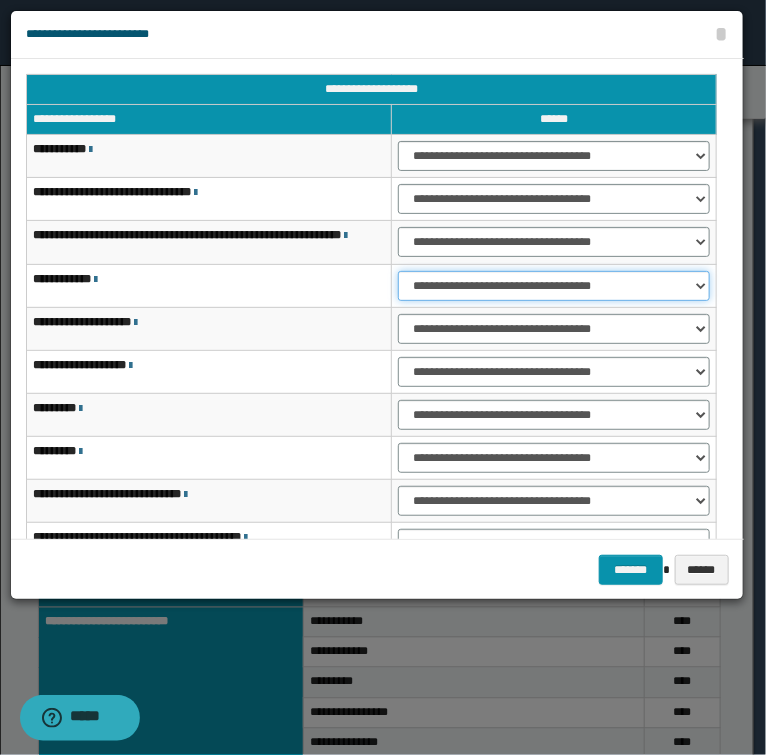click on "**********" at bounding box center [554, 286] 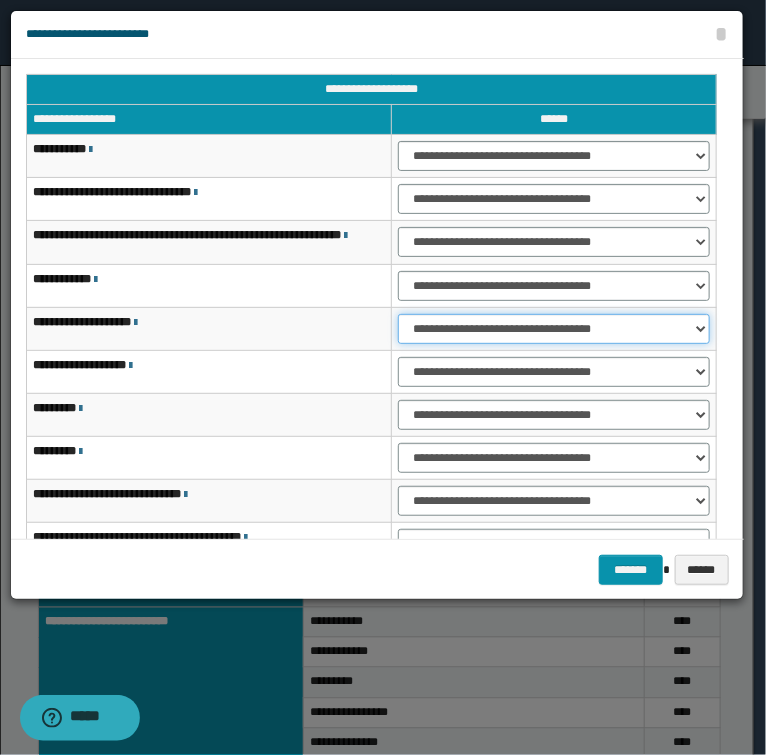 click on "**********" at bounding box center (554, 329) 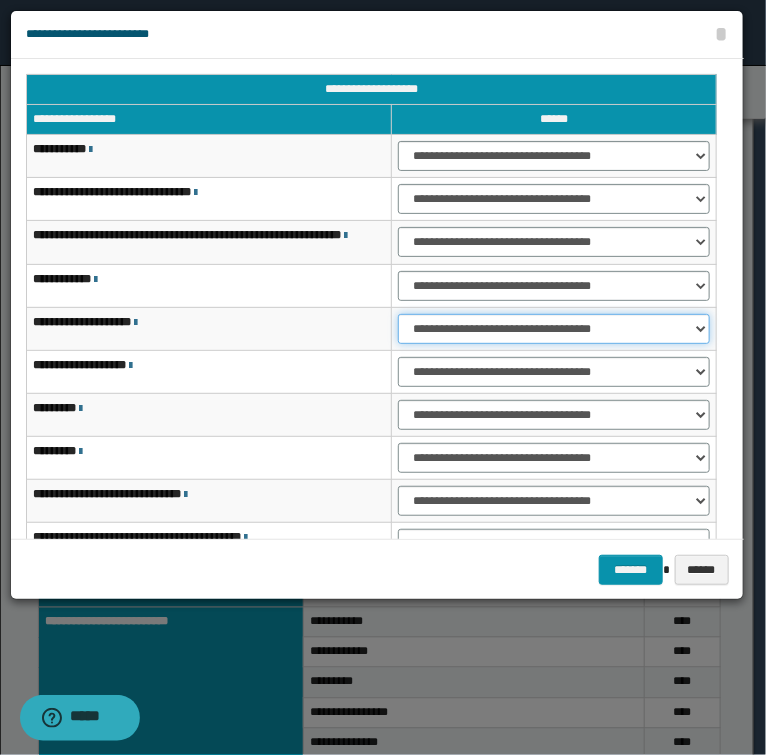 click on "**********" at bounding box center [554, 329] 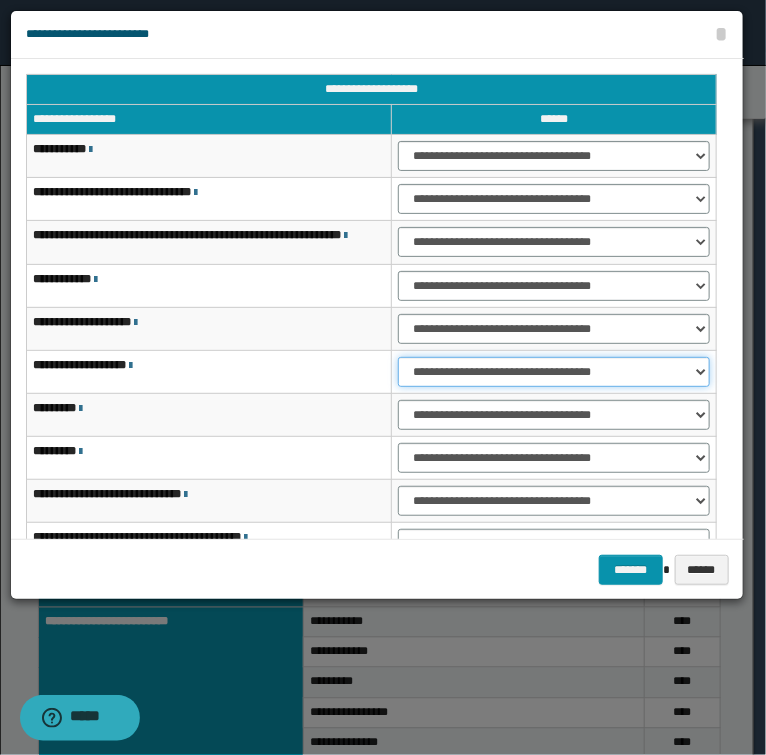 click on "**********" at bounding box center [554, 372] 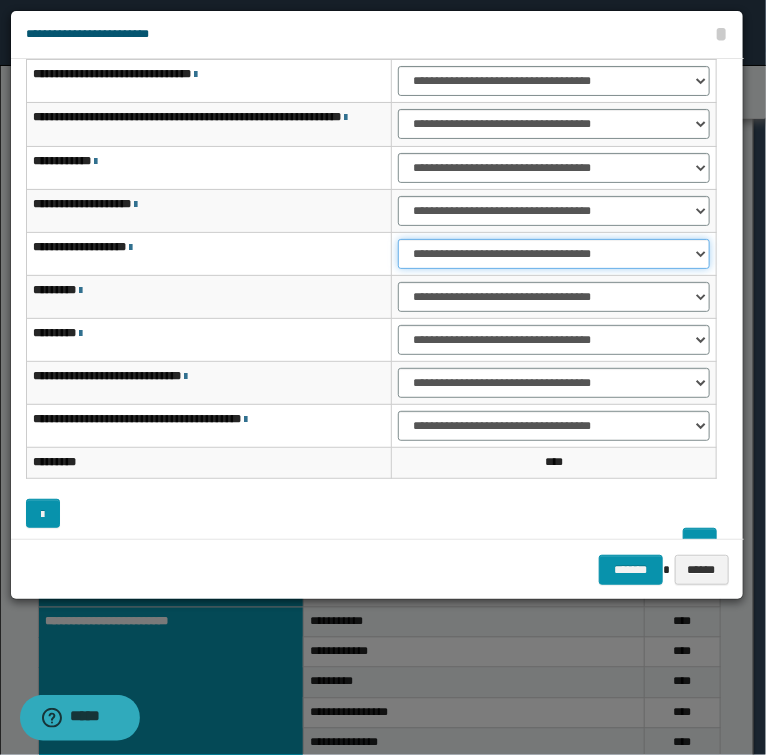 scroll, scrollTop: 152, scrollLeft: 0, axis: vertical 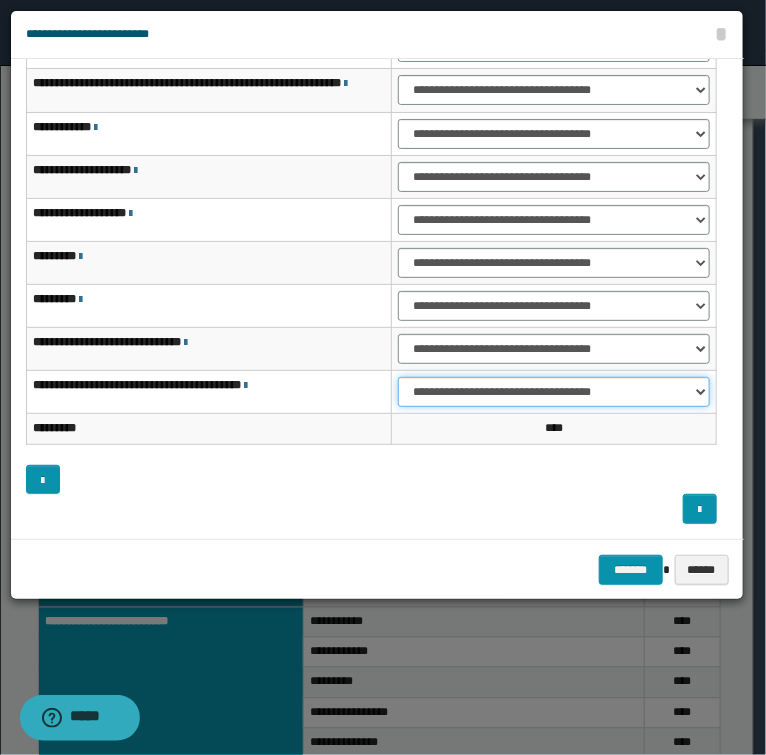 click on "**********" at bounding box center (554, 392) 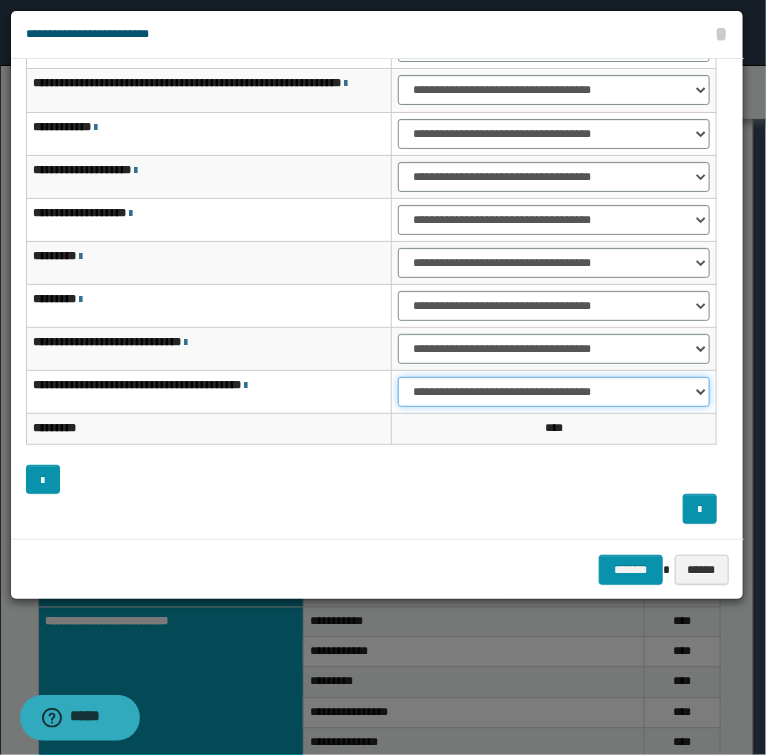 select on "***" 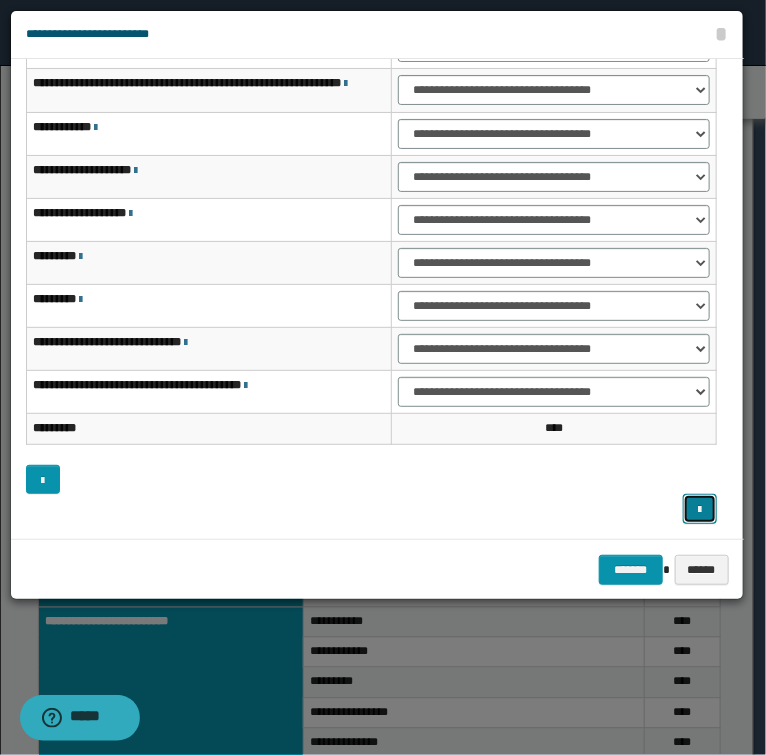 click at bounding box center [700, 510] 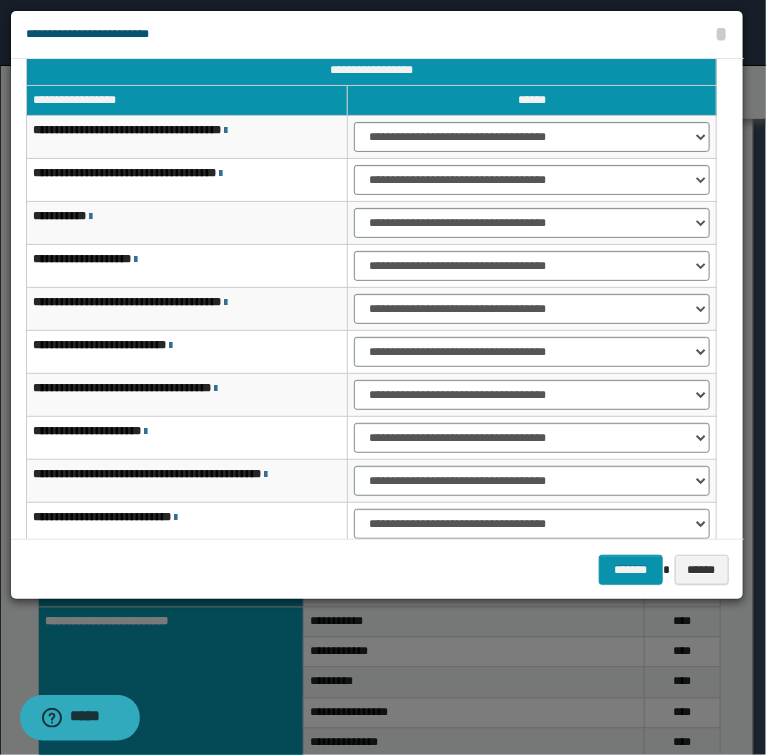 scroll, scrollTop: 0, scrollLeft: 0, axis: both 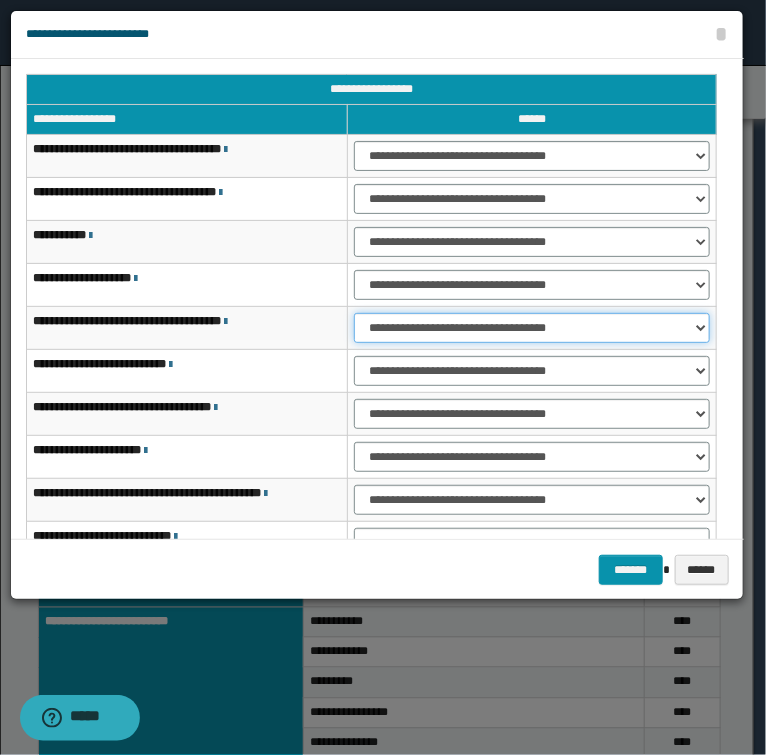 click on "**********" at bounding box center (532, 328) 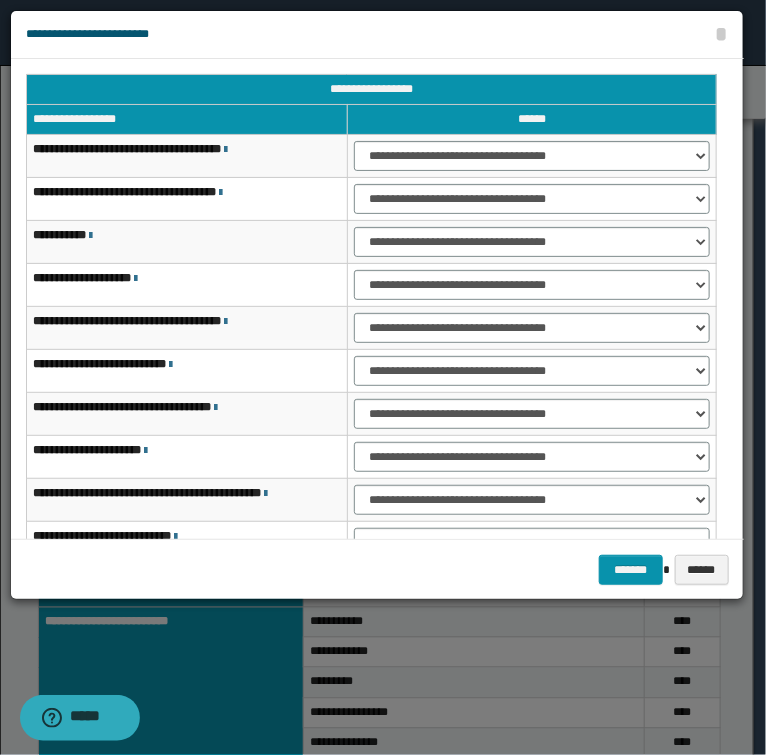 click on "**********" at bounding box center (187, 285) 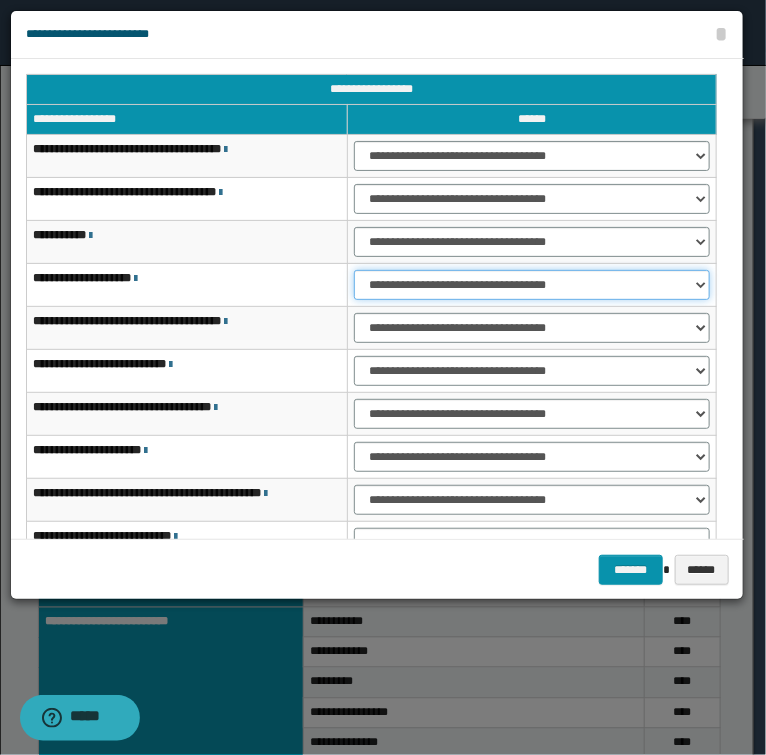 click on "**********" at bounding box center (532, 285) 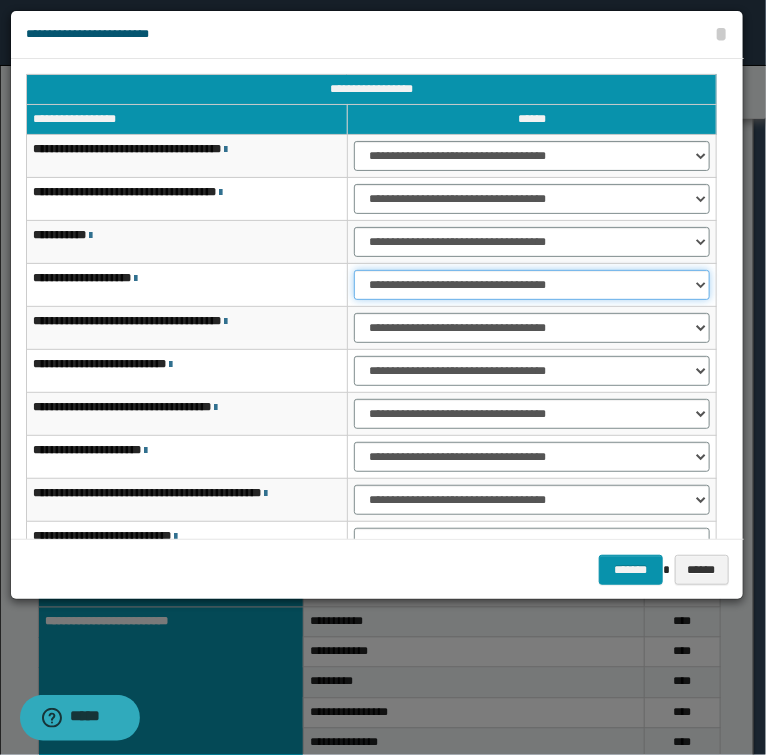 select on "***" 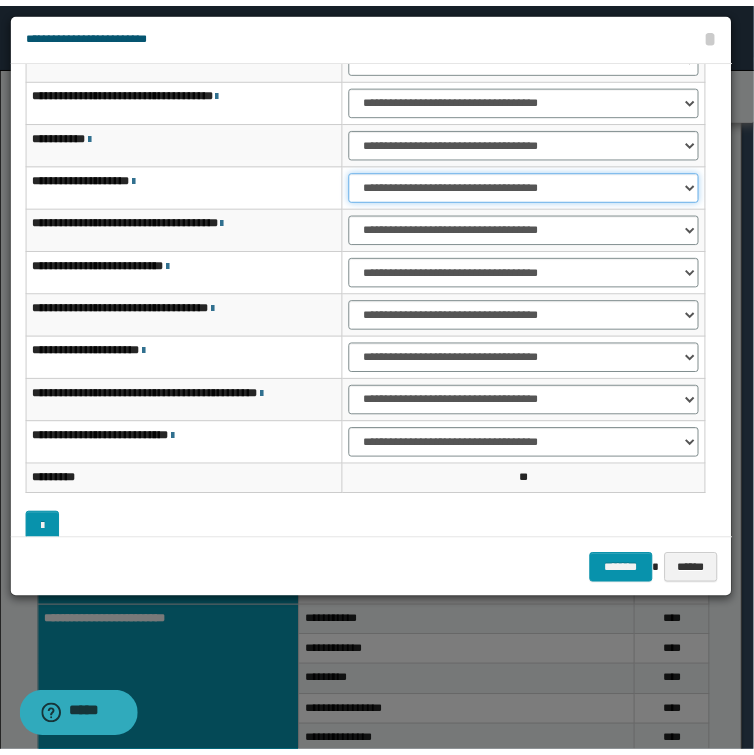 scroll, scrollTop: 119, scrollLeft: 0, axis: vertical 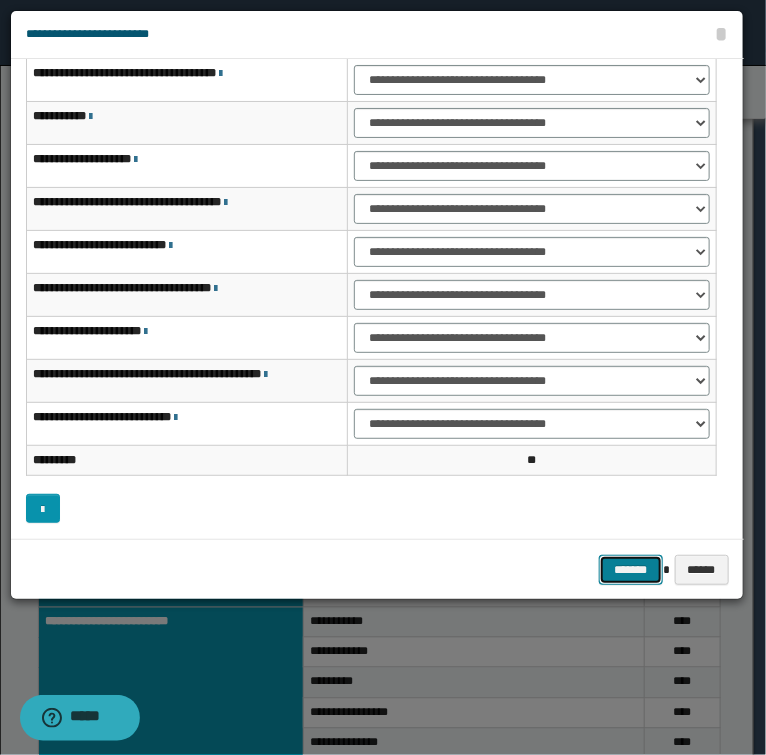 click on "*******" at bounding box center [631, 570] 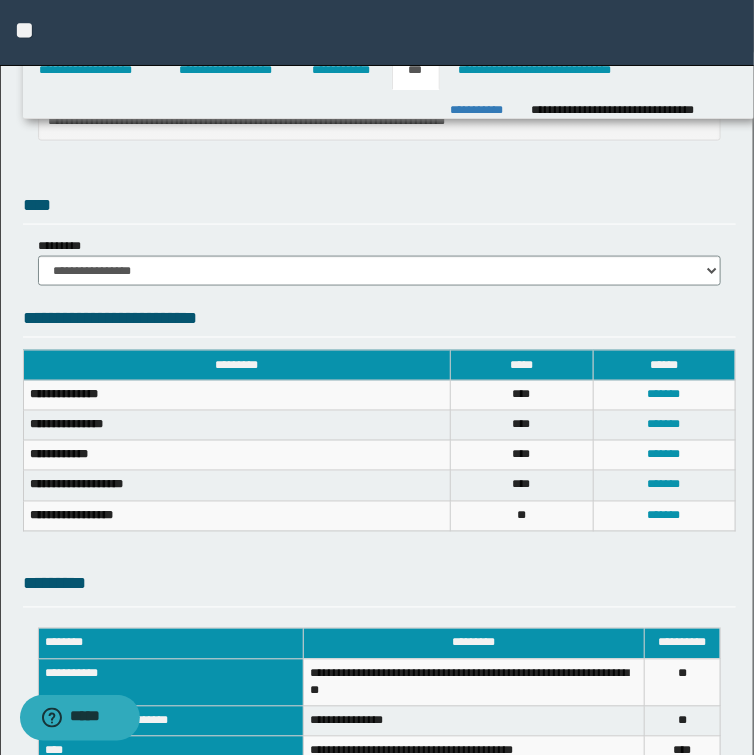 scroll, scrollTop: 559, scrollLeft: 0, axis: vertical 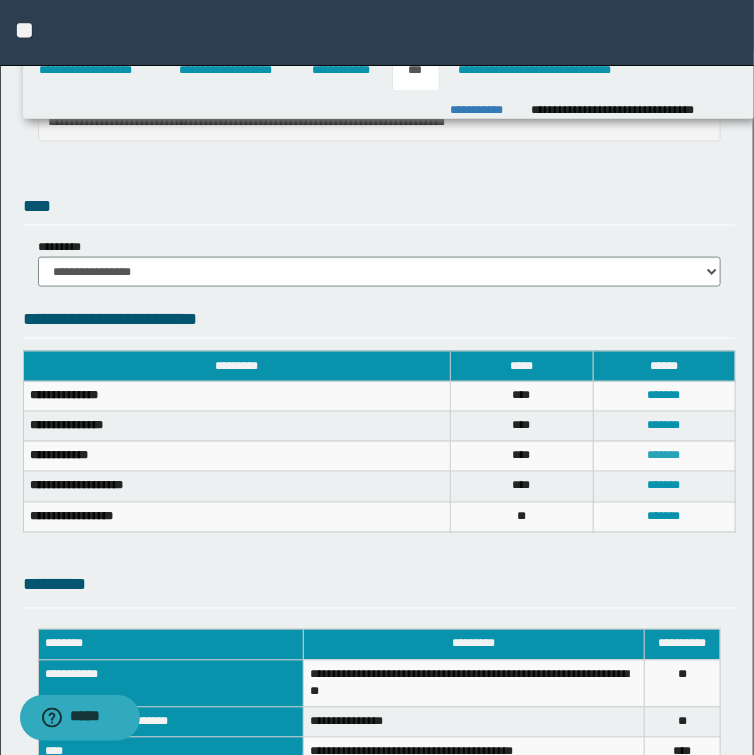 click on "*******" at bounding box center [664, 456] 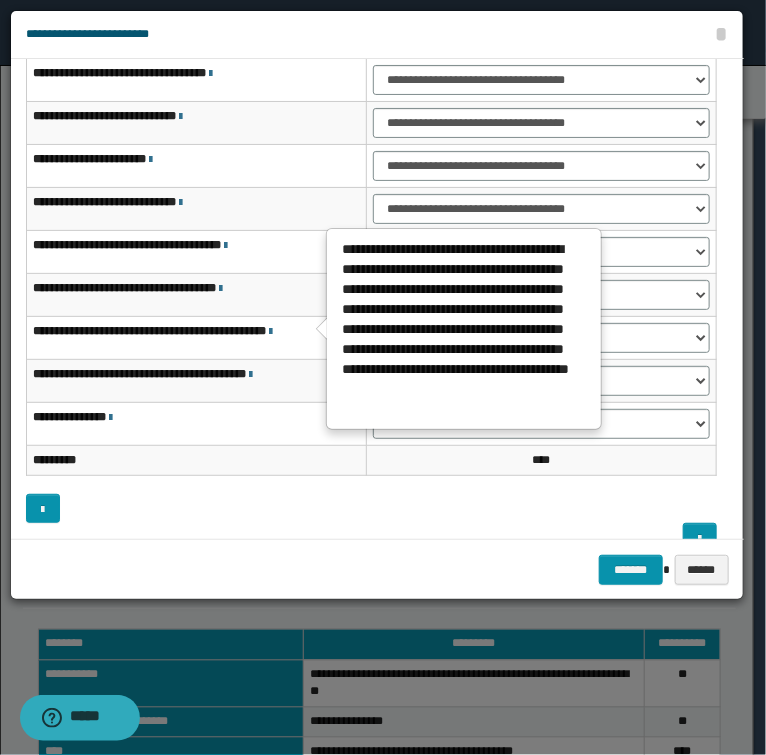click at bounding box center (270, 332) 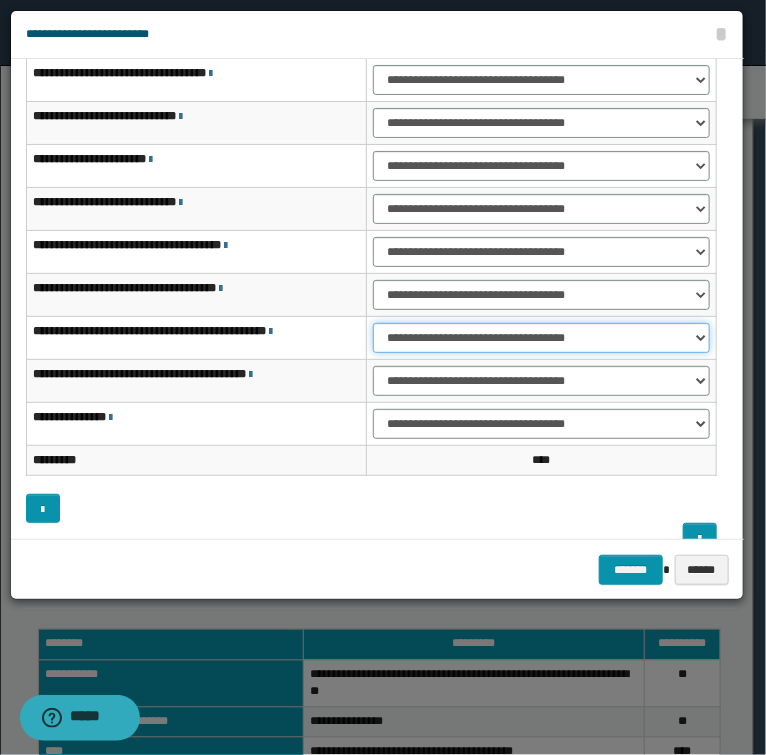 click on "**********" at bounding box center (542, 338) 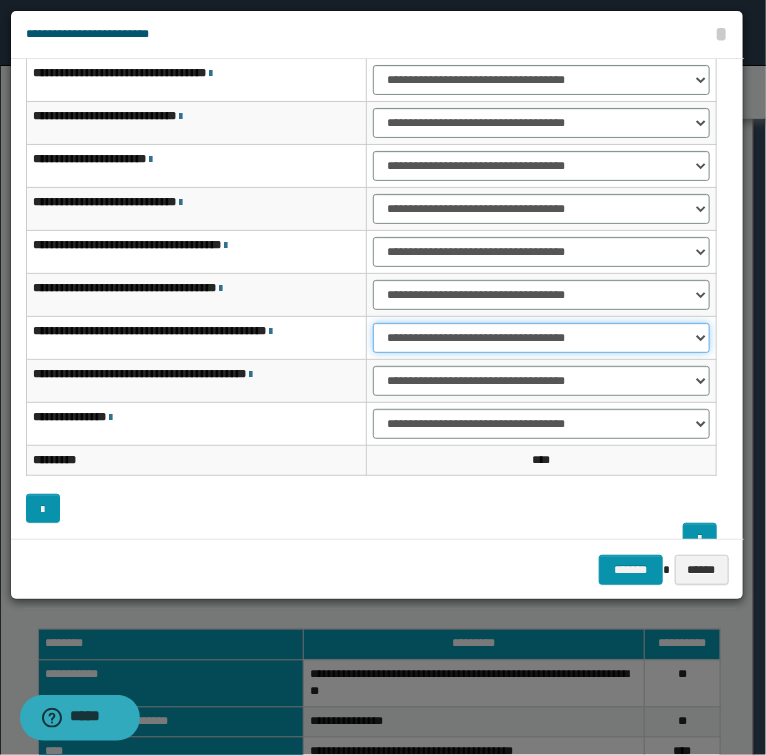 select on "***" 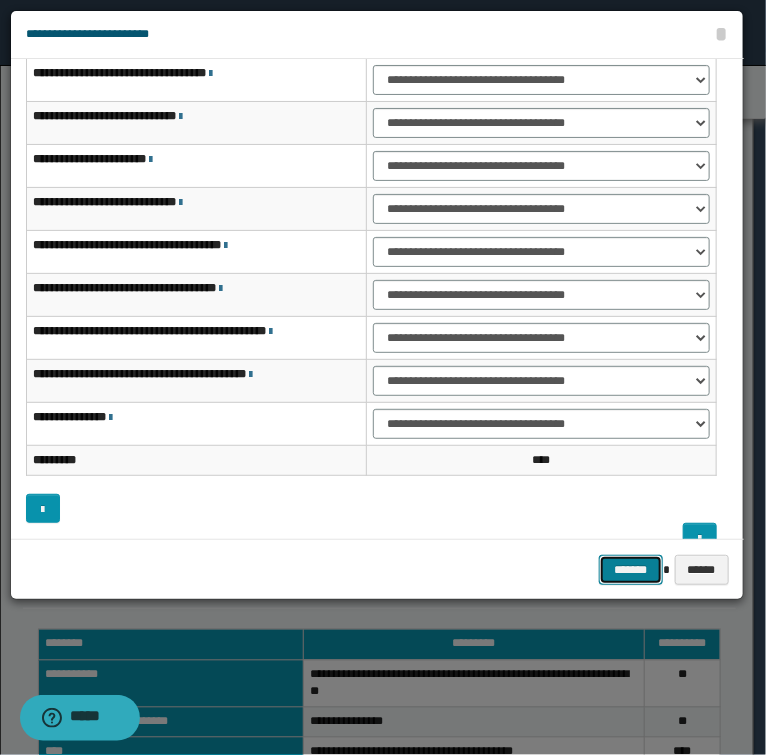 click on "*******" at bounding box center (631, 570) 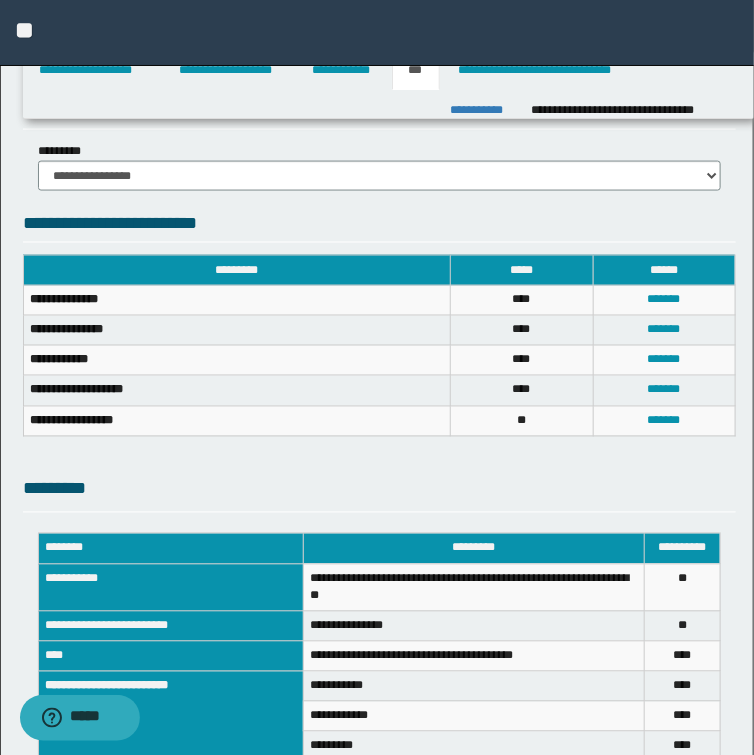 scroll, scrollTop: 639, scrollLeft: 0, axis: vertical 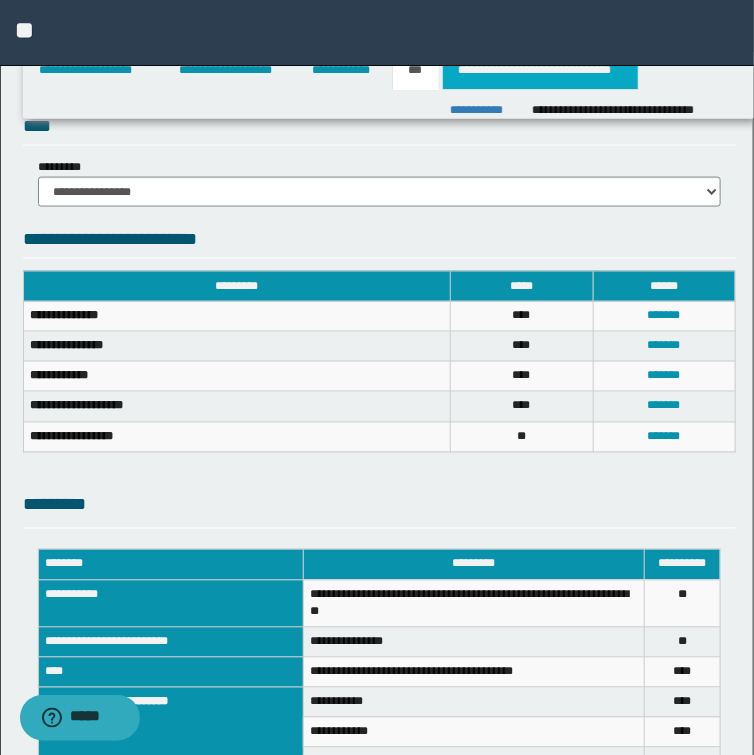 click on "**********" at bounding box center [540, 70] 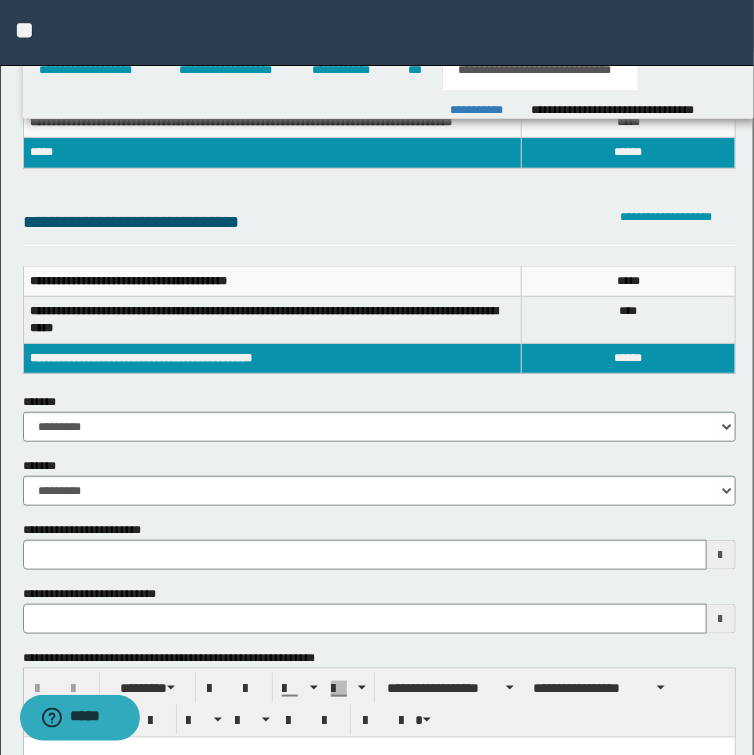 scroll, scrollTop: 0, scrollLeft: 0, axis: both 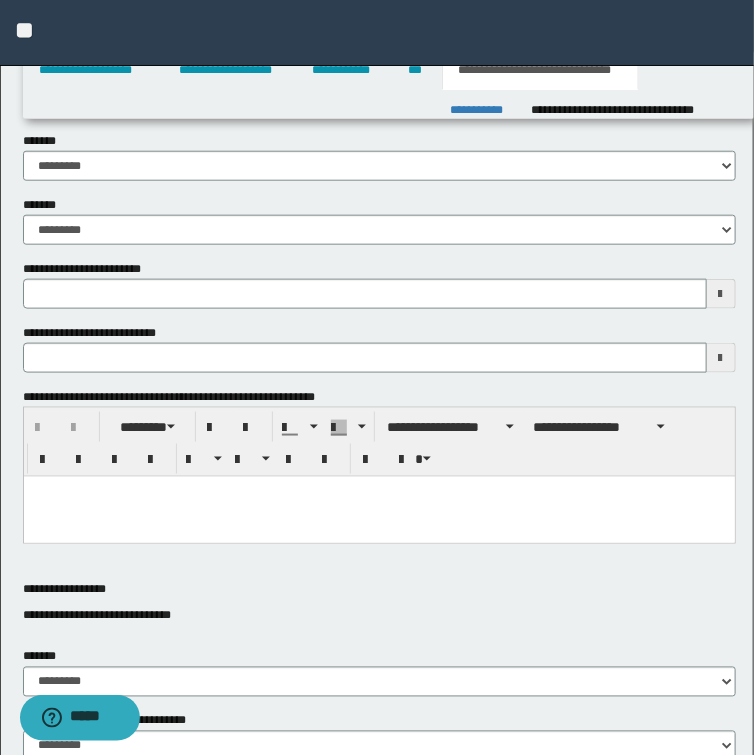 type 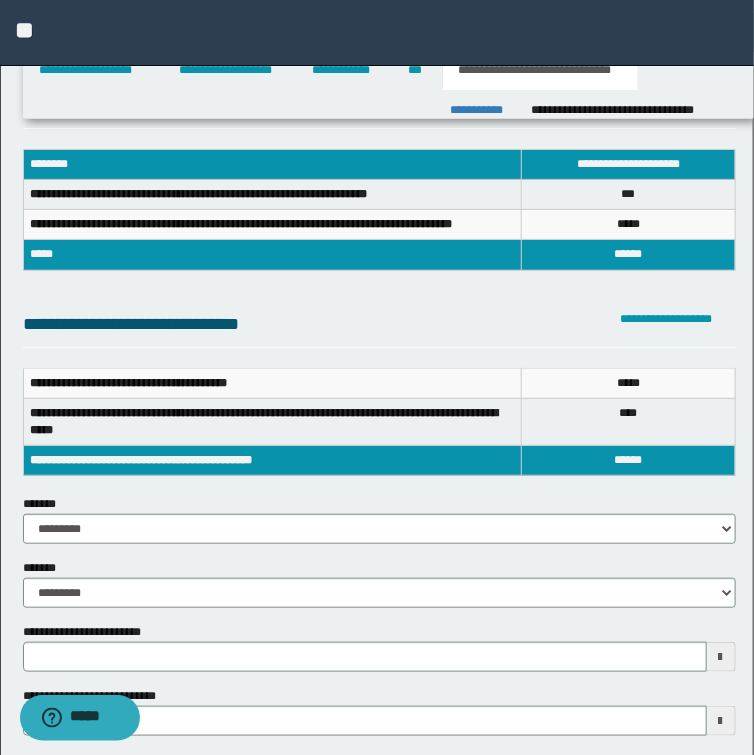 scroll, scrollTop: 0, scrollLeft: 0, axis: both 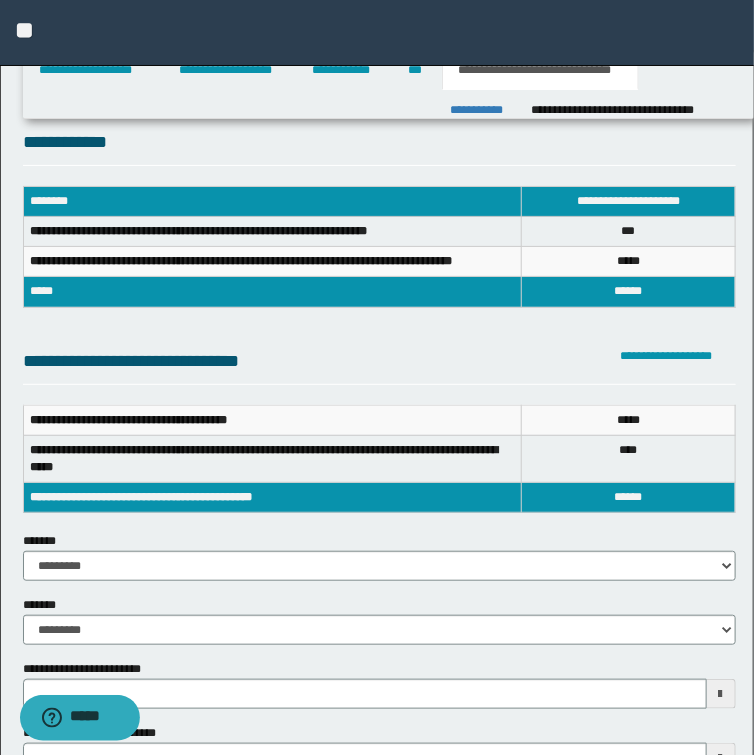type 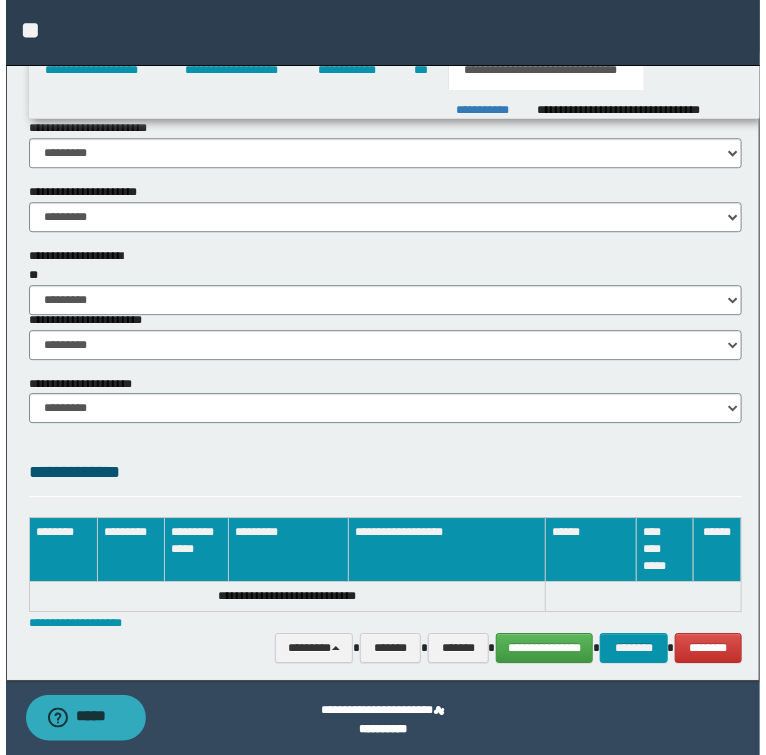 scroll, scrollTop: 1252, scrollLeft: 0, axis: vertical 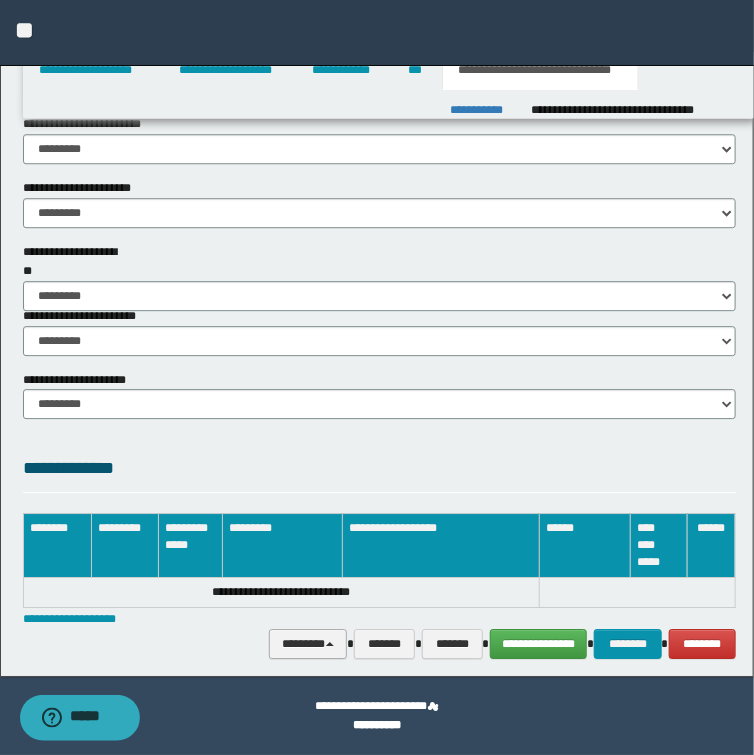click on "********" at bounding box center (308, 644) 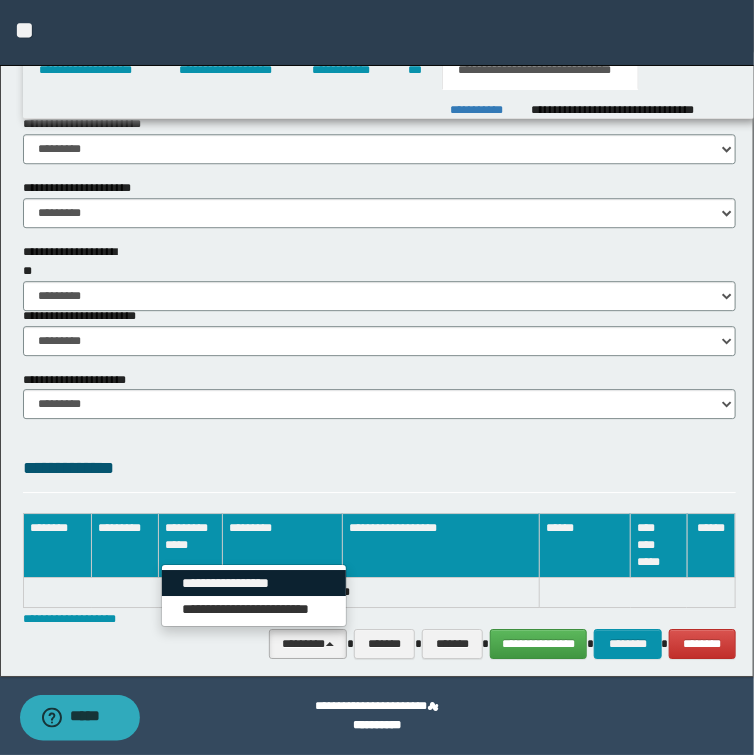 click on "**********" at bounding box center (254, 583) 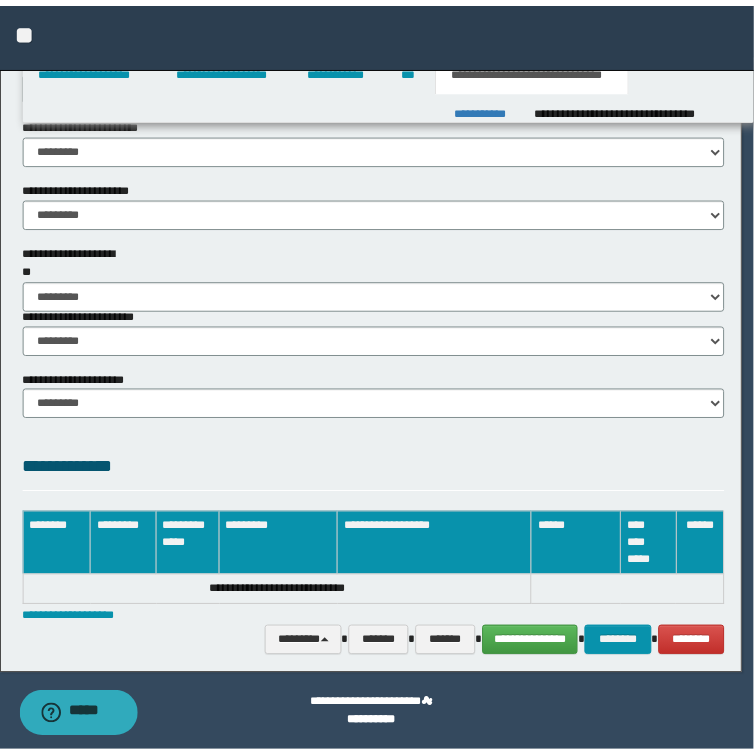 scroll, scrollTop: 0, scrollLeft: 0, axis: both 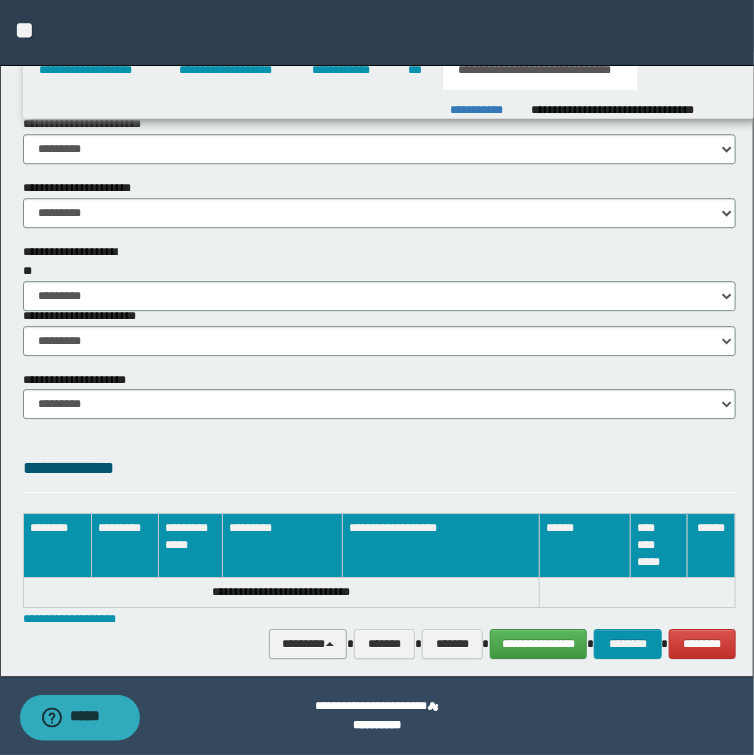 click on "********" at bounding box center [308, 644] 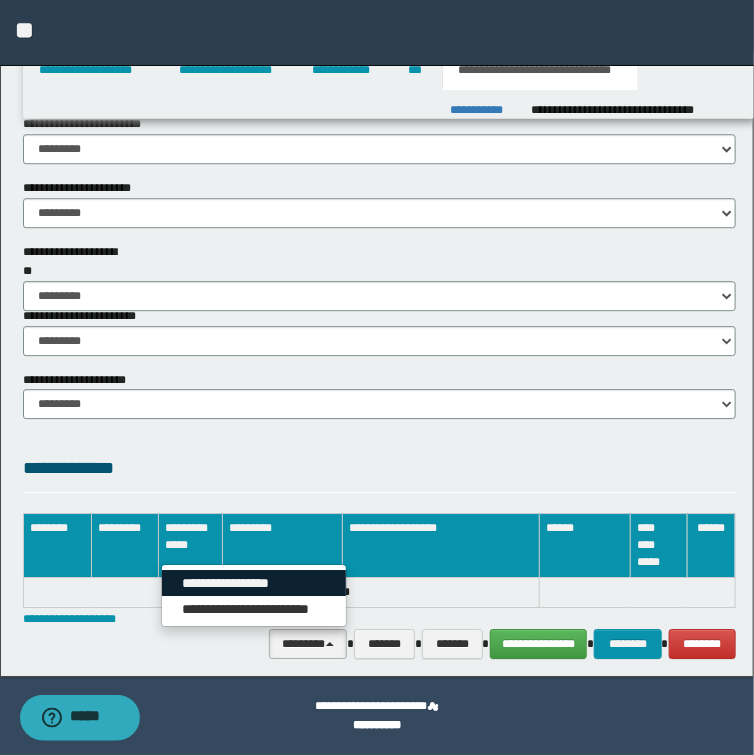 click on "**********" at bounding box center (254, 583) 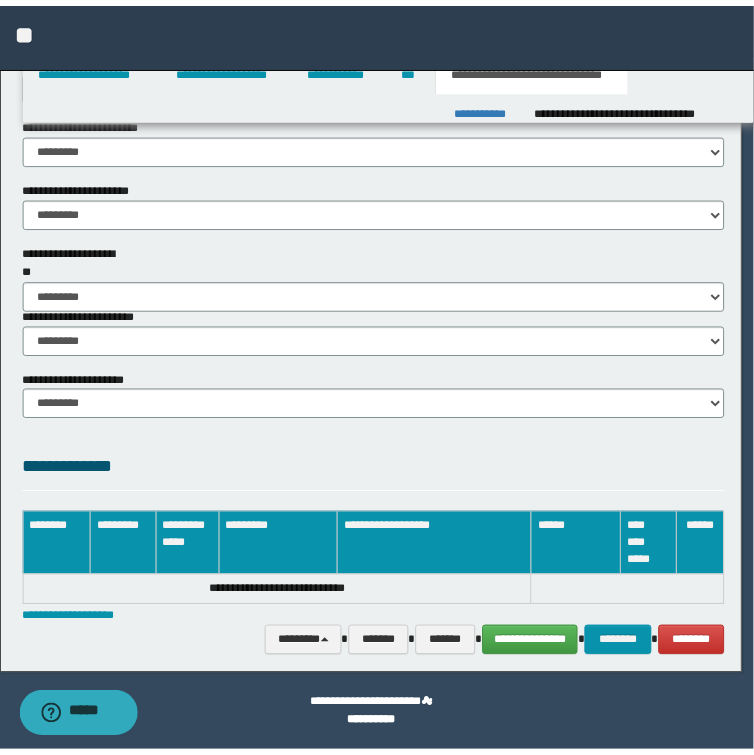 scroll, scrollTop: 0, scrollLeft: 0, axis: both 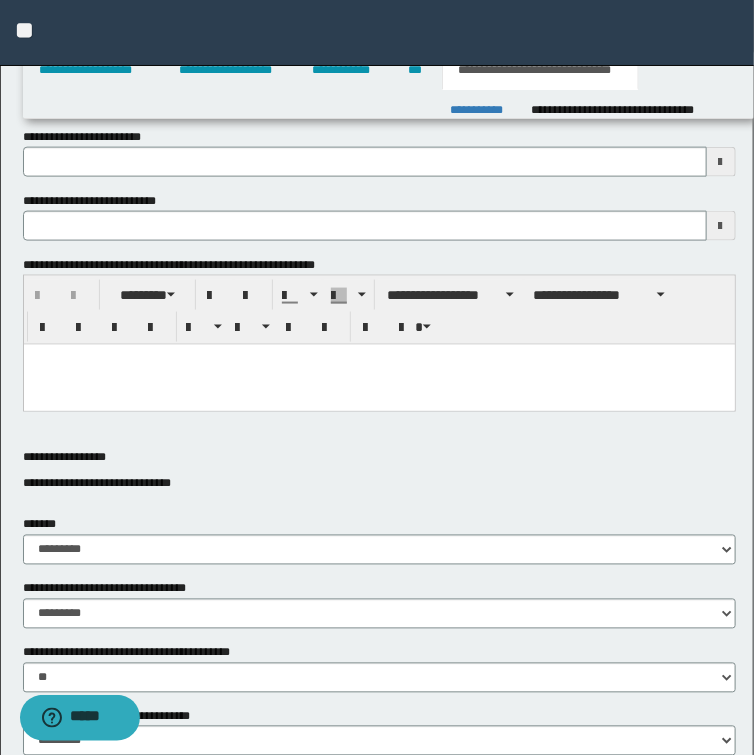 type 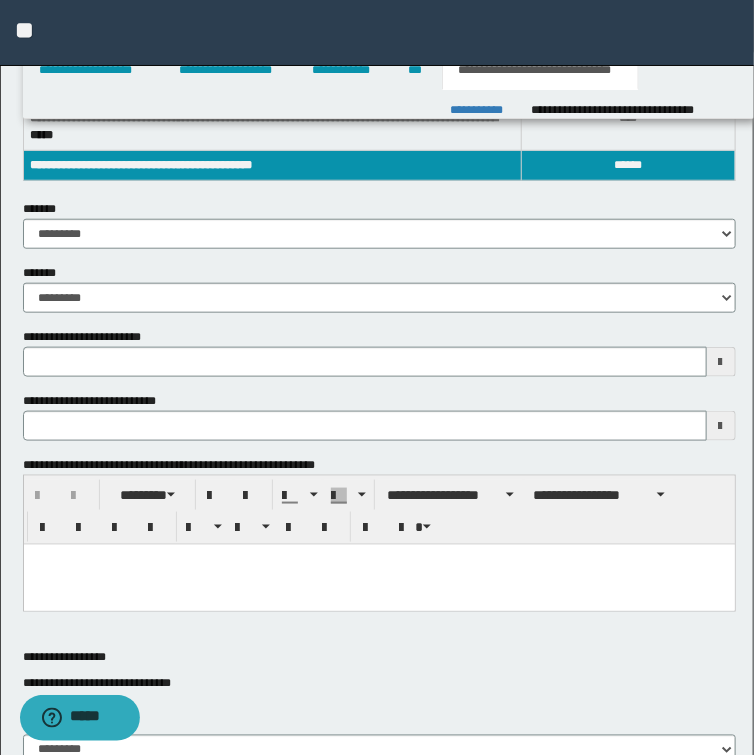 scroll, scrollTop: 212, scrollLeft: 0, axis: vertical 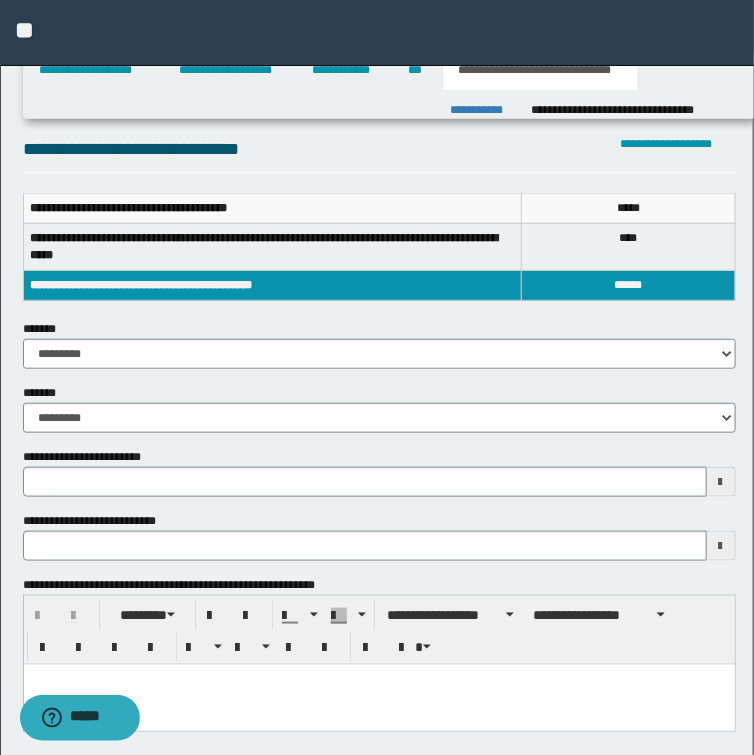type 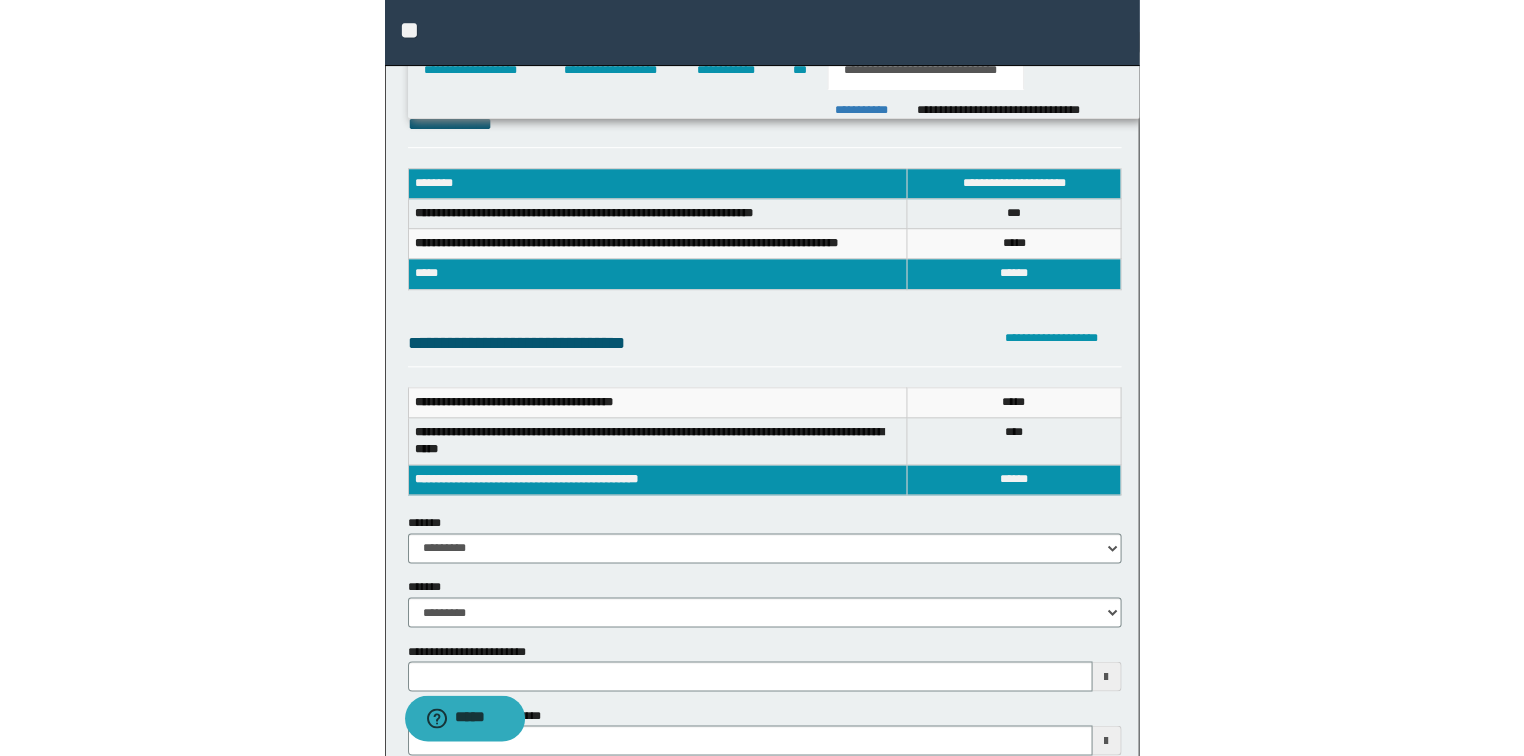 scroll, scrollTop: 0, scrollLeft: 0, axis: both 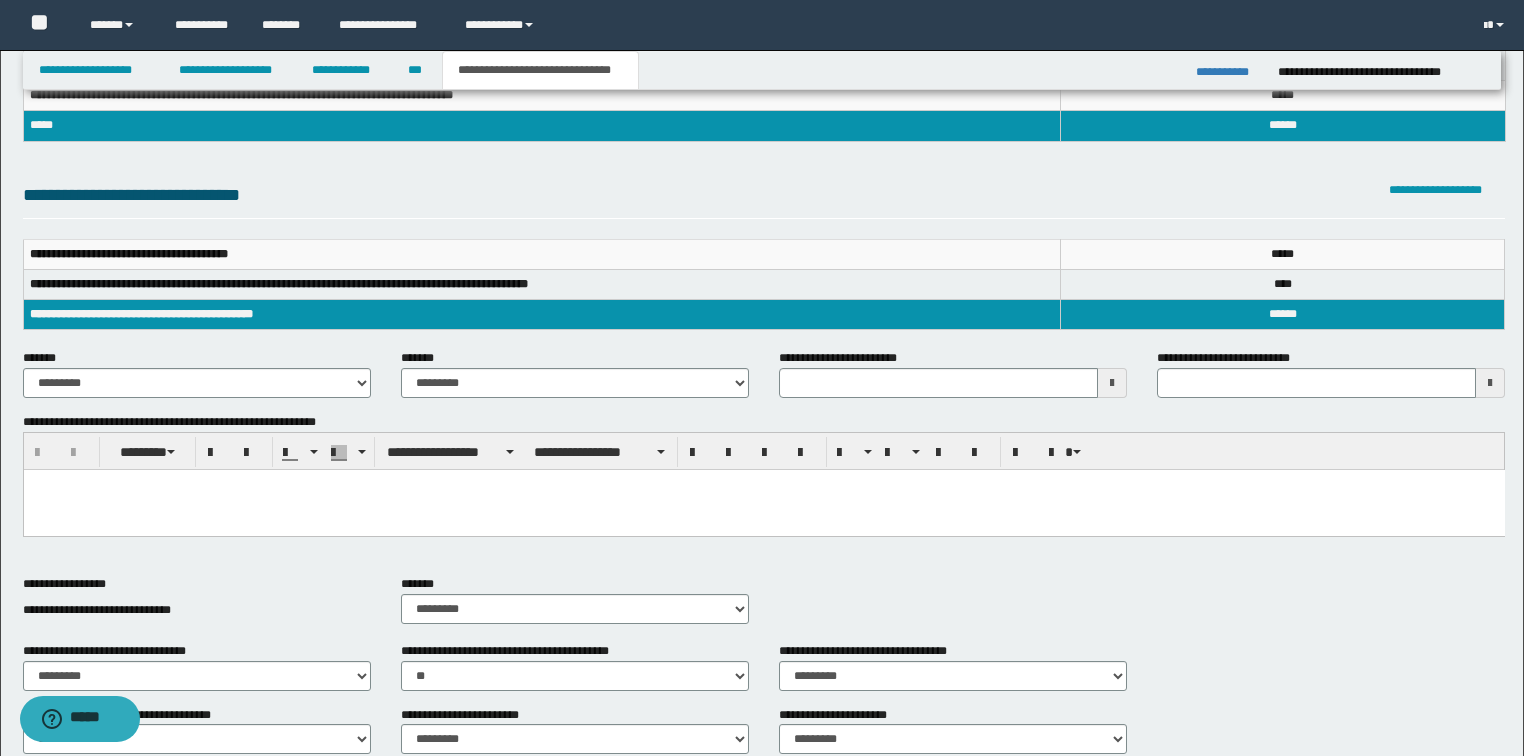 type 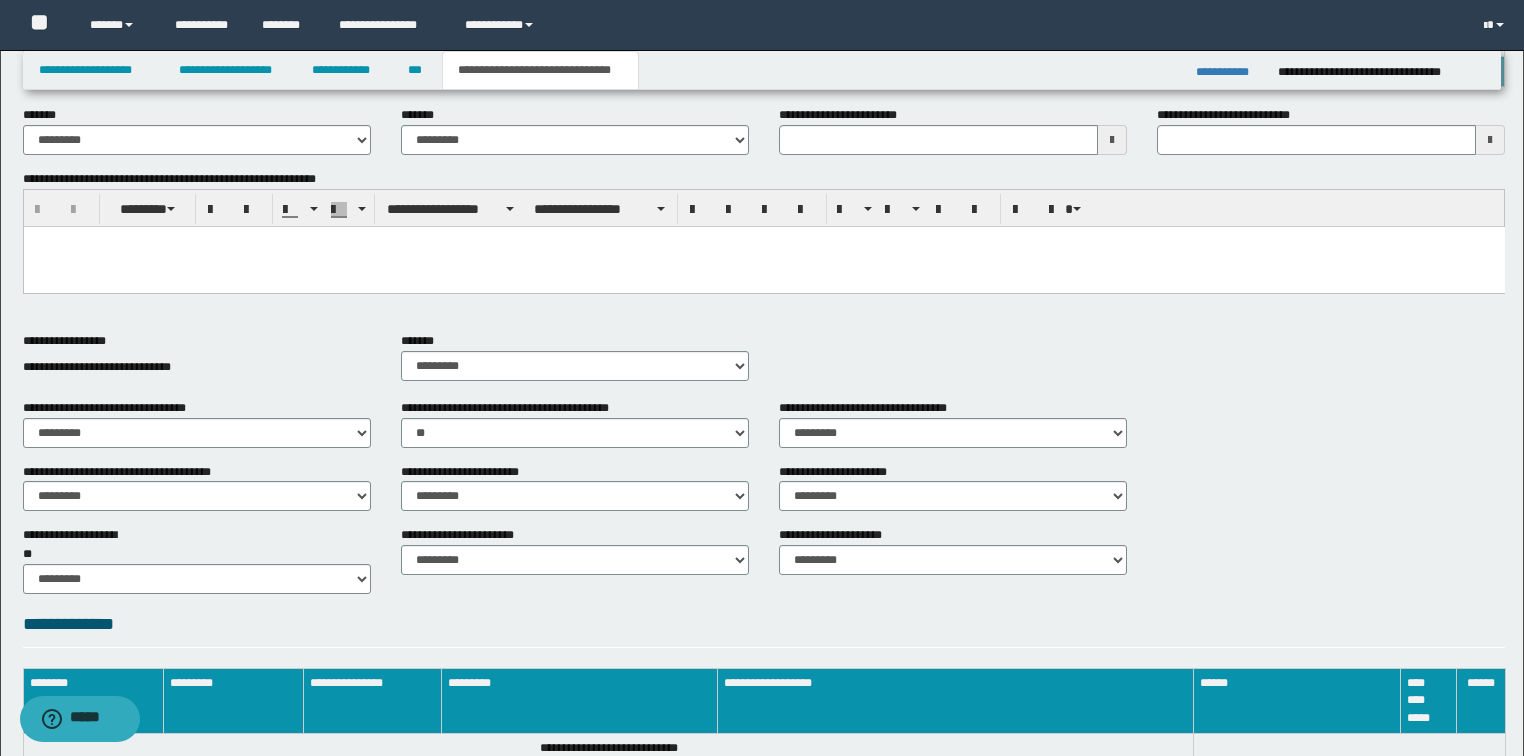 scroll, scrollTop: 564, scrollLeft: 0, axis: vertical 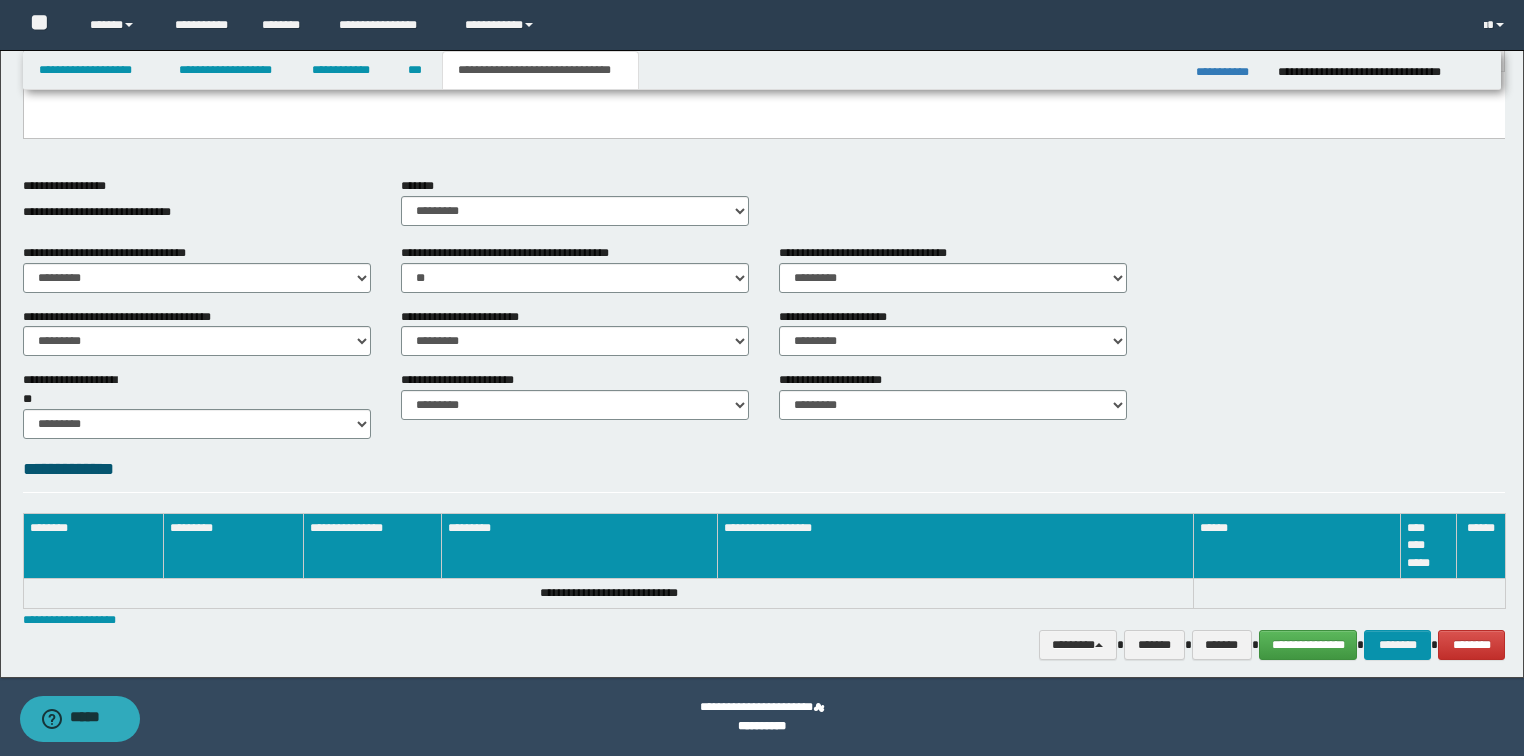 click on "**********" at bounding box center [762, 717] 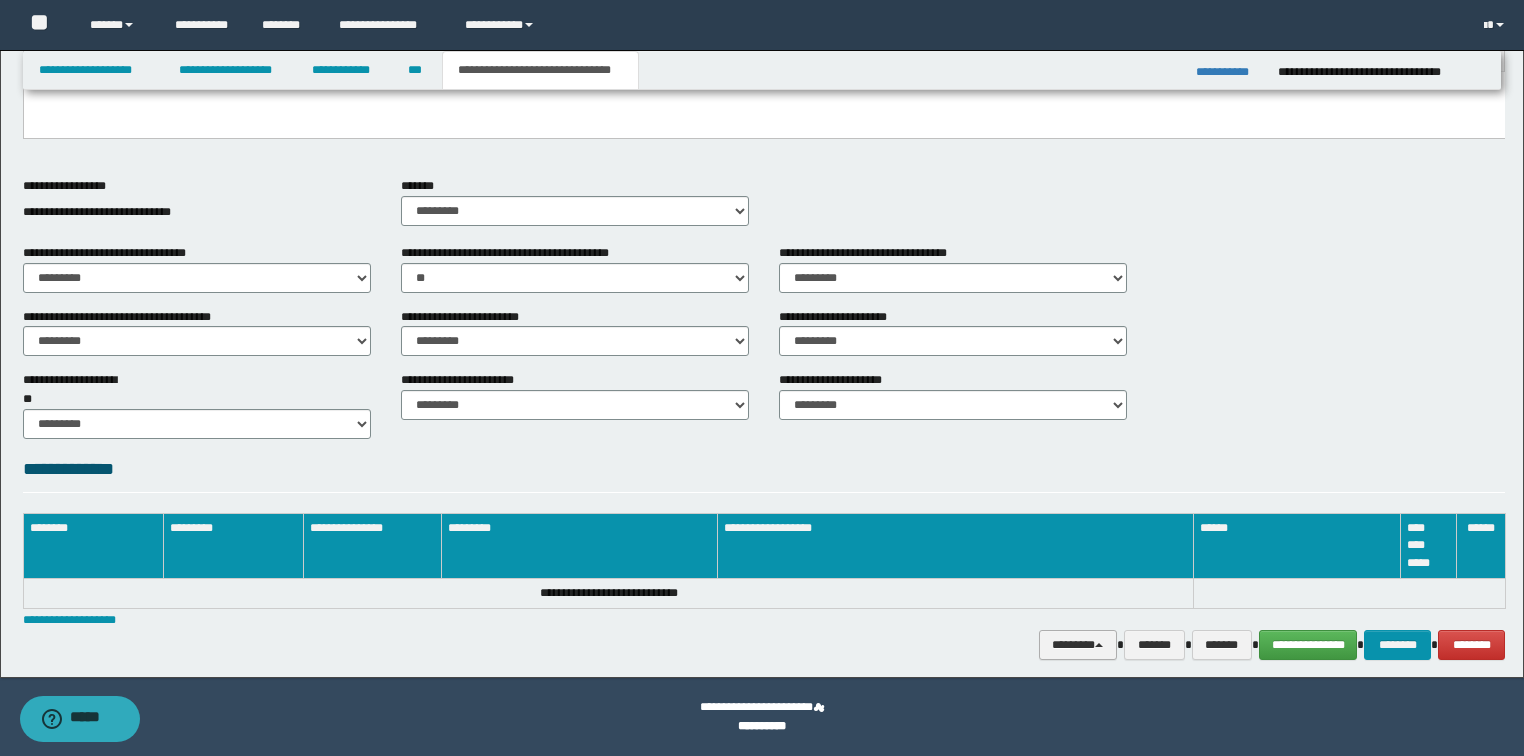 click on "********" at bounding box center (1078, 645) 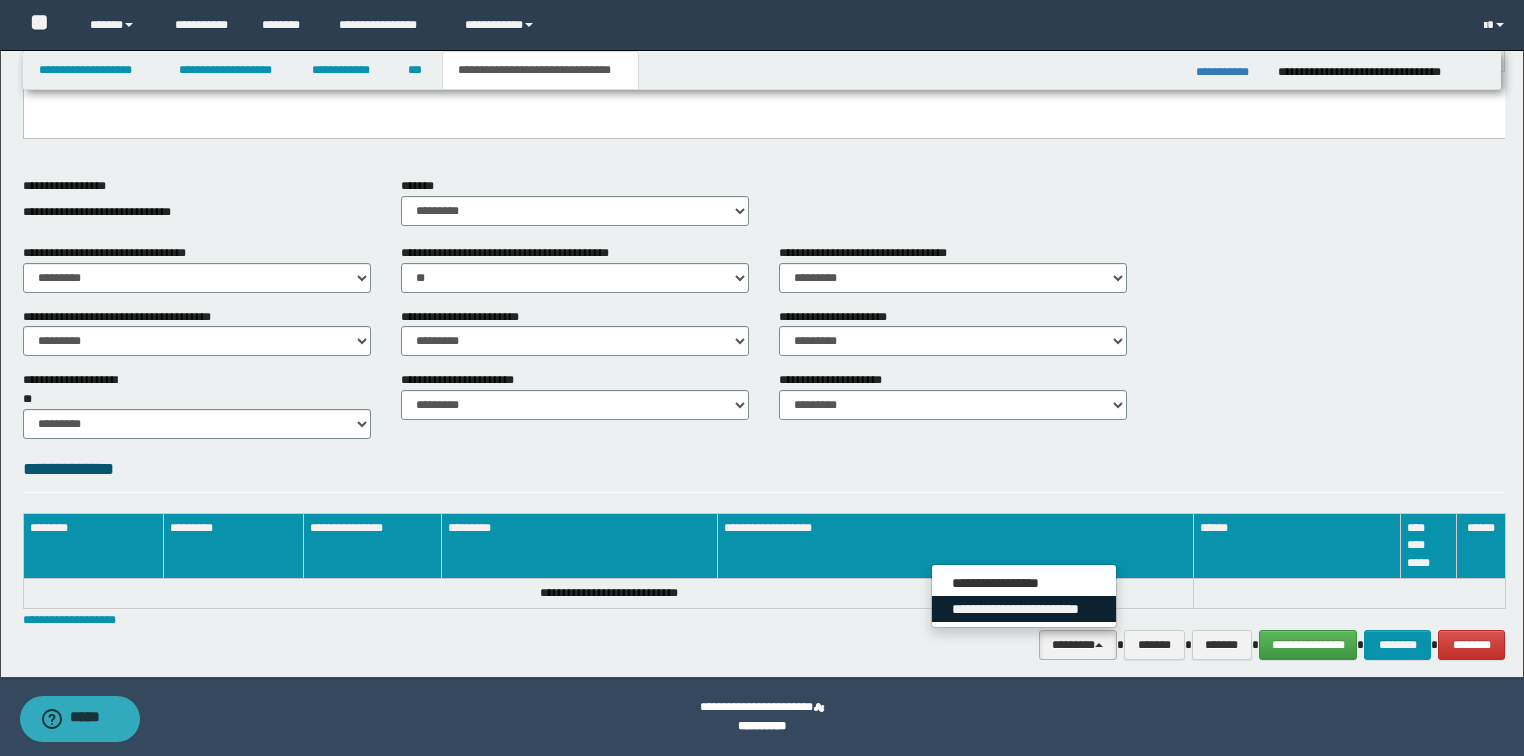 click on "**********" at bounding box center [1024, 609] 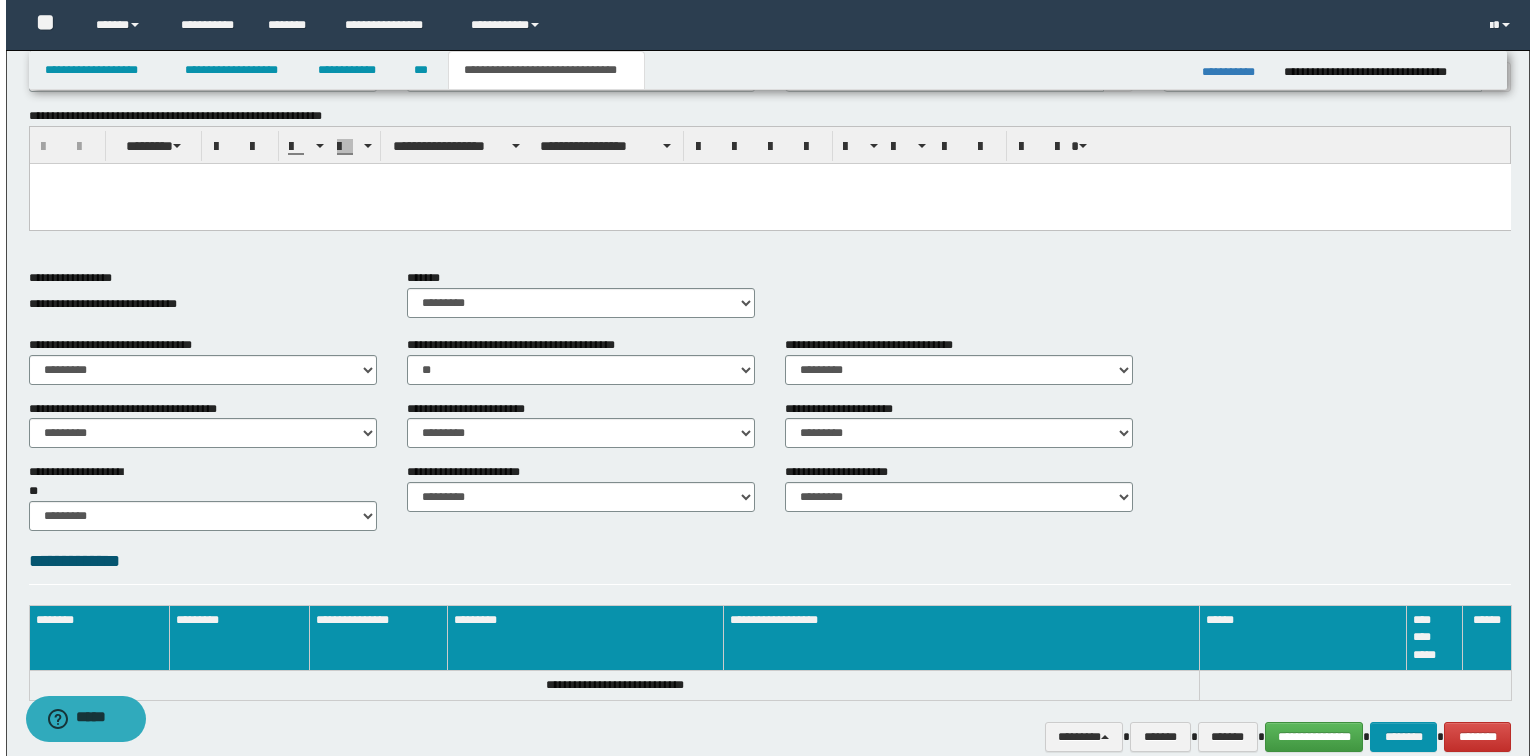 scroll, scrollTop: 564, scrollLeft: 0, axis: vertical 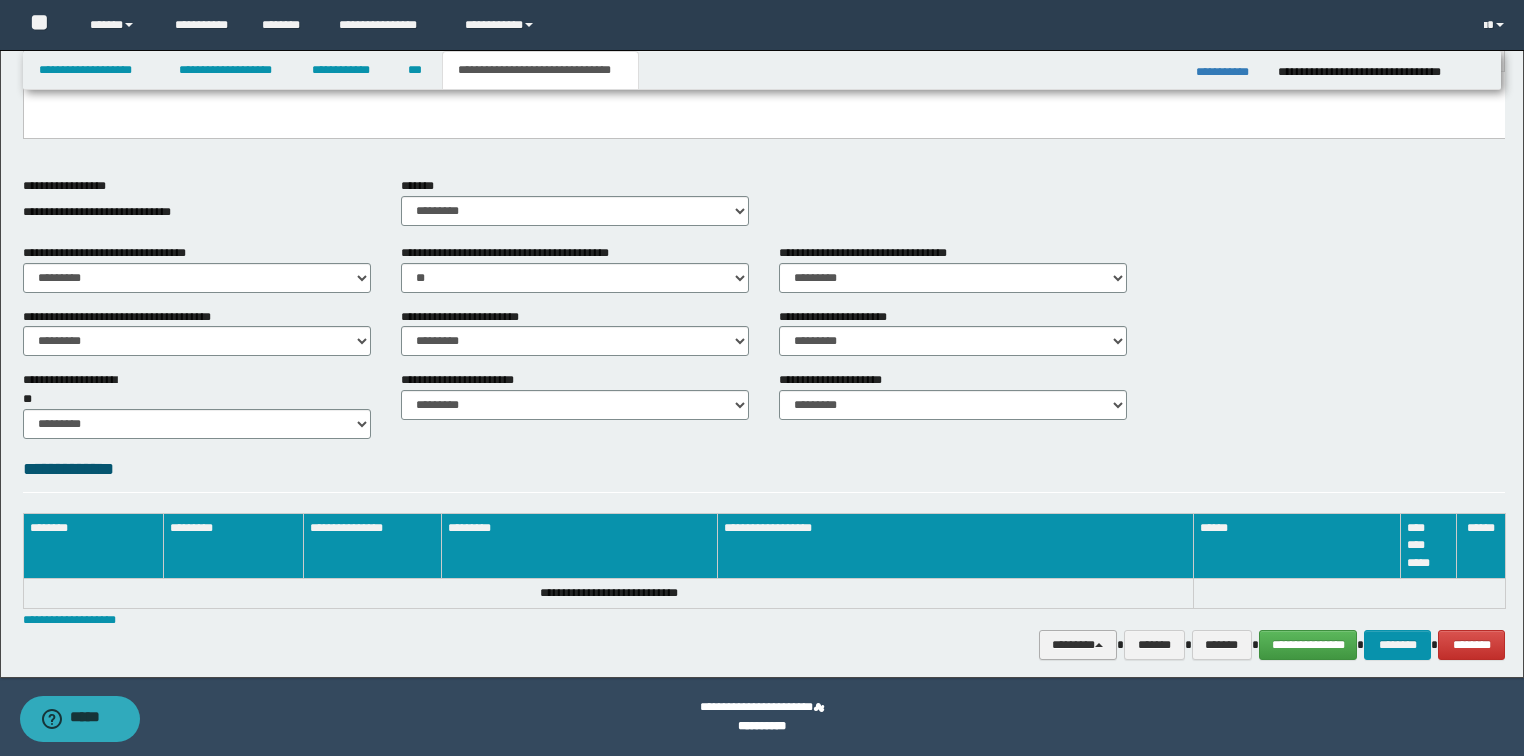 click on "********" at bounding box center [1078, 645] 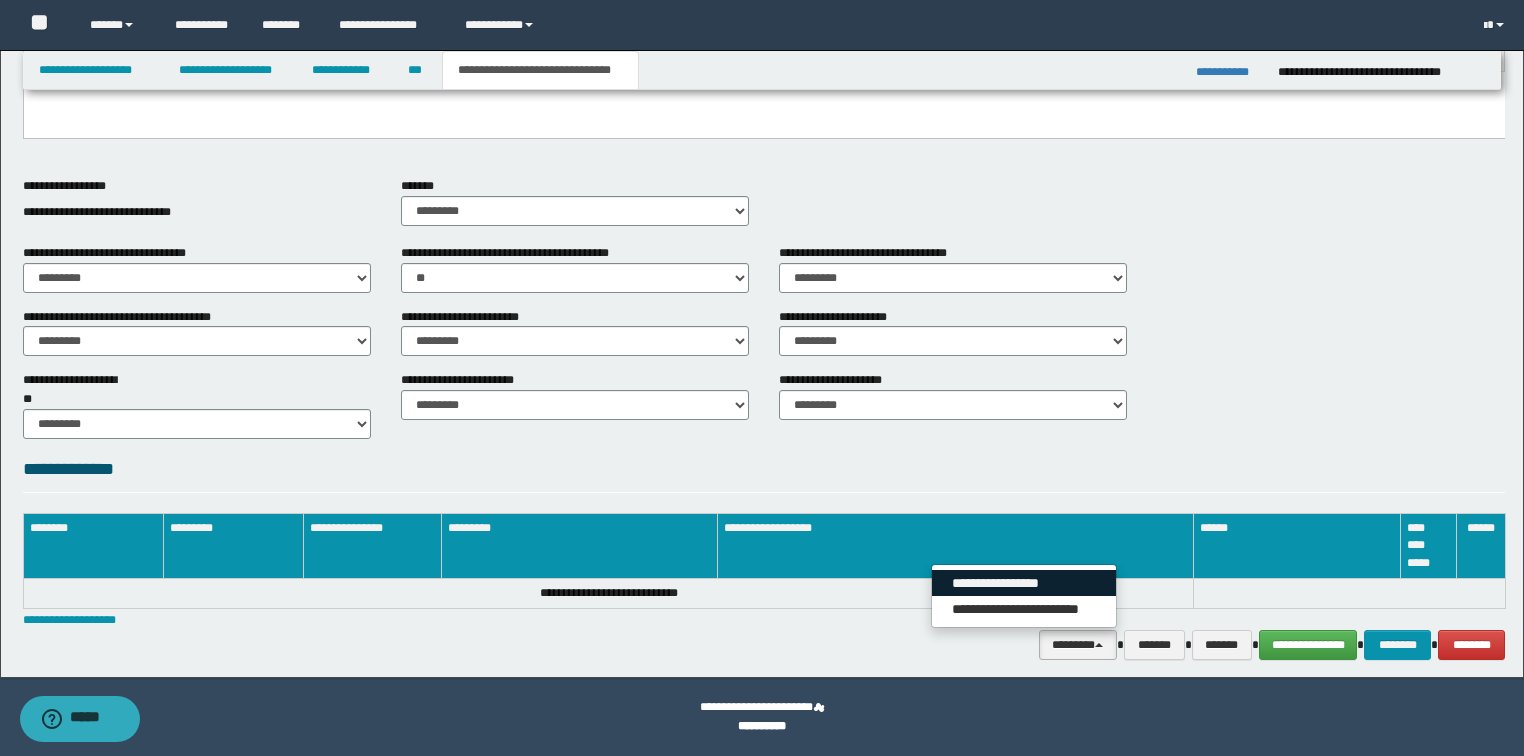 click on "**********" at bounding box center (1024, 583) 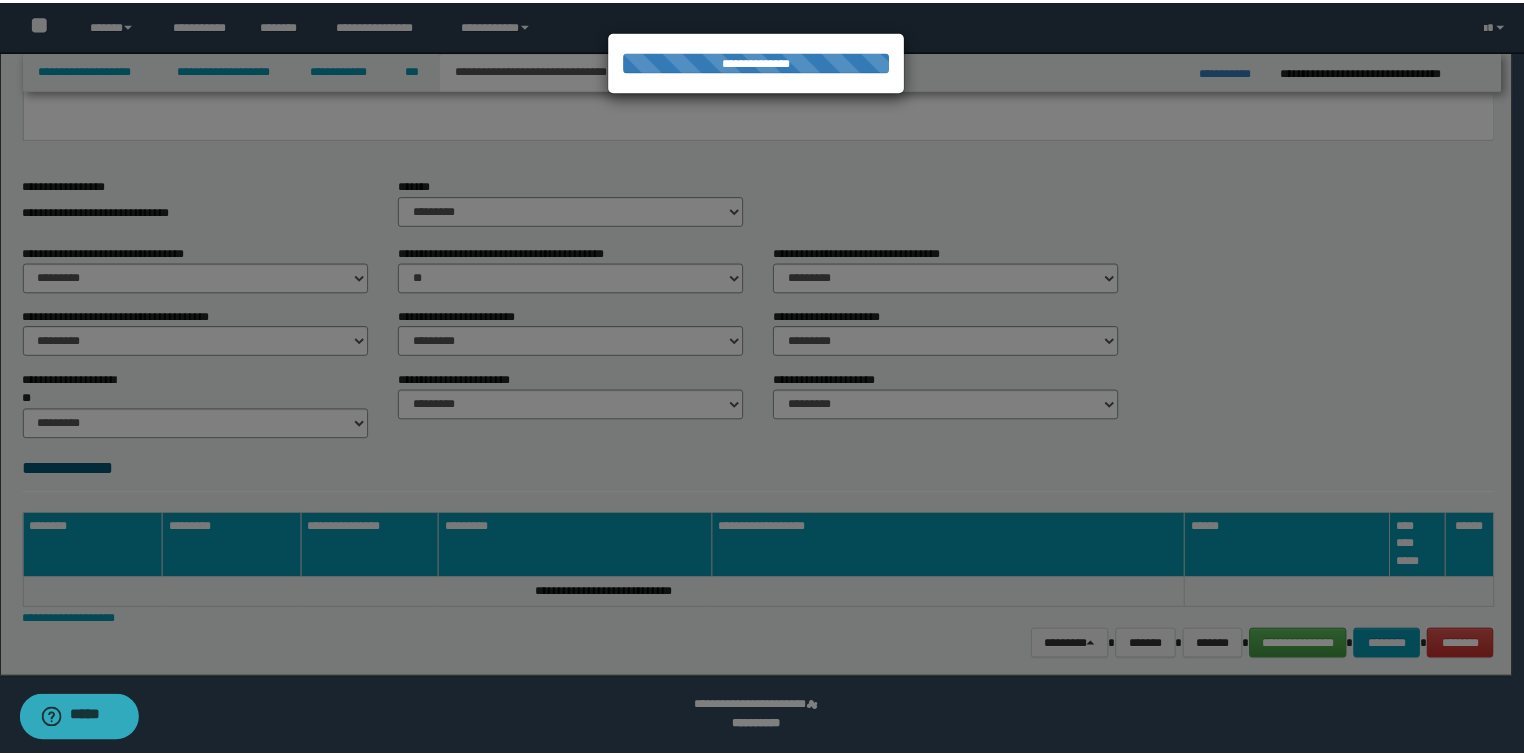 scroll, scrollTop: 0, scrollLeft: 0, axis: both 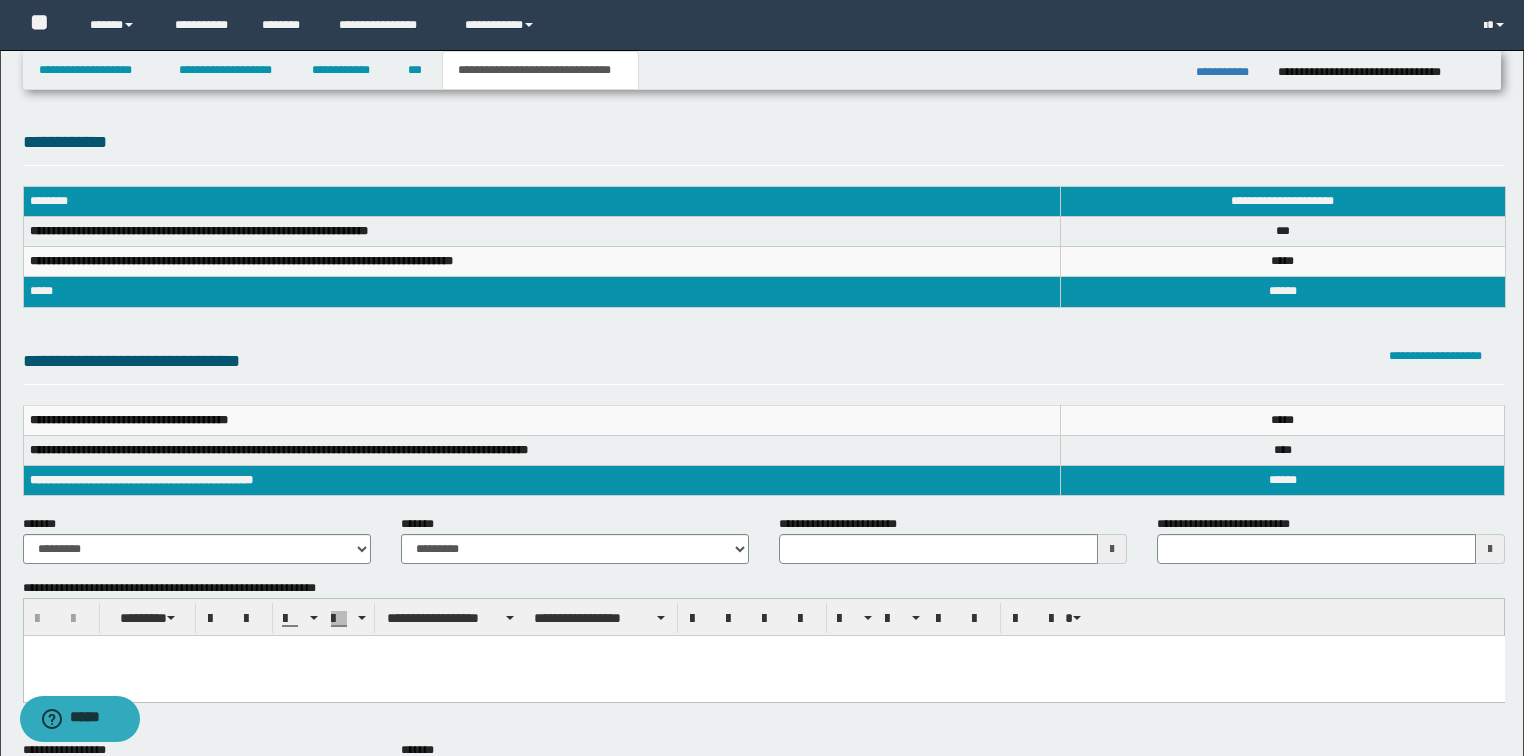 type 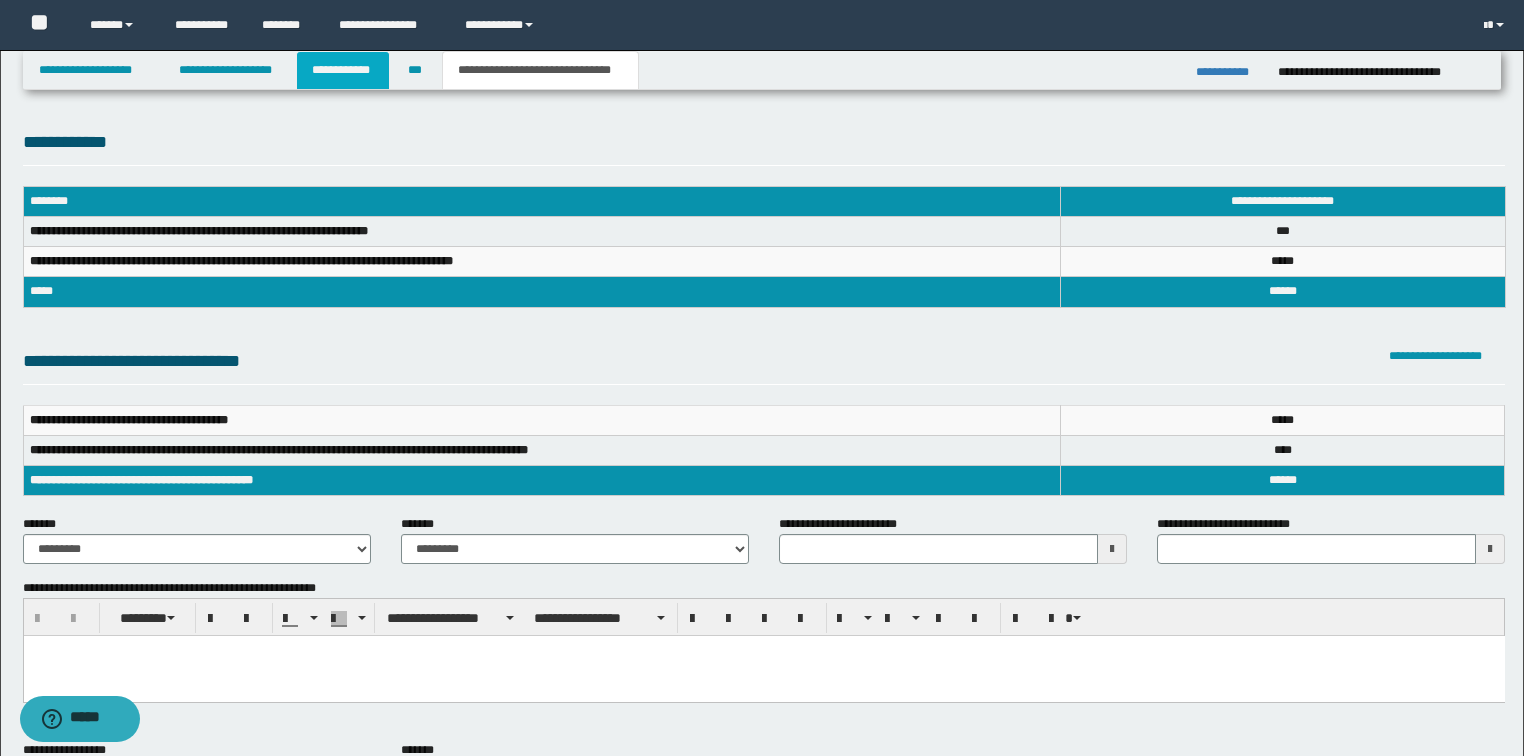 click on "**********" at bounding box center [343, 70] 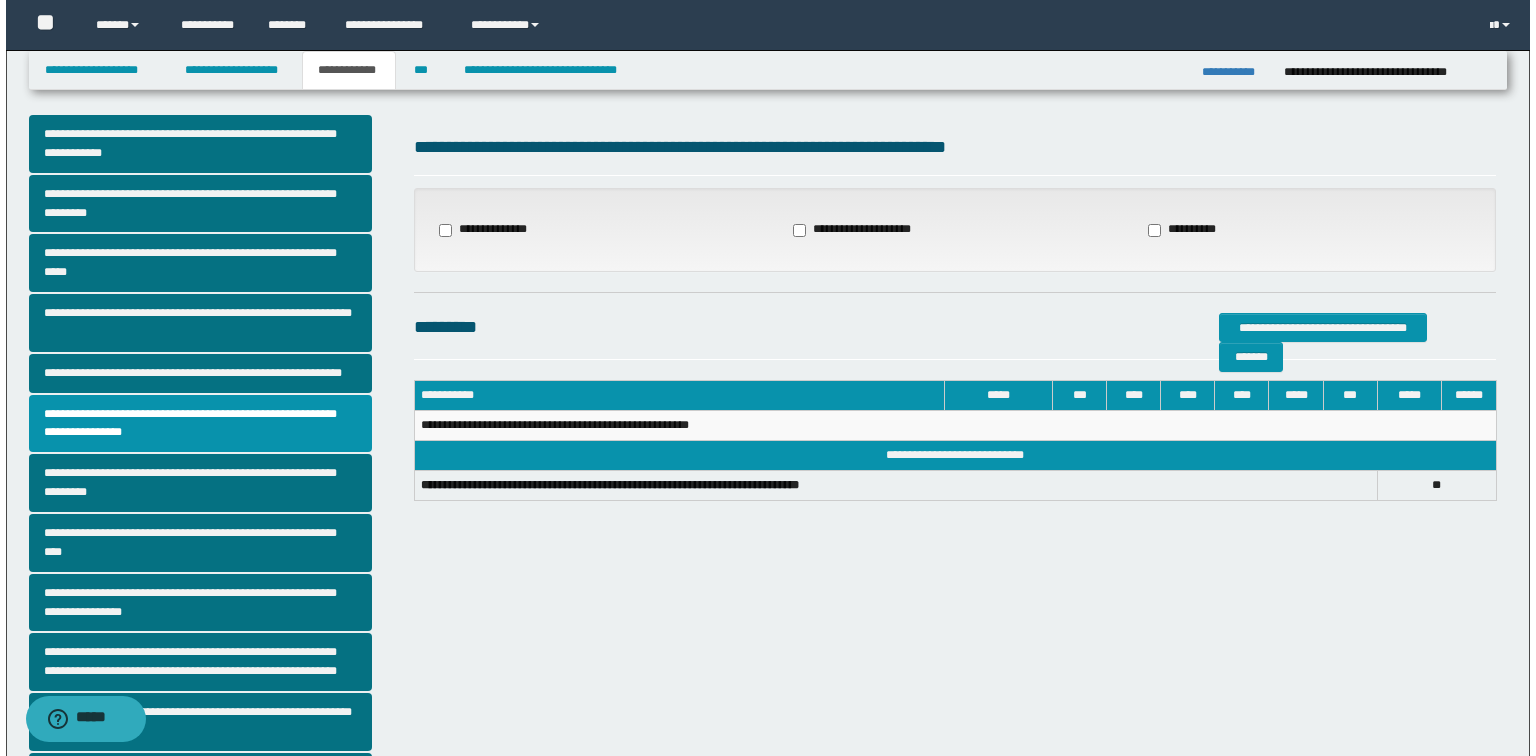 scroll, scrollTop: 0, scrollLeft: 0, axis: both 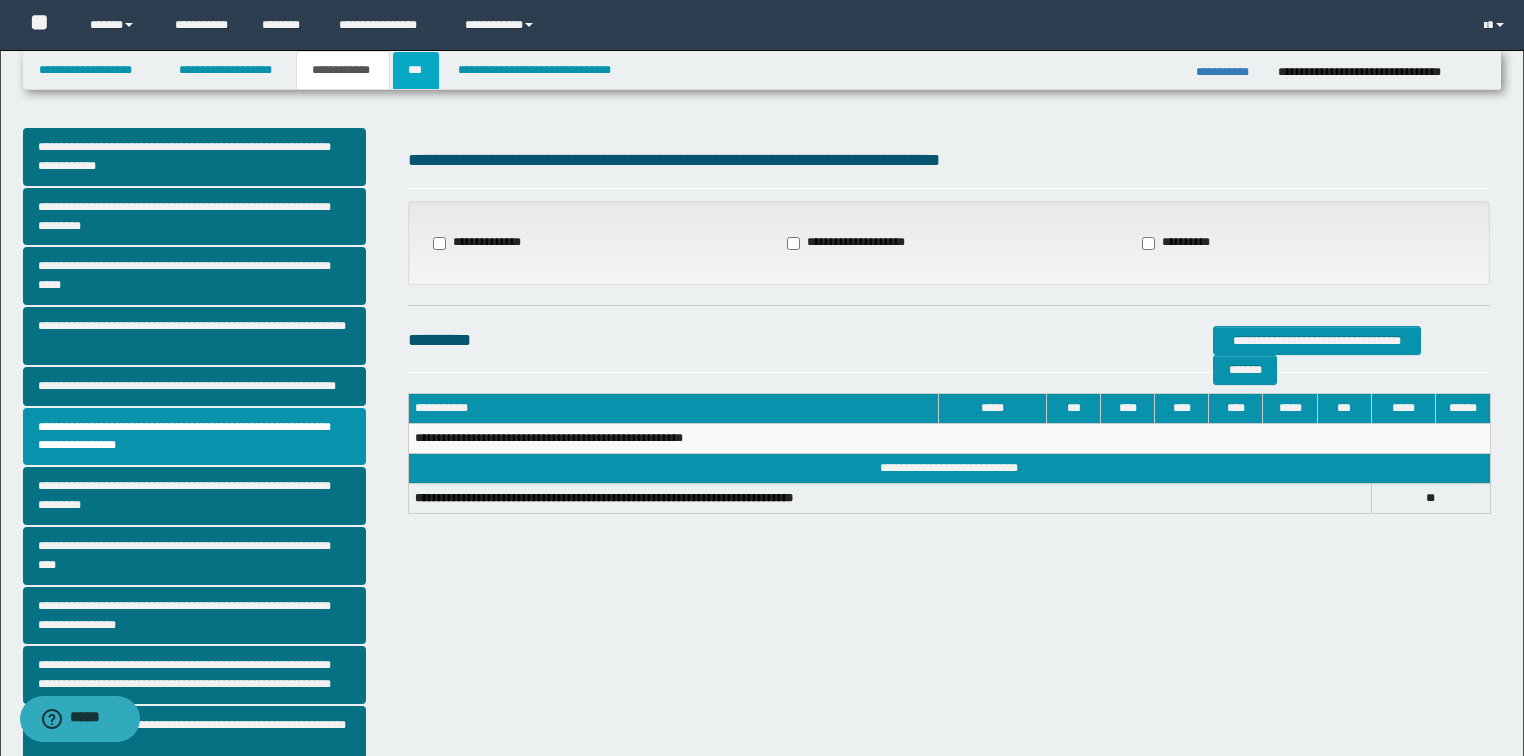 click on "***" at bounding box center (416, 70) 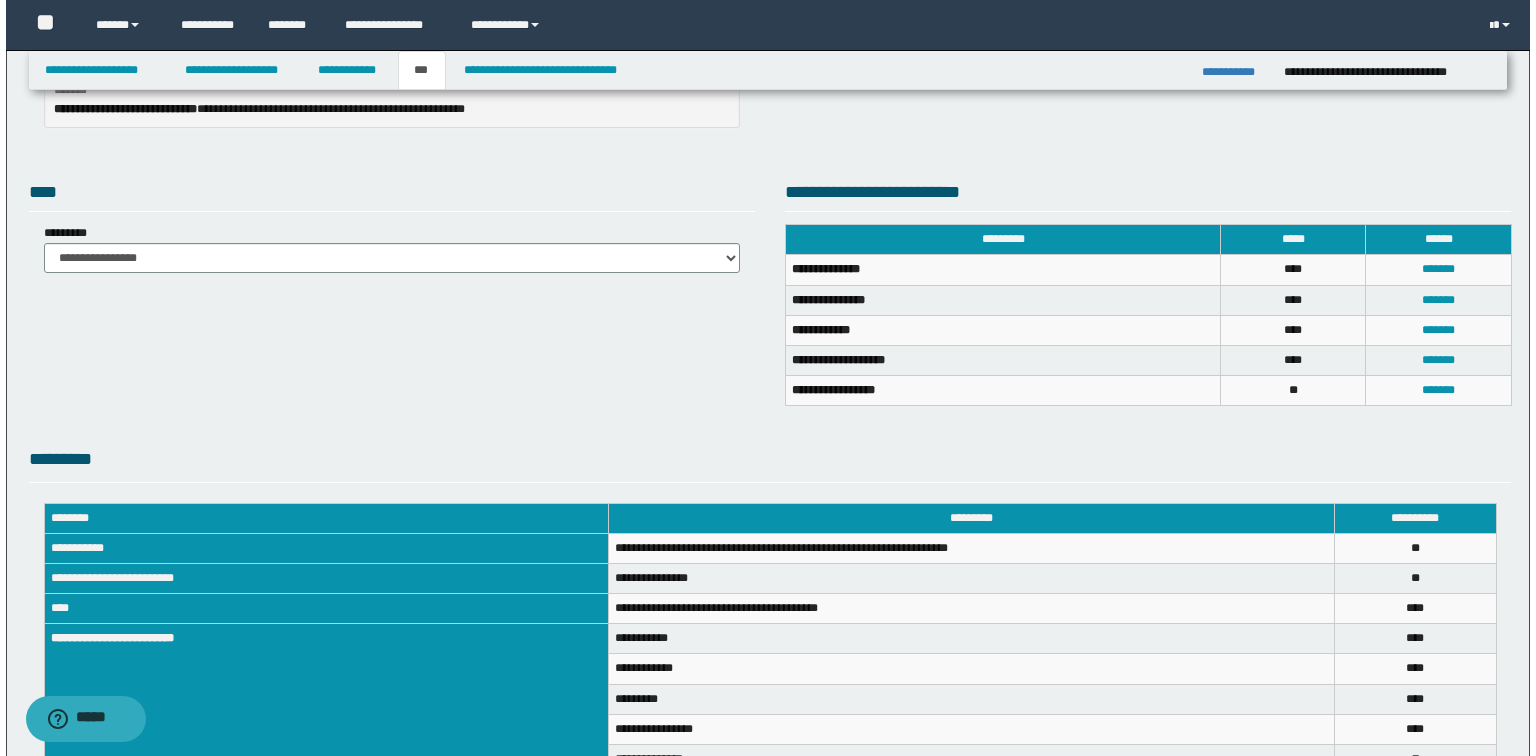 scroll, scrollTop: 320, scrollLeft: 0, axis: vertical 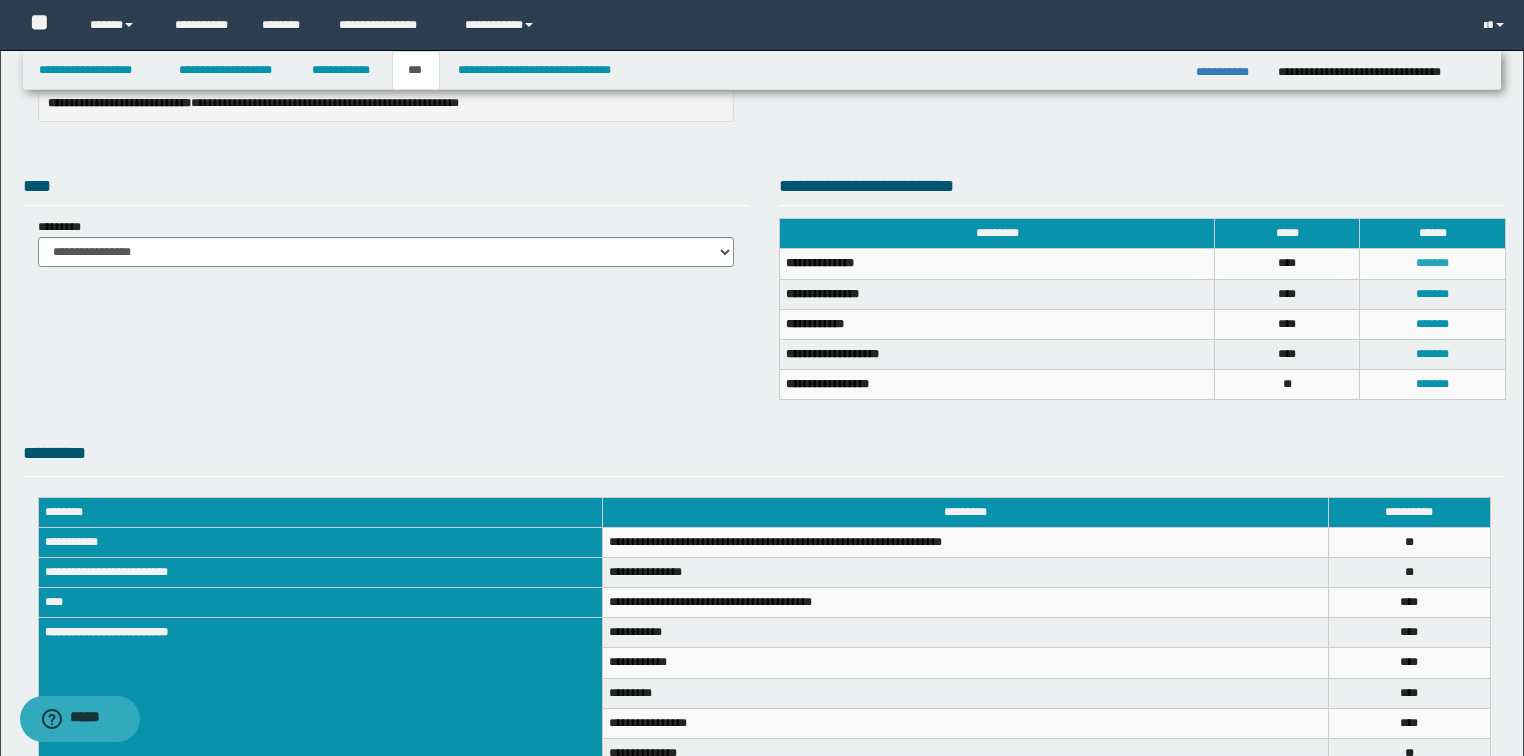 click on "*******" at bounding box center [1432, 263] 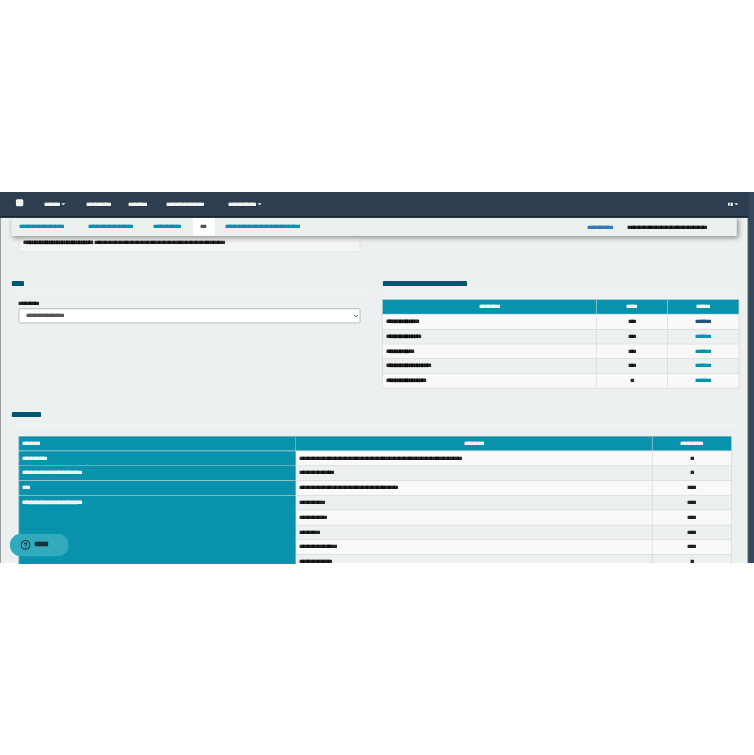 scroll, scrollTop: 118, scrollLeft: 0, axis: vertical 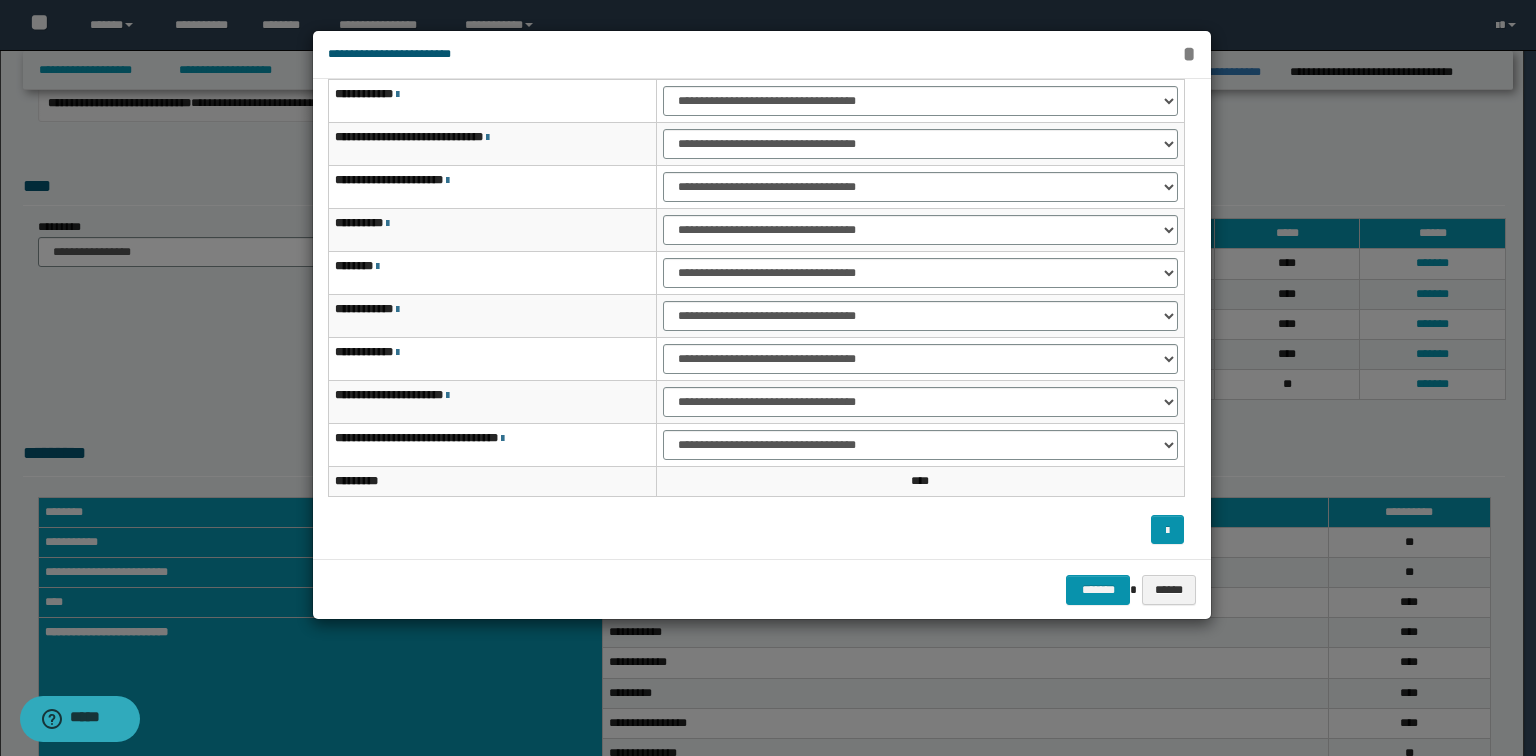 click on "*" at bounding box center [1189, 54] 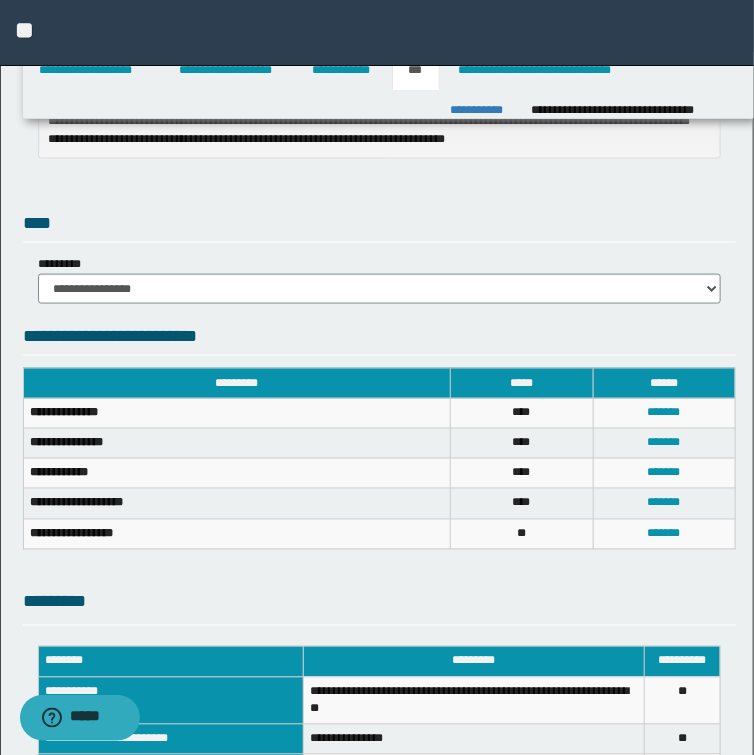 scroll, scrollTop: 560, scrollLeft: 0, axis: vertical 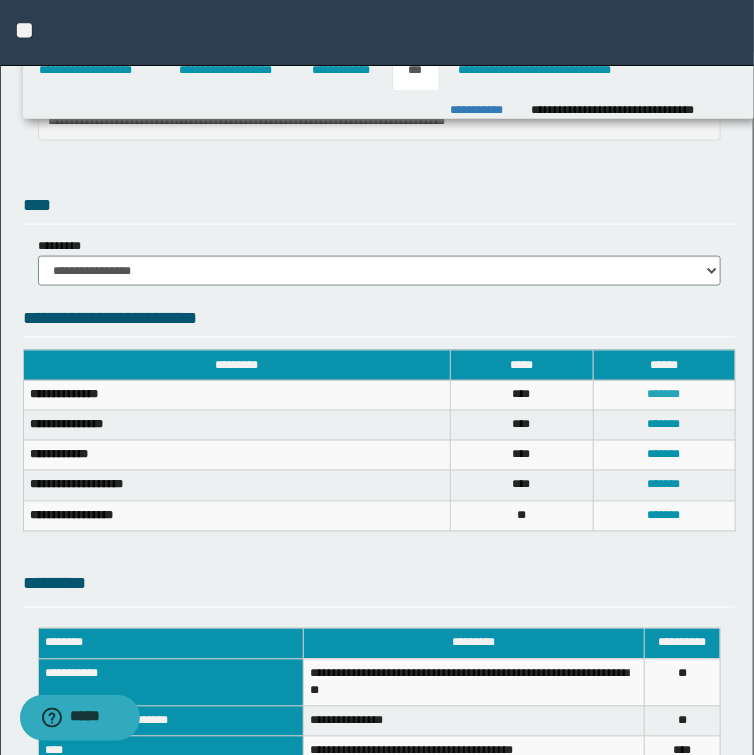 click on "*******" at bounding box center (664, 395) 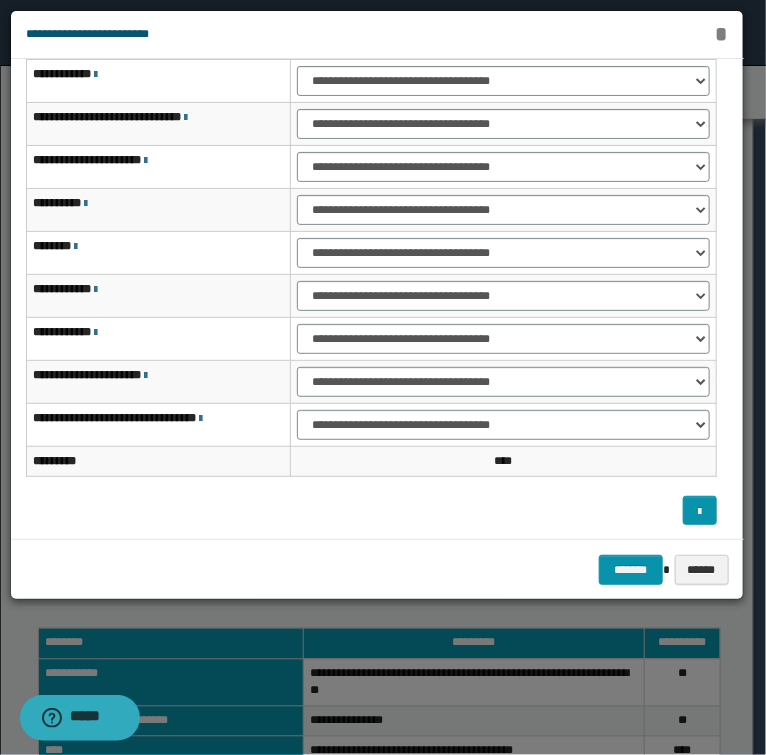 click on "*" at bounding box center (721, 34) 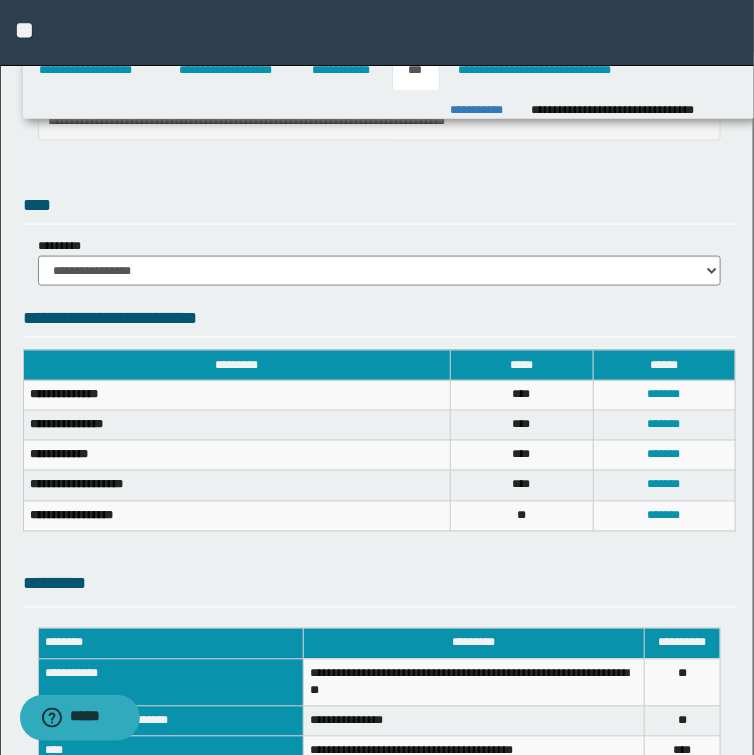 click on "**********" at bounding box center (379, -130) 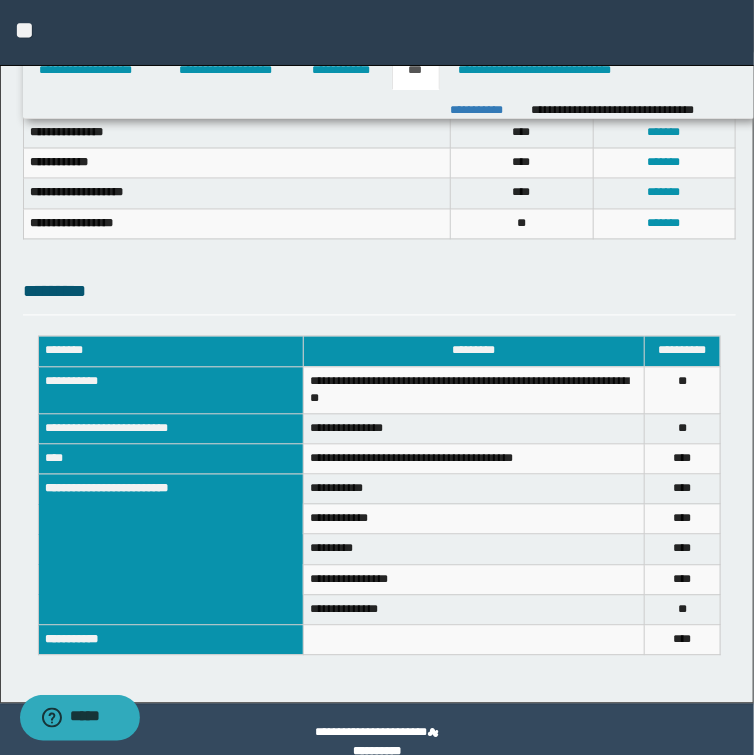 scroll, scrollTop: 879, scrollLeft: 0, axis: vertical 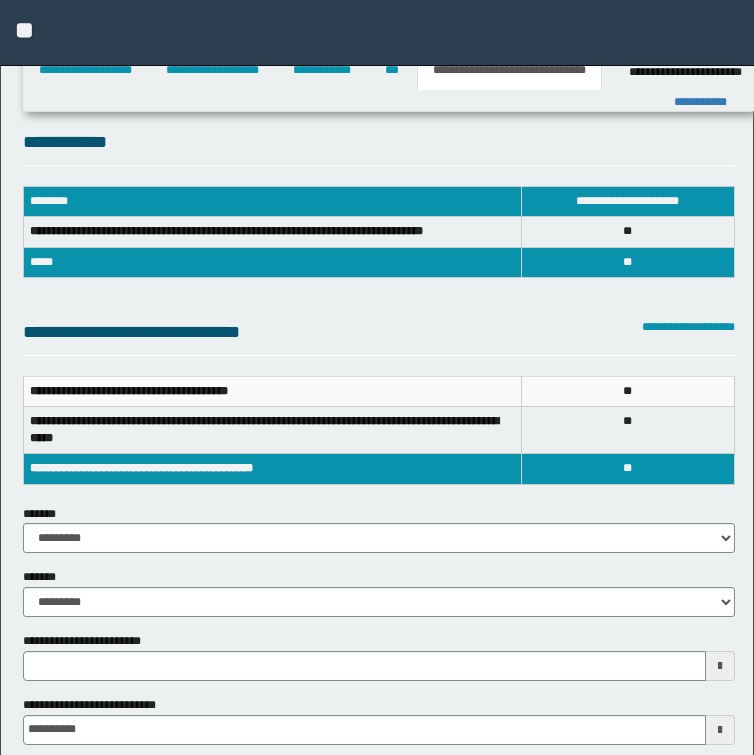 select on "*" 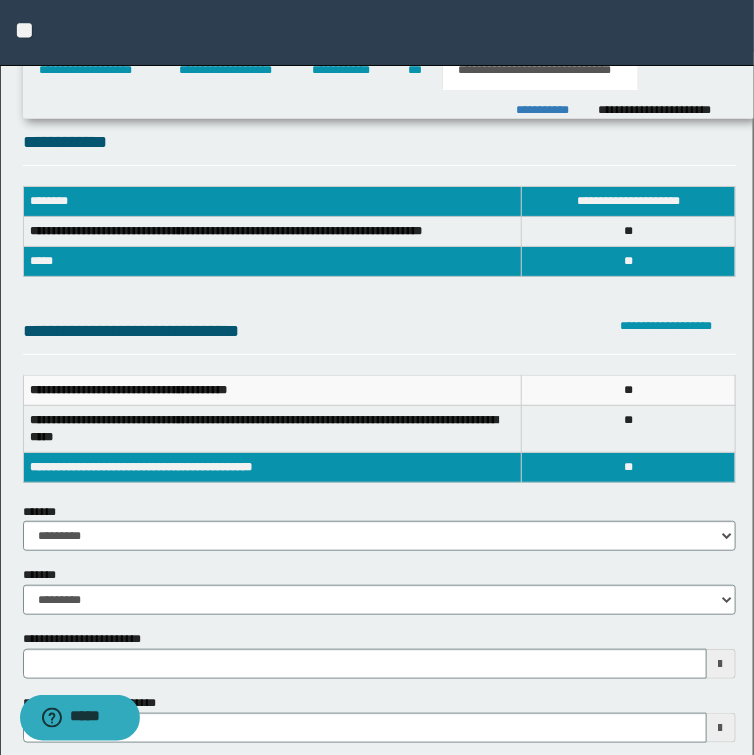 scroll, scrollTop: 0, scrollLeft: 0, axis: both 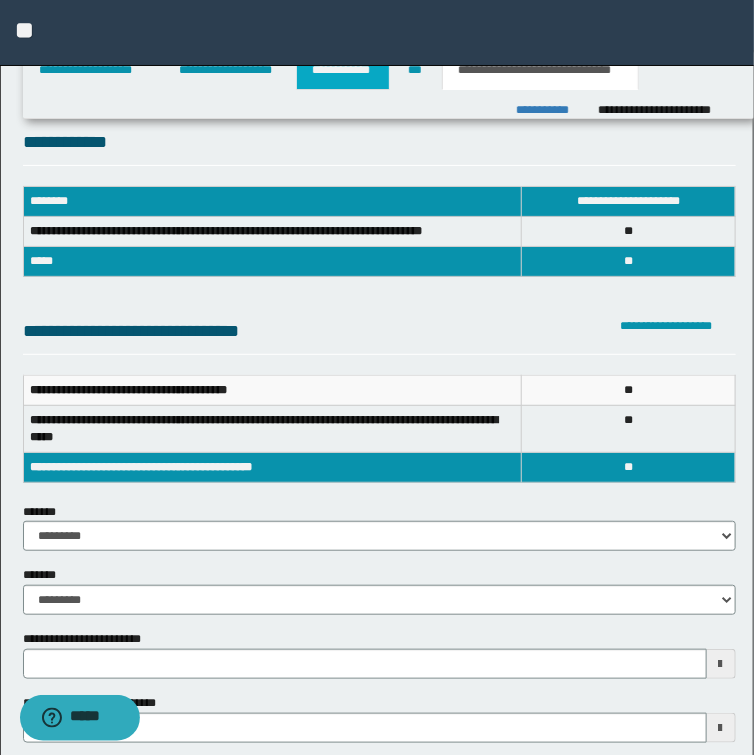 click on "**********" at bounding box center (343, 70) 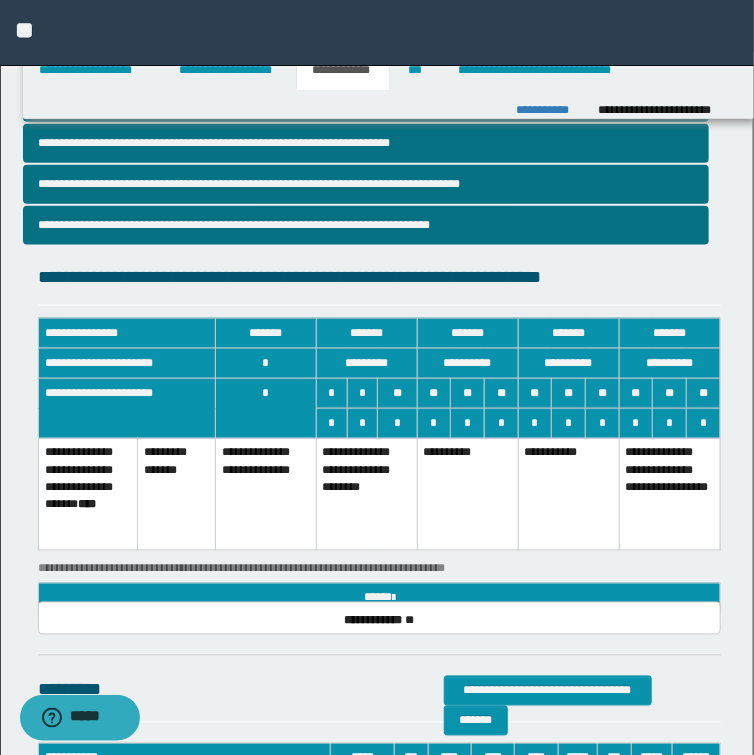 scroll, scrollTop: 491, scrollLeft: 0, axis: vertical 